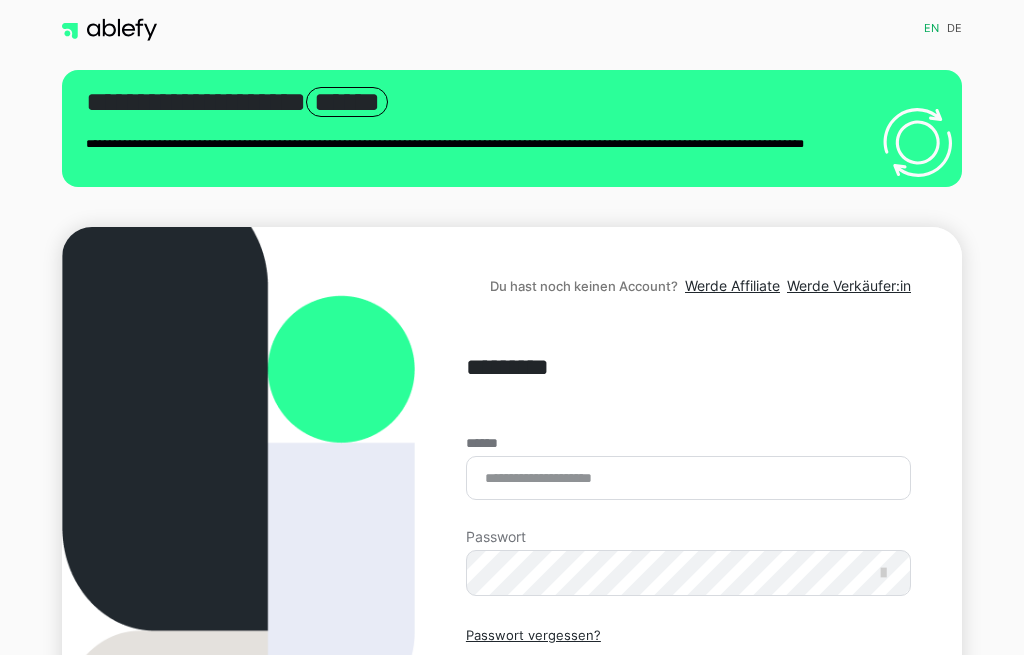scroll, scrollTop: 0, scrollLeft: 0, axis: both 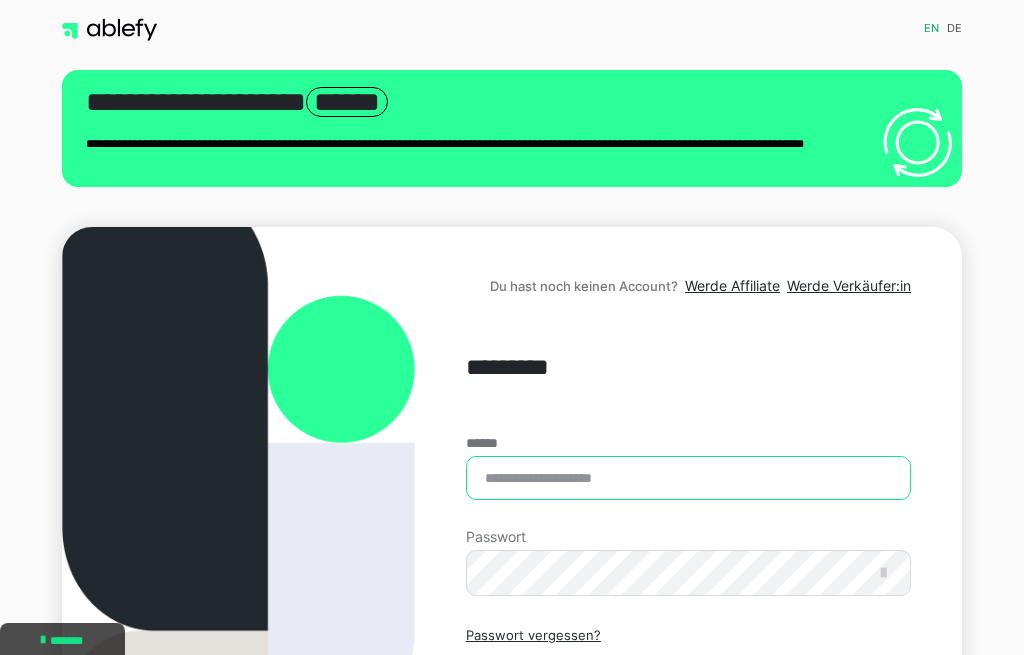 click on "******" at bounding box center [688, 478] 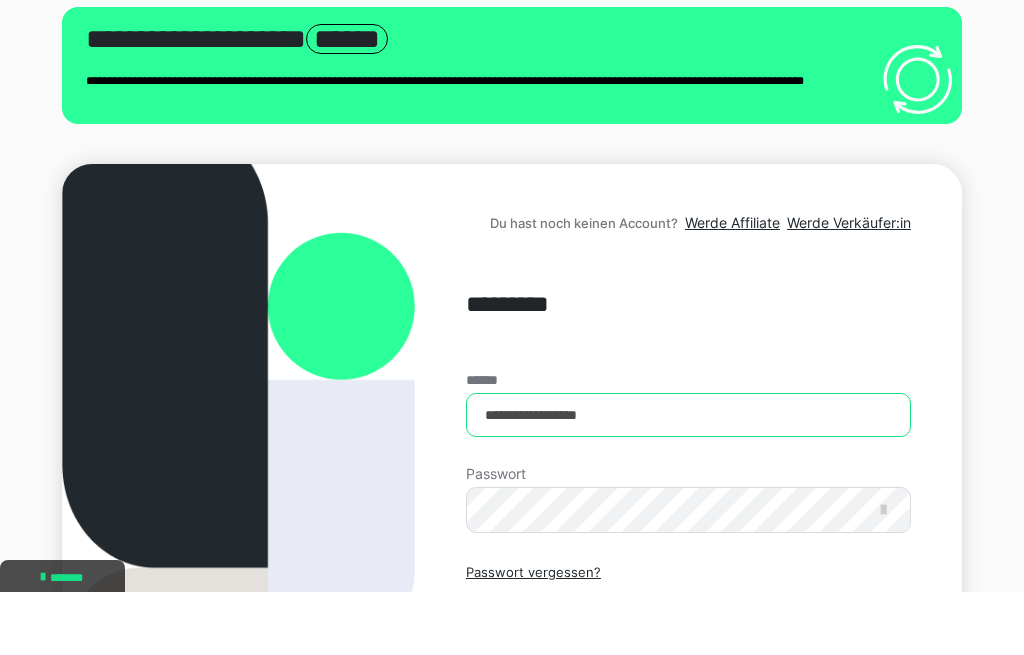 type on "**********" 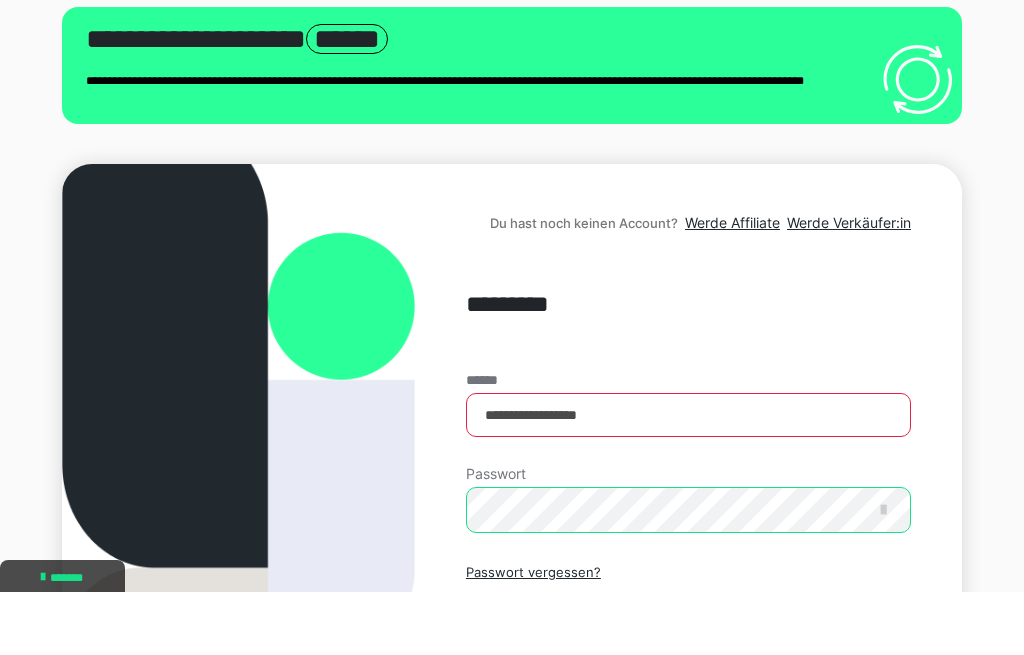 click on "Einloggen" at bounding box center [688, 721] 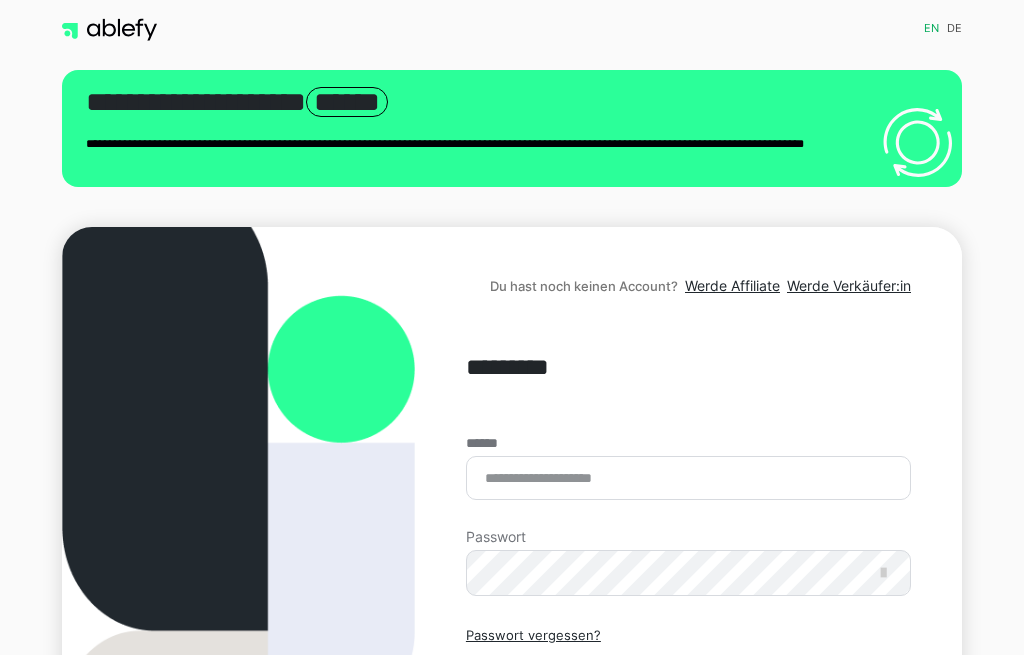 scroll, scrollTop: 0, scrollLeft: 0, axis: both 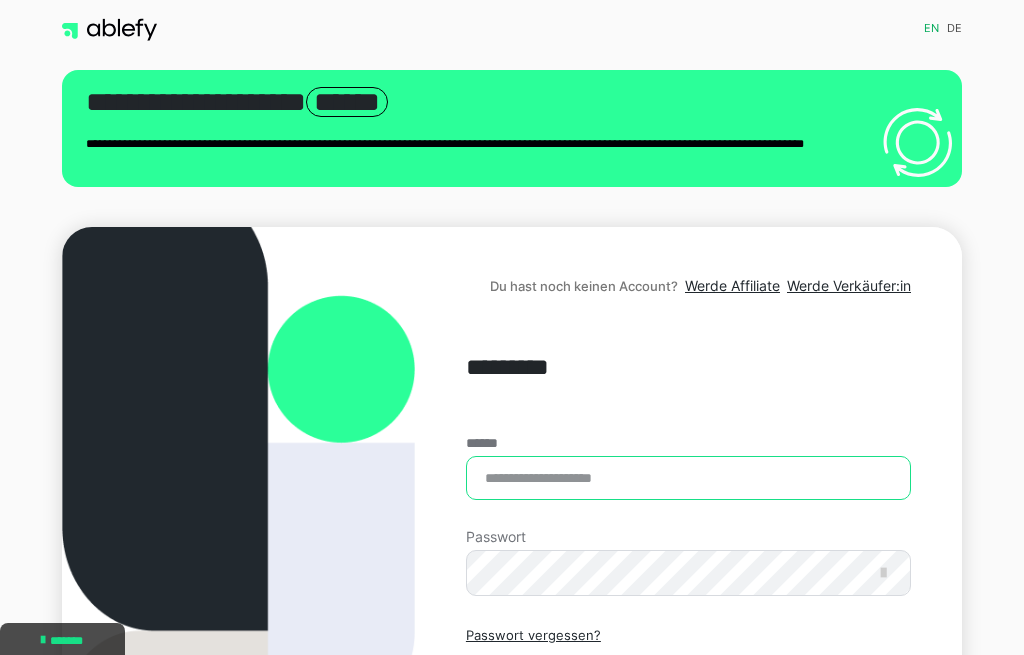 click on "******" at bounding box center [688, 478] 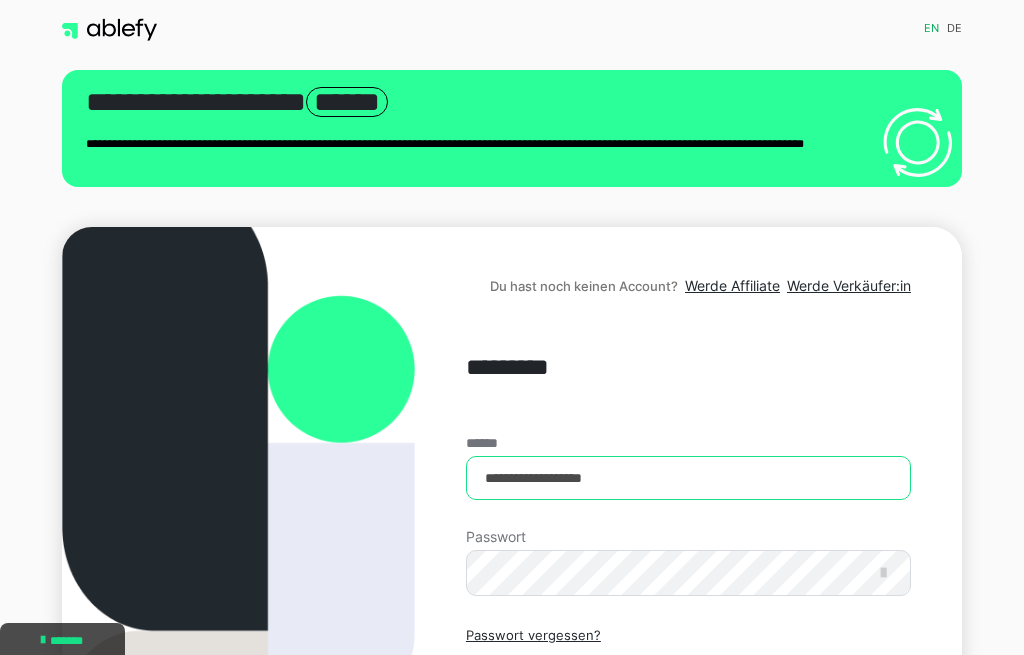 type on "**********" 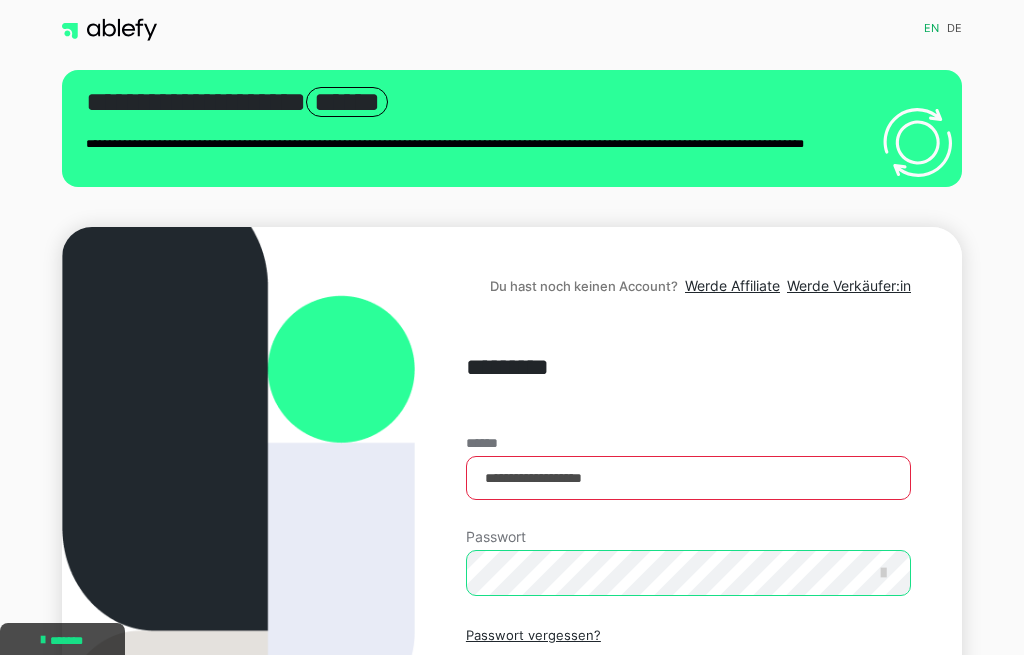 scroll, scrollTop: 211, scrollLeft: 0, axis: vertical 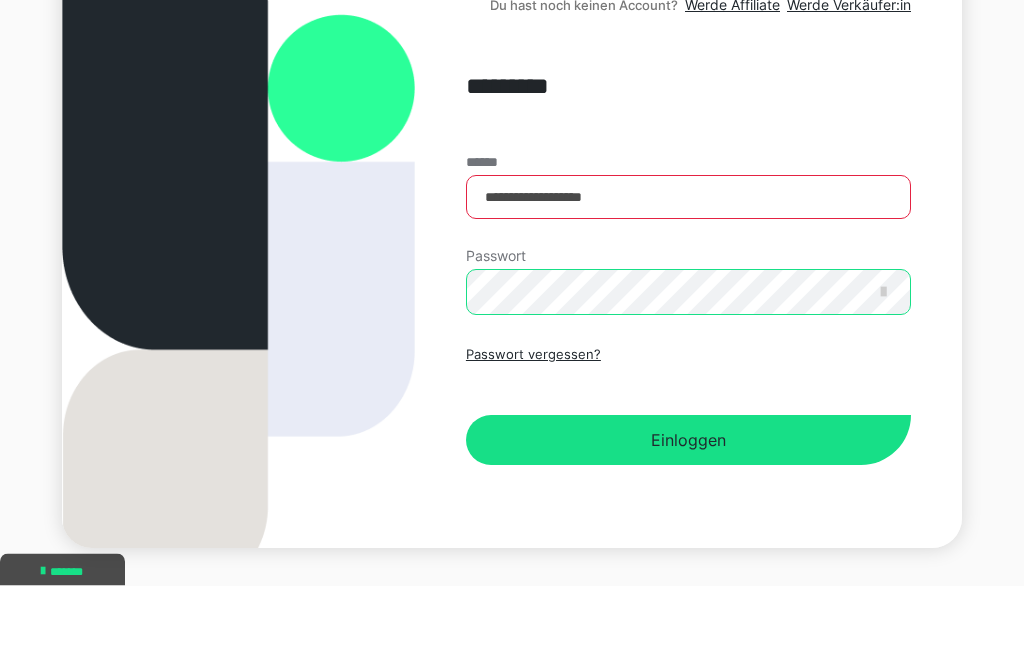 click on "Einloggen" at bounding box center (688, 510) 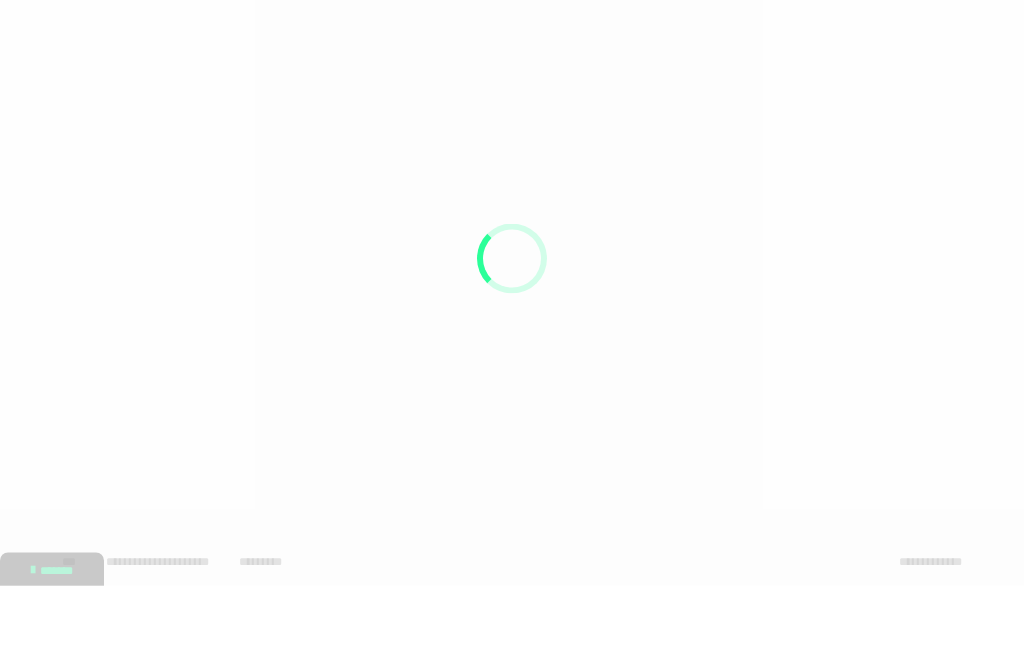 scroll, scrollTop: 0, scrollLeft: 0, axis: both 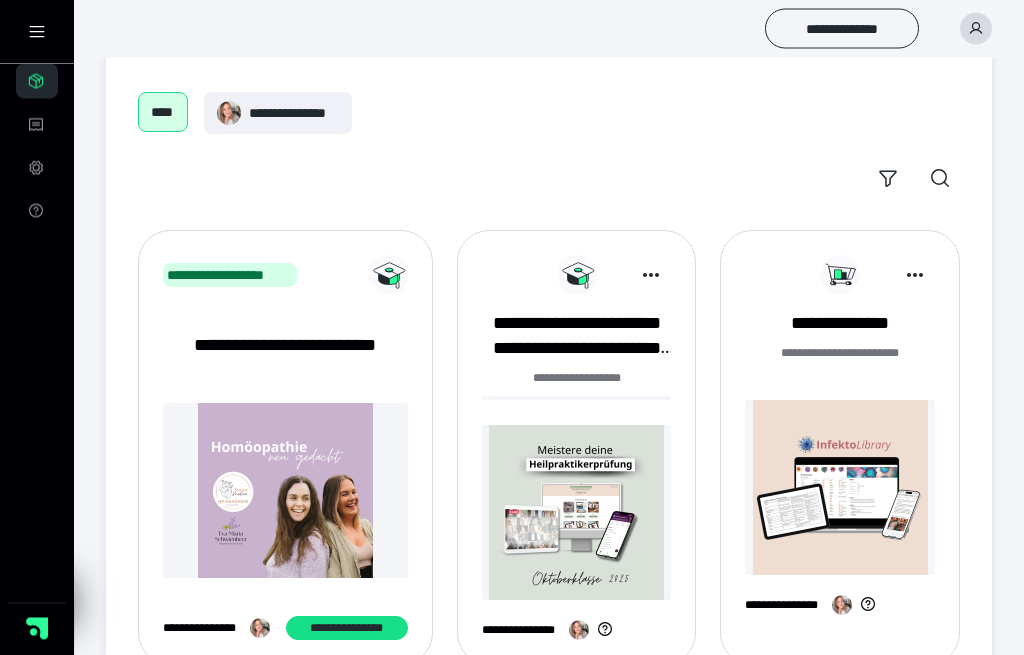 click on "**********" at bounding box center (577, 448) 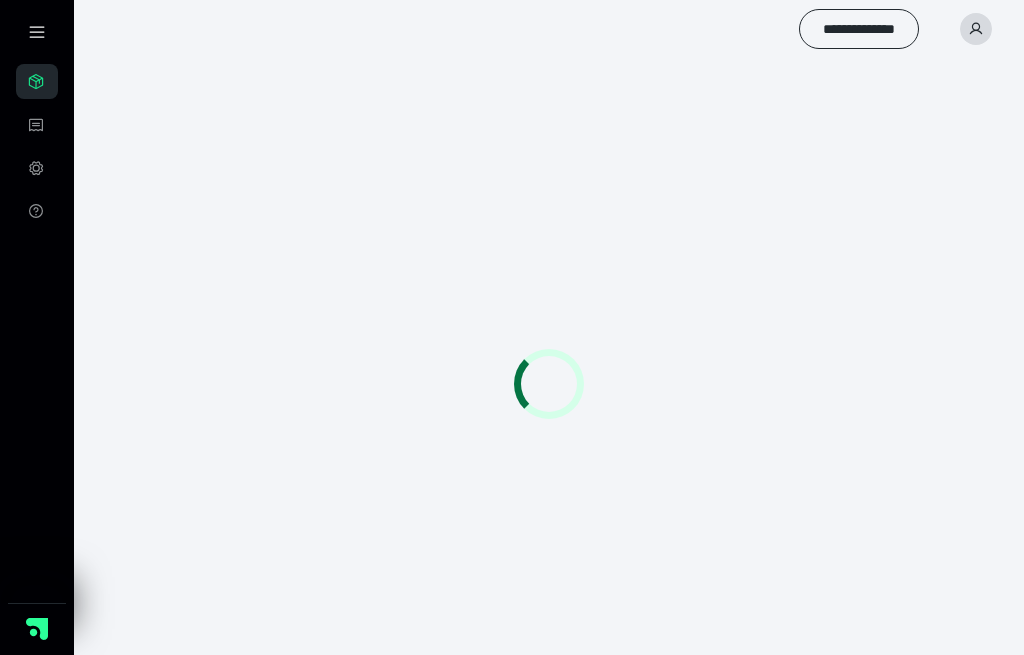 scroll, scrollTop: 0, scrollLeft: 0, axis: both 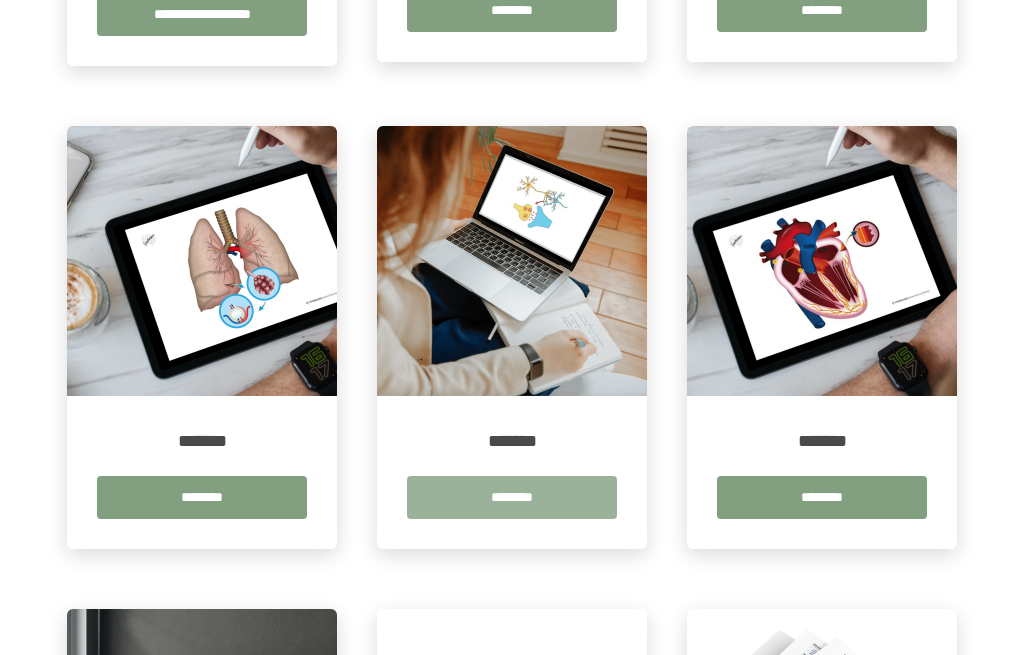 click on "********" at bounding box center [512, 497] 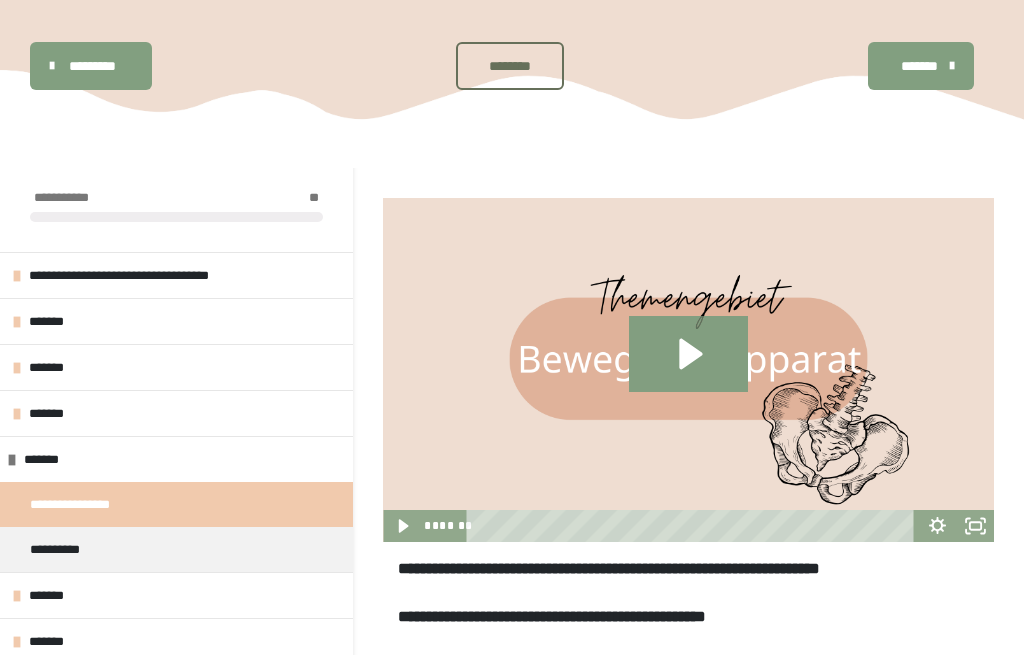 scroll, scrollTop: 118, scrollLeft: 0, axis: vertical 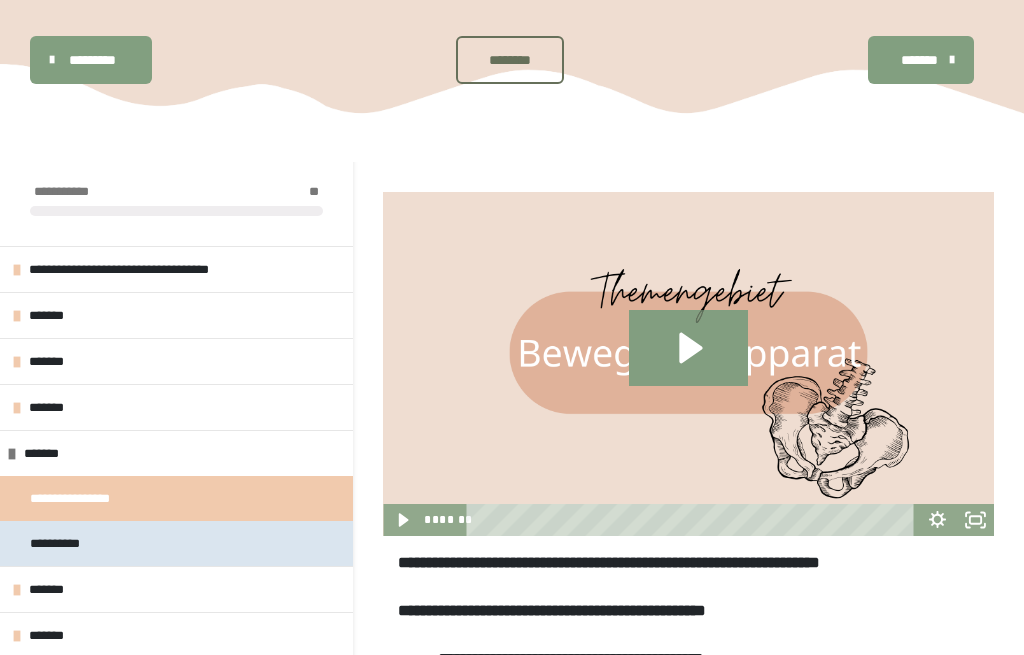 click on "**********" at bounding box center (176, 543) 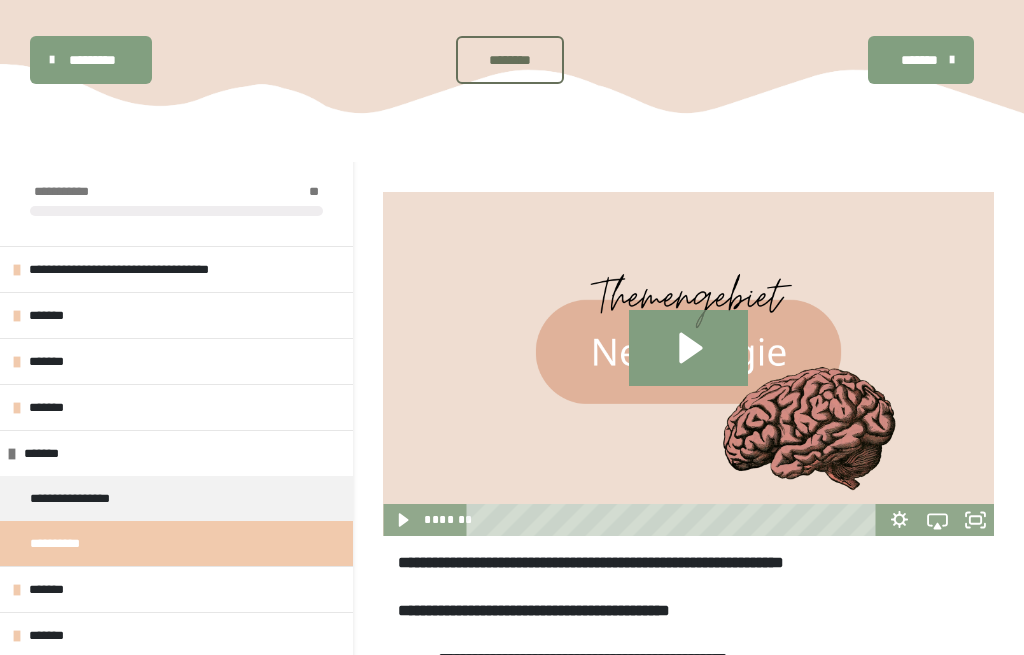 click 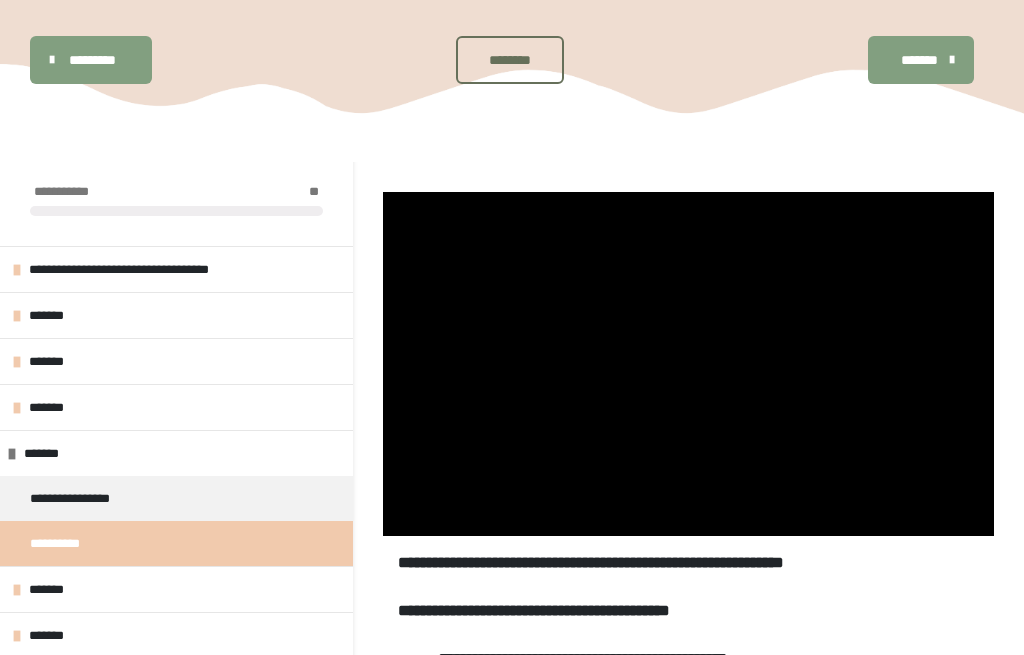 click at bounding box center (688, 364) 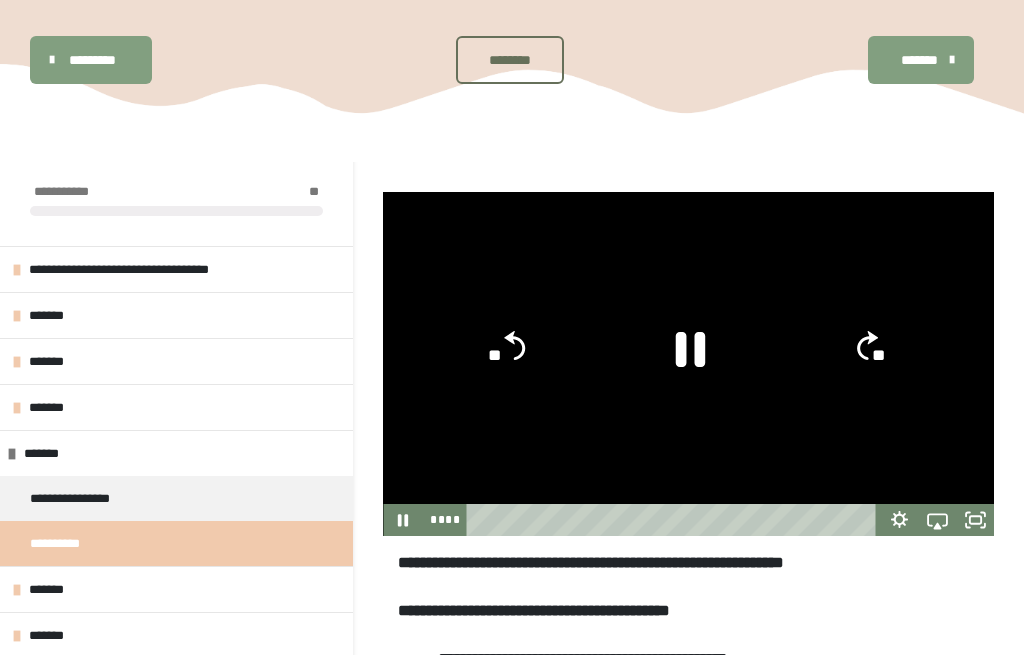 click on "**" 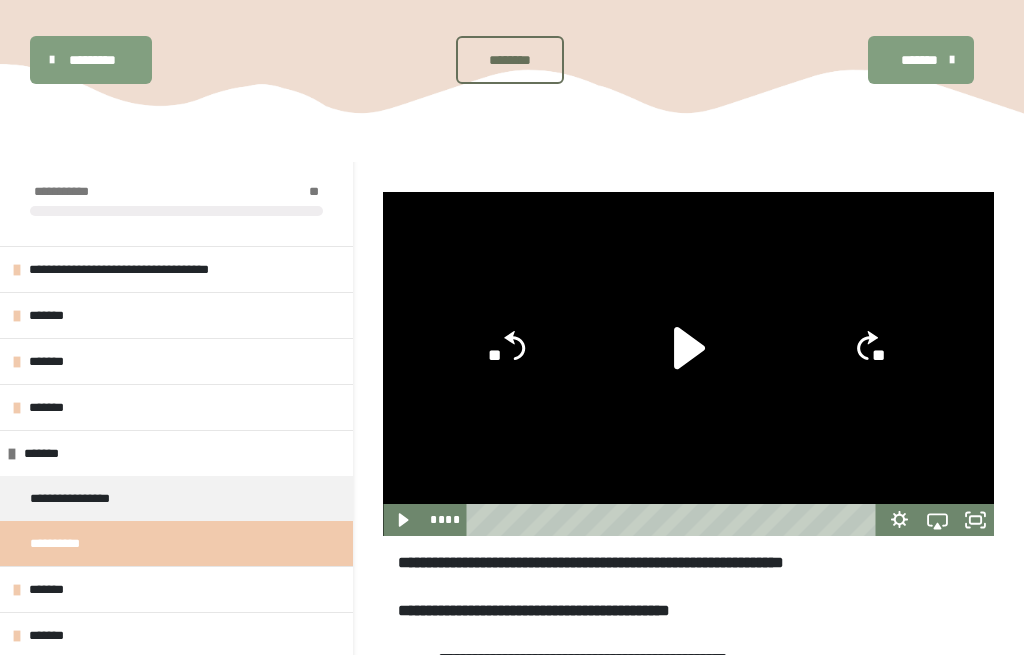 click 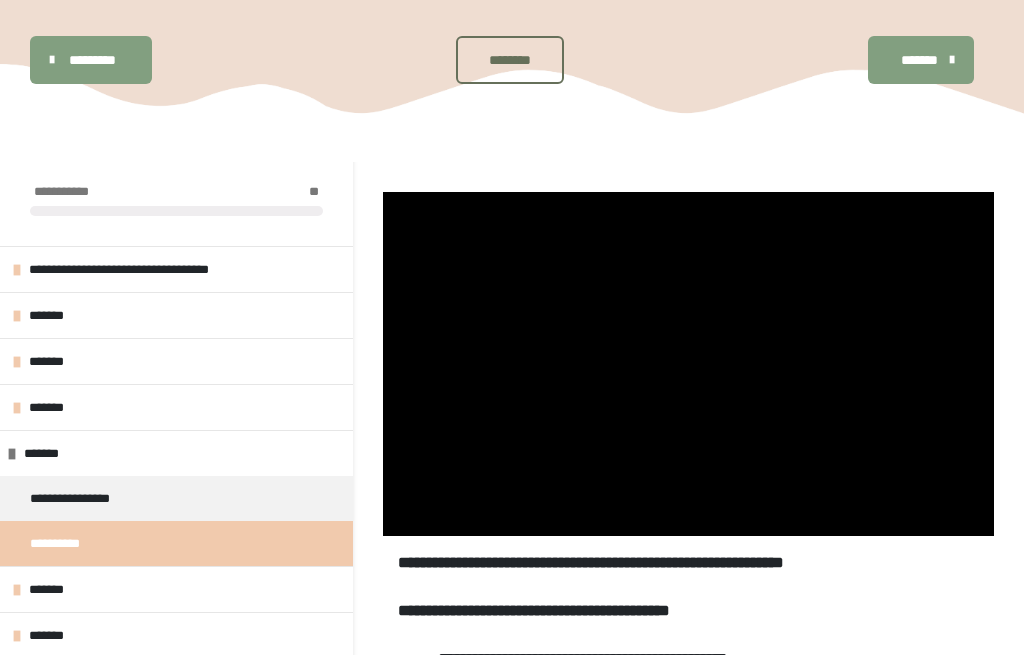 click at bounding box center (688, 364) 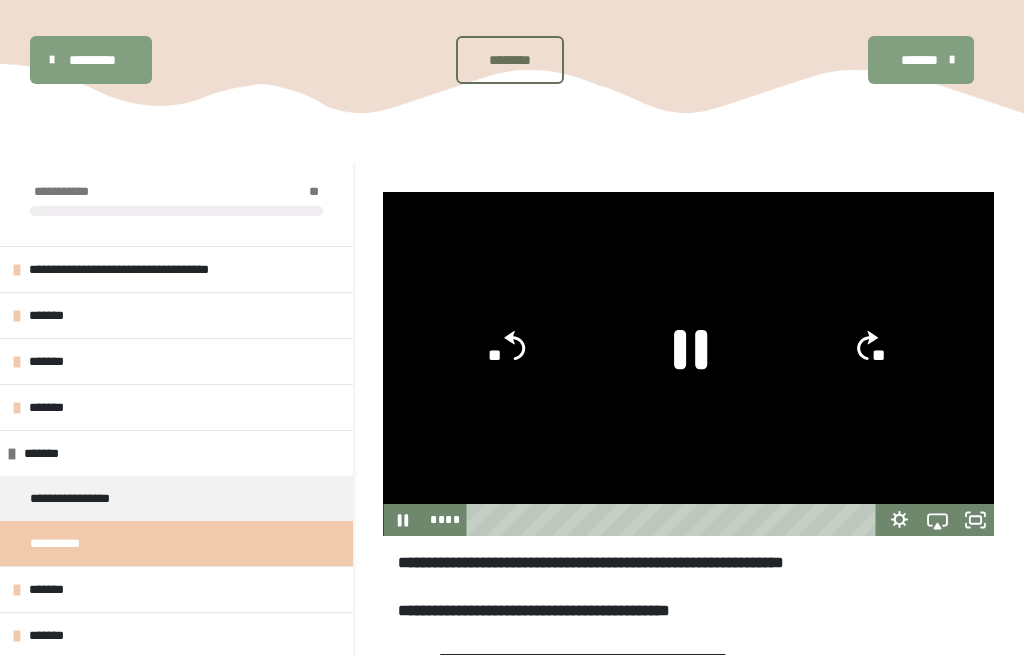 click 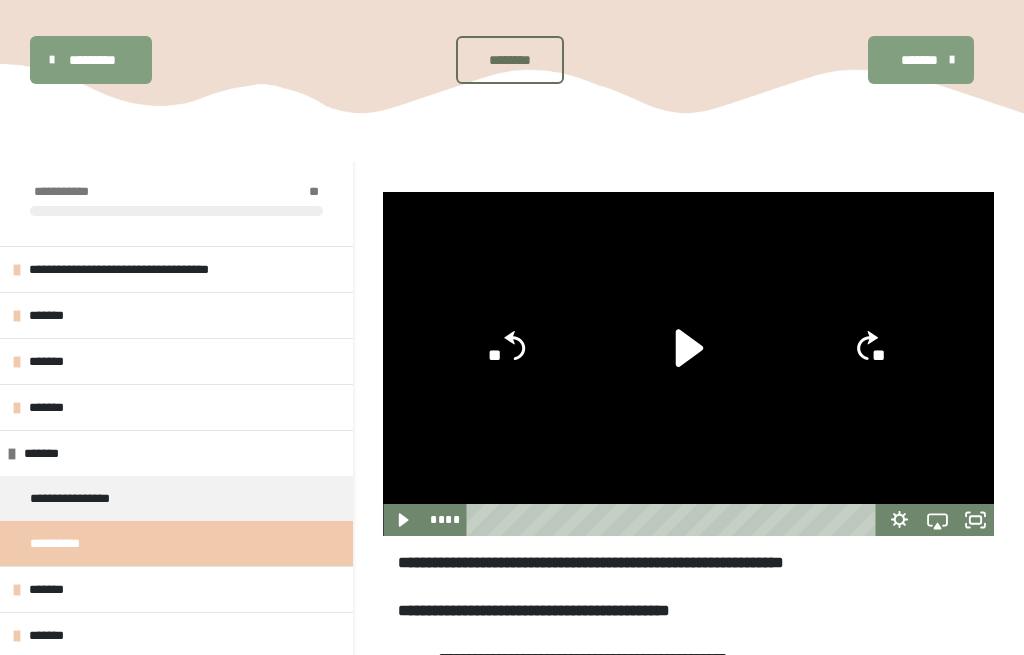 click 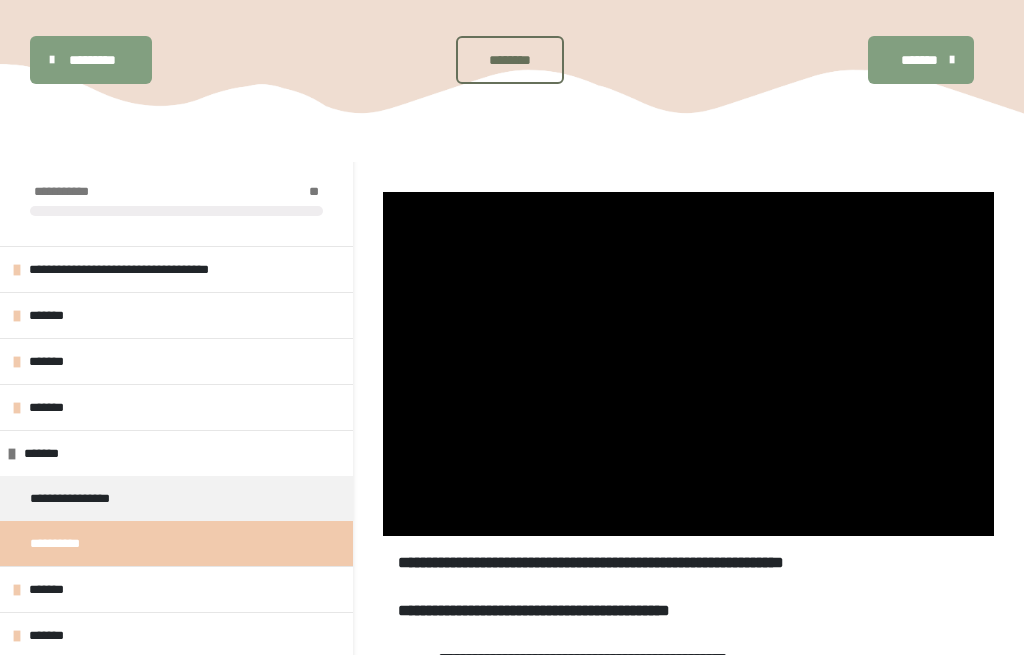 click at bounding box center (688, 364) 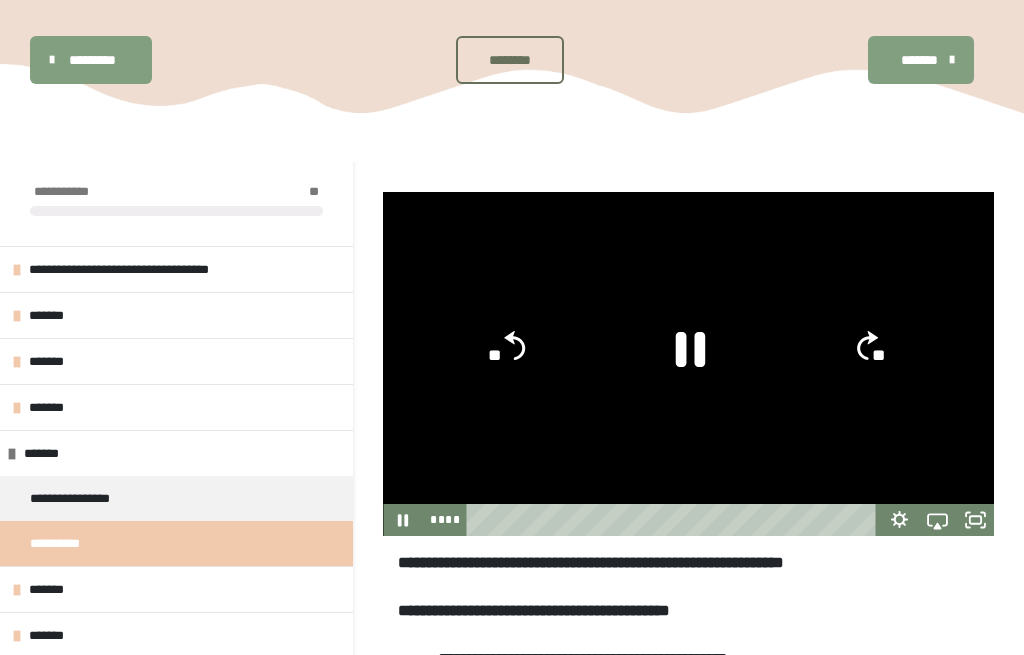 click 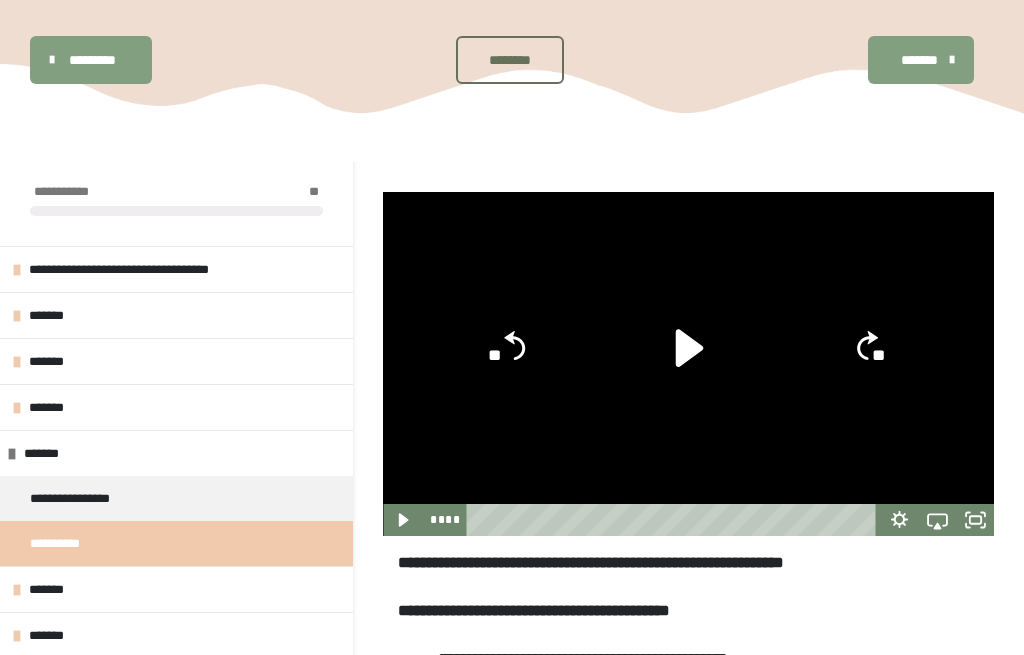 click 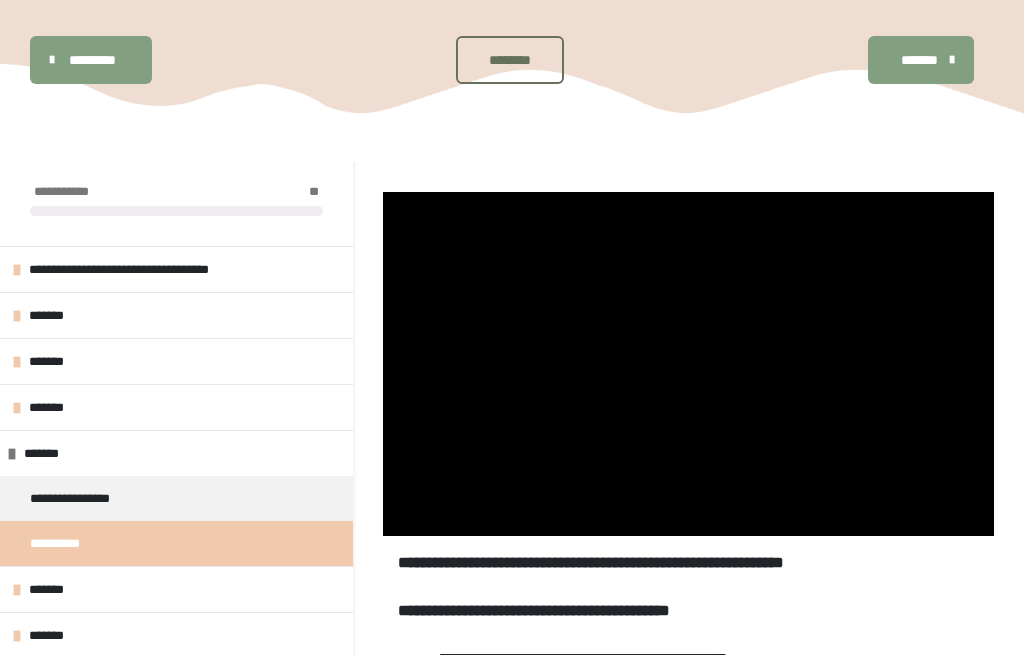 click at bounding box center [688, 364] 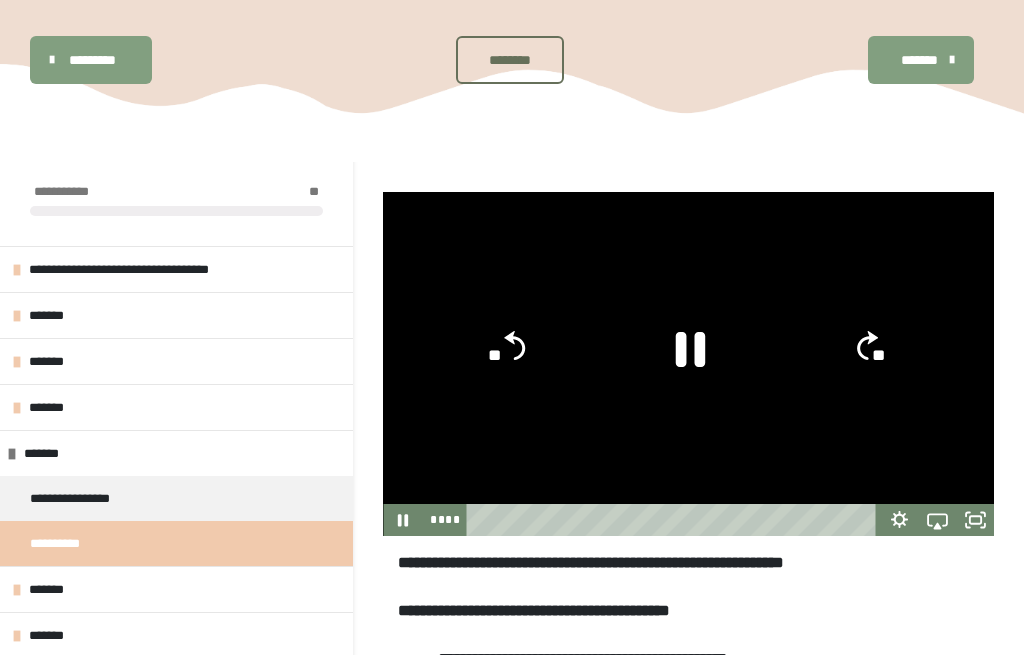 click 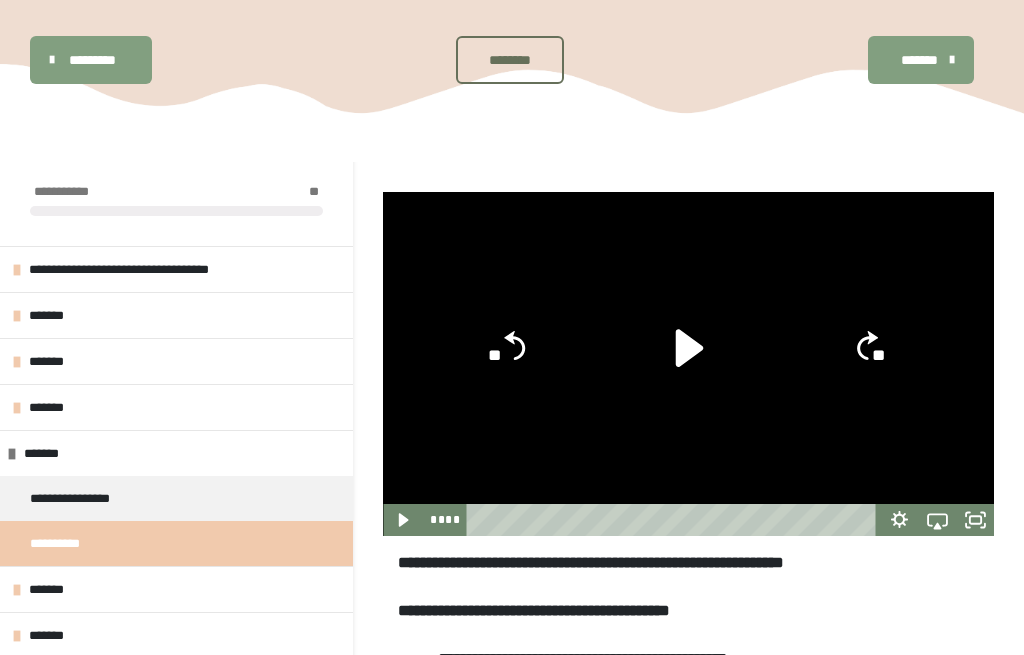 click 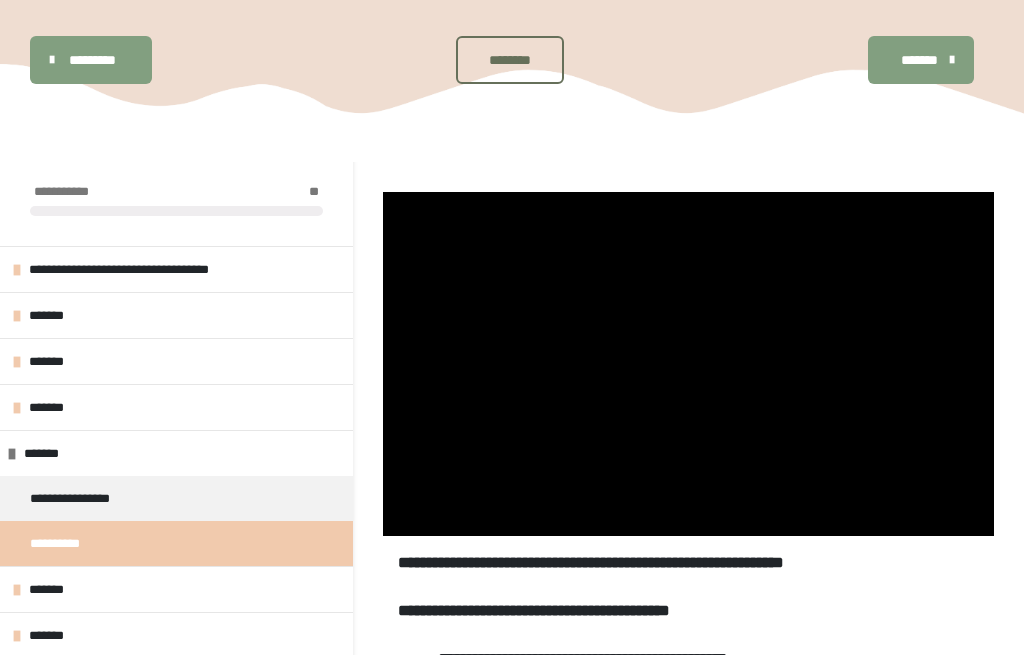 click at bounding box center [688, 364] 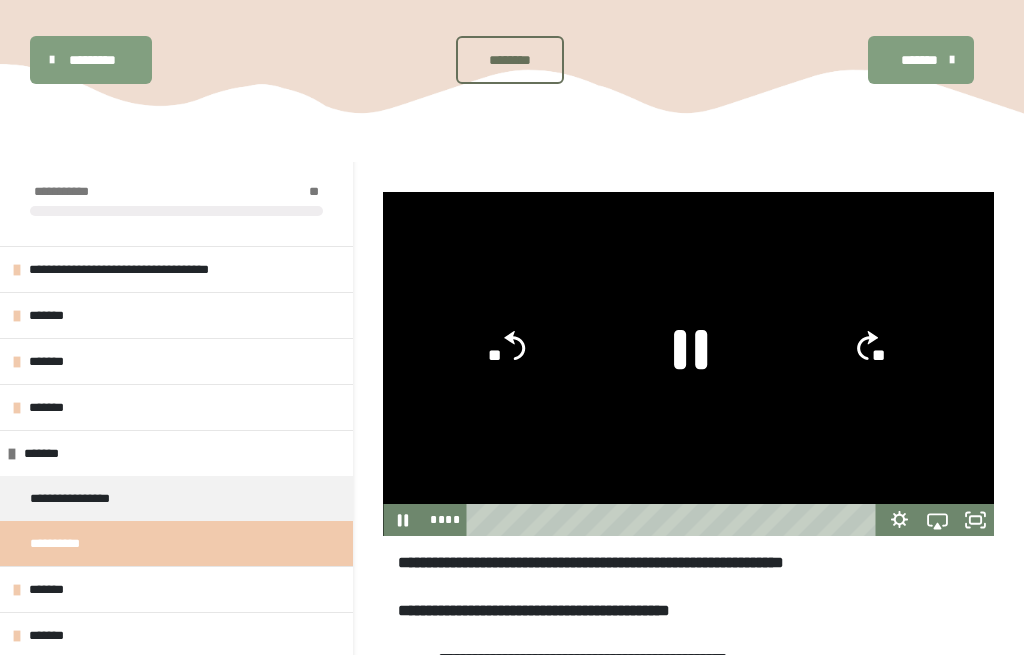 click 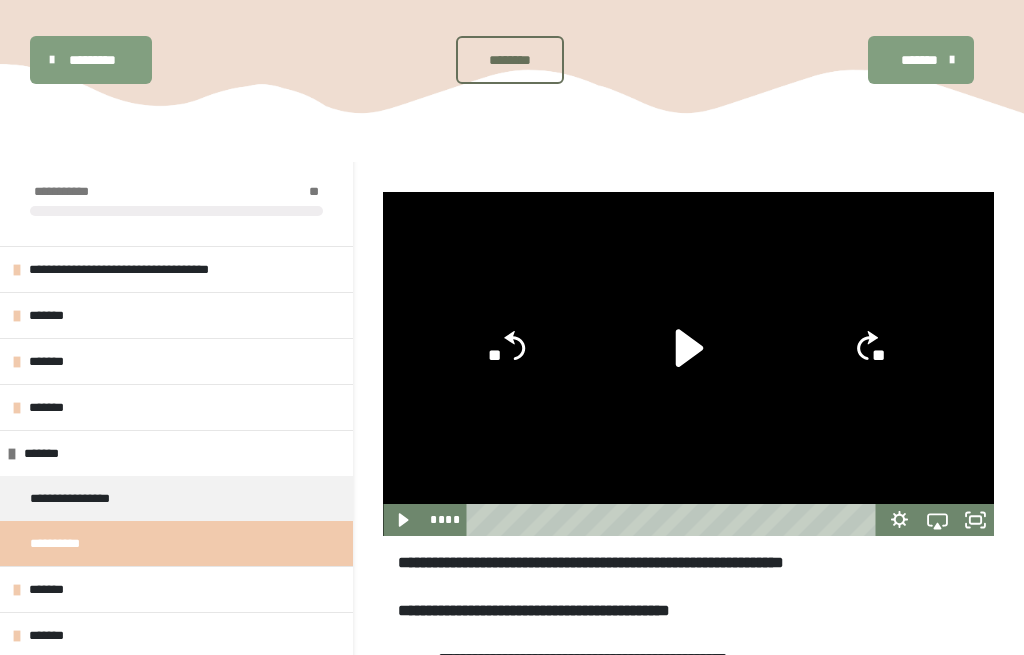click 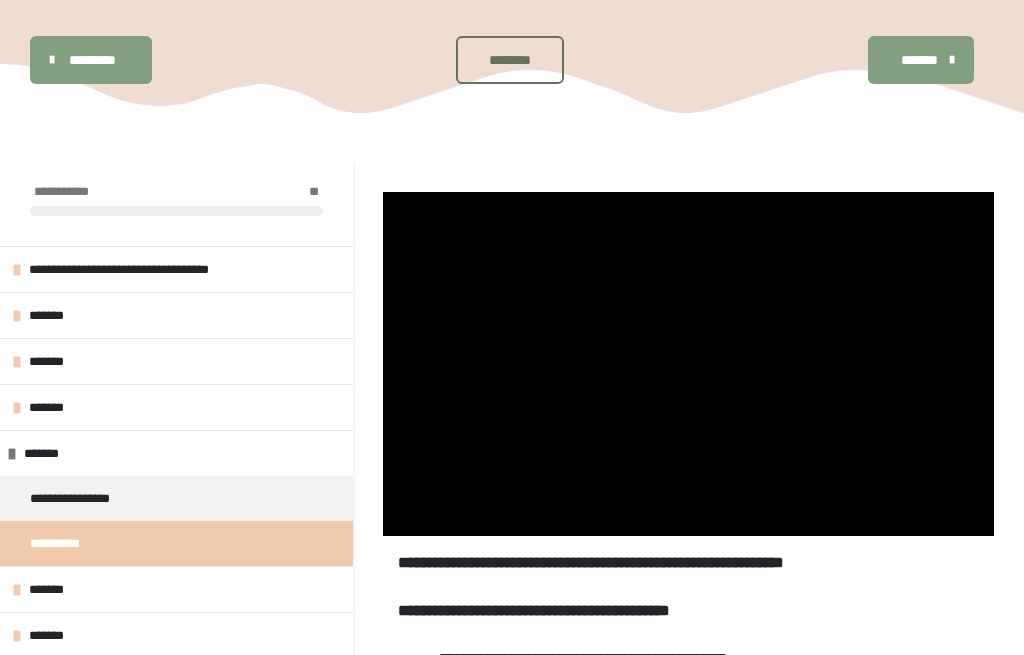 click at bounding box center [688, 364] 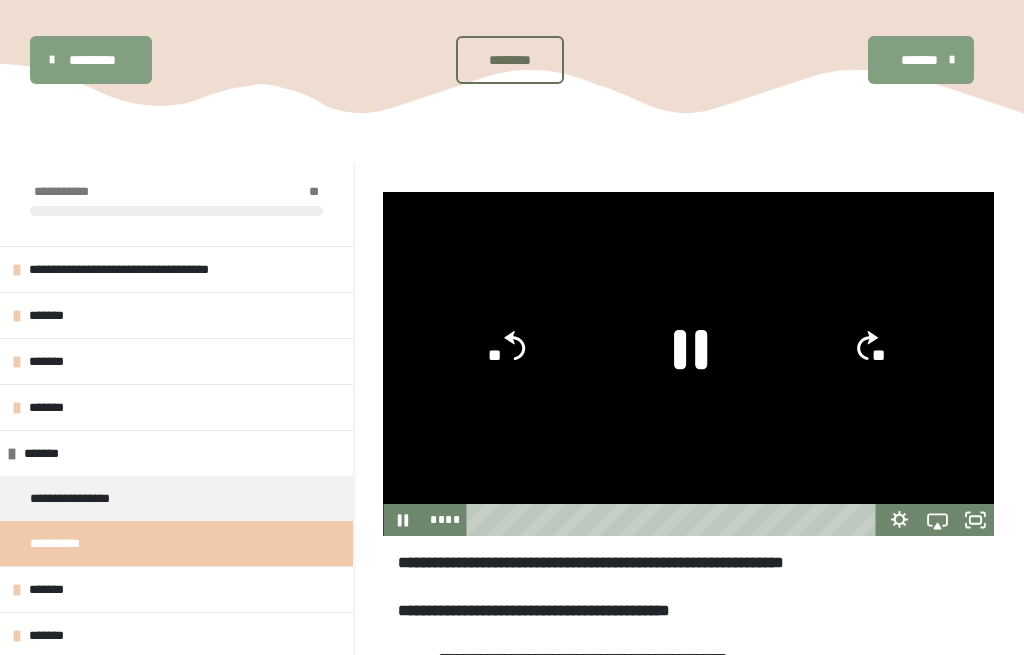 click 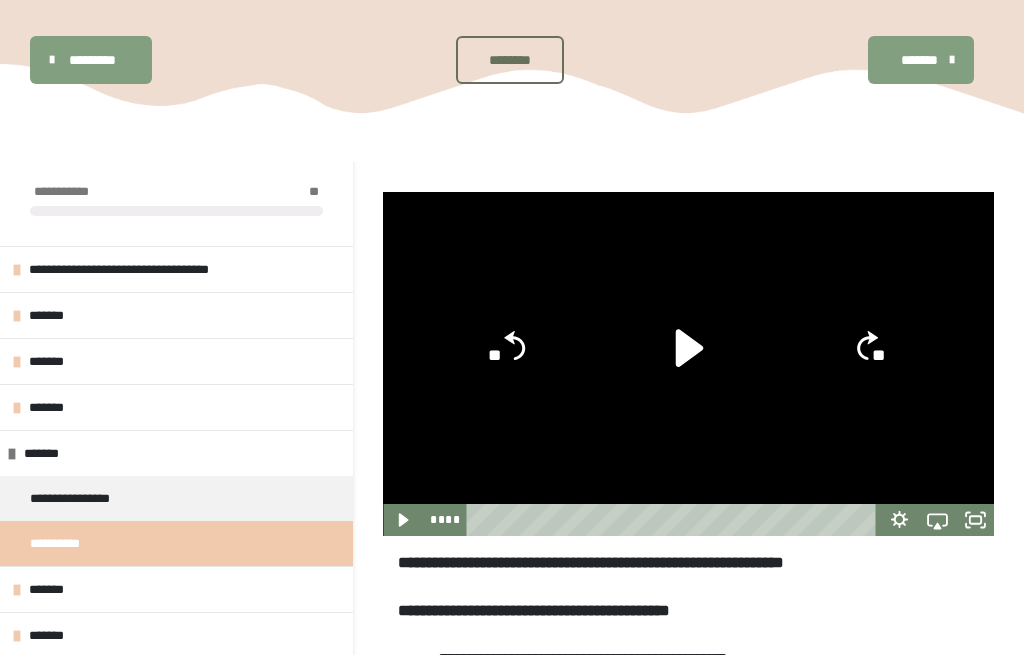 click 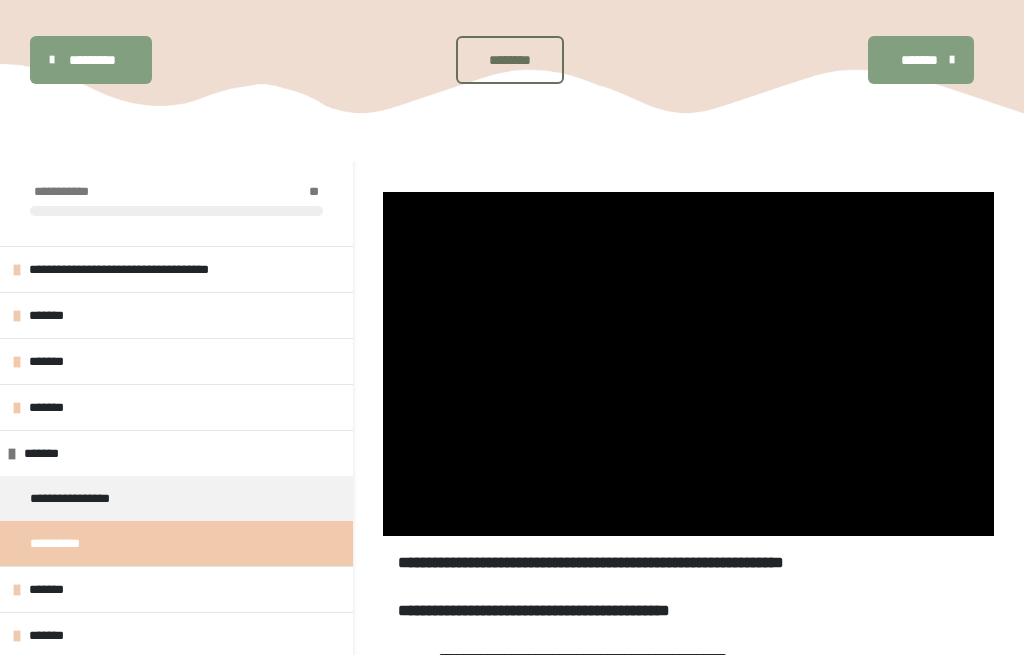 click at bounding box center [688, 364] 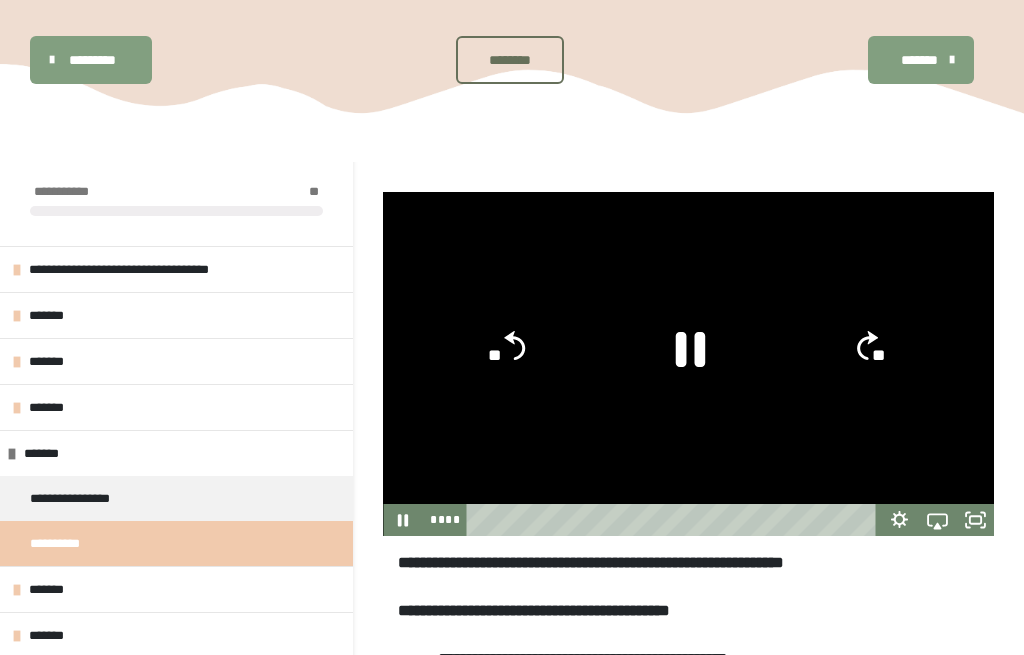 click 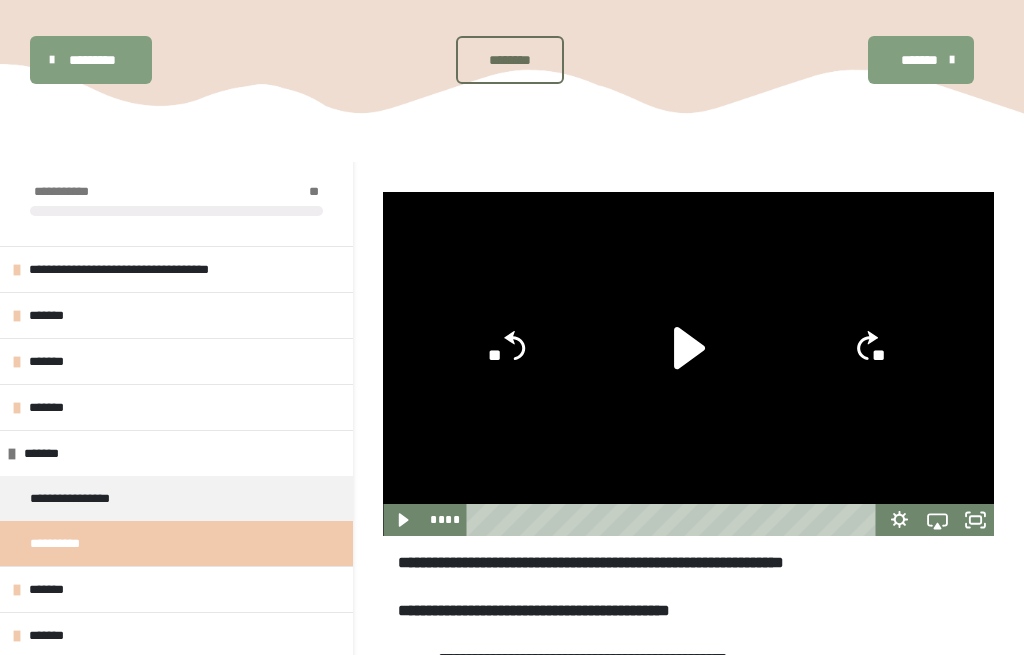 click 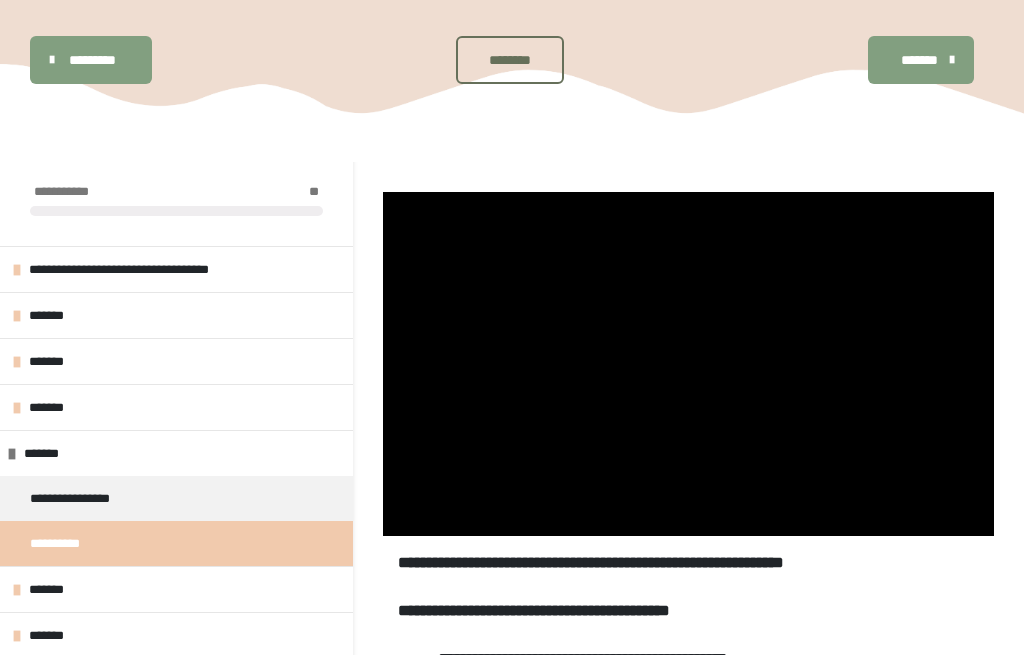 click at bounding box center [688, 364] 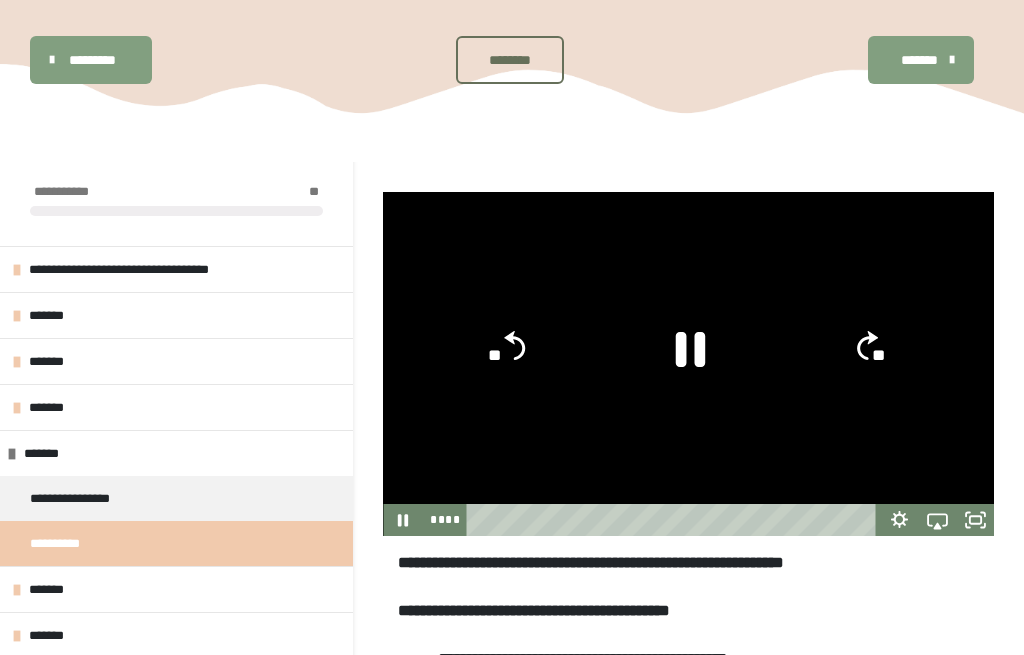 click 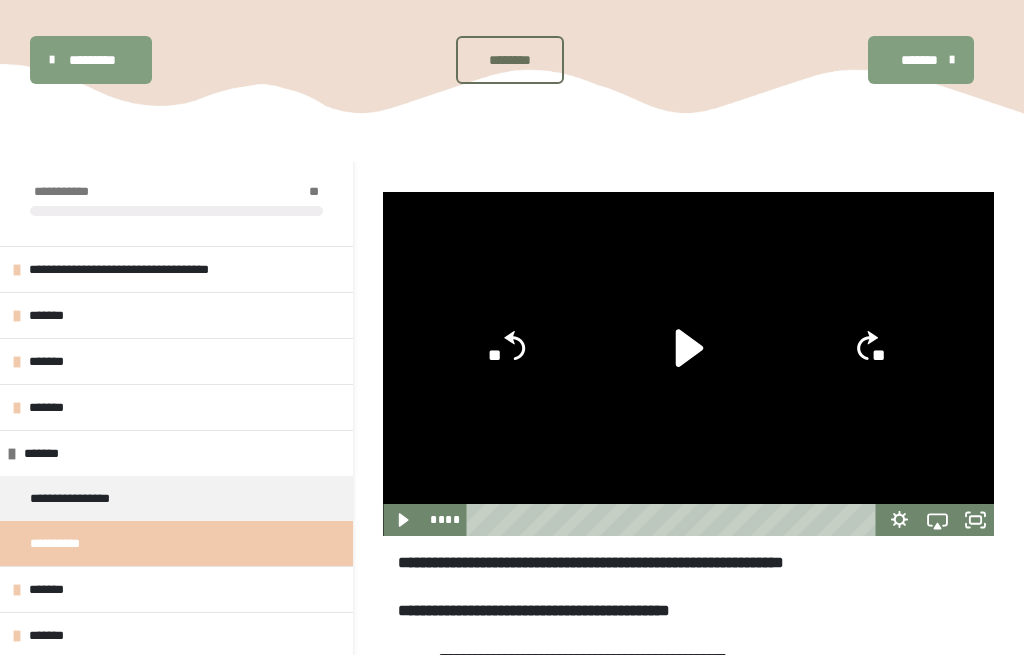 click 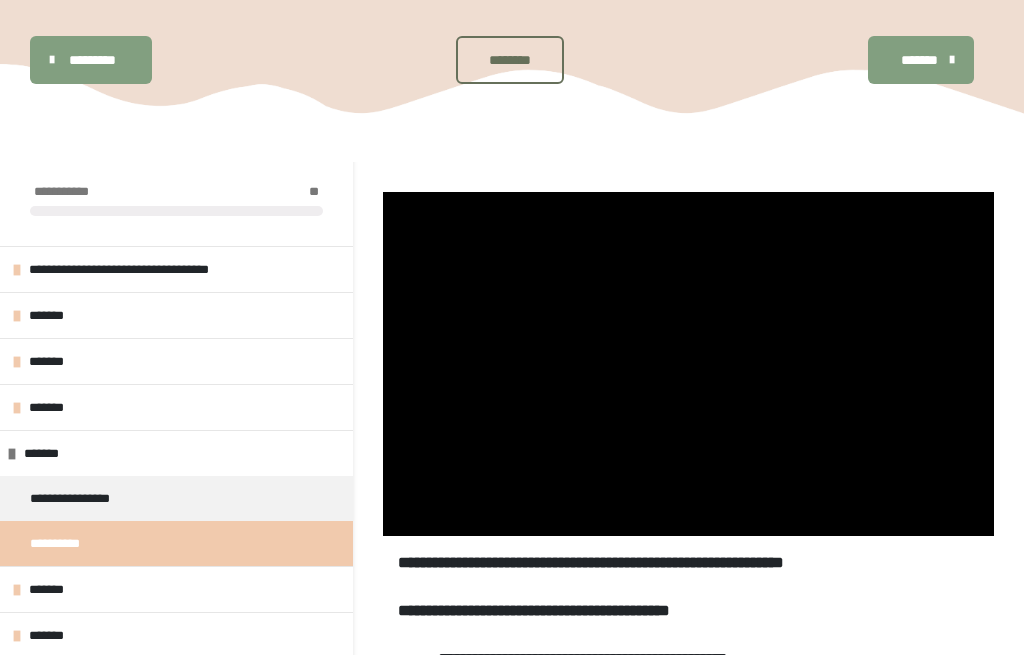 click at bounding box center [688, 364] 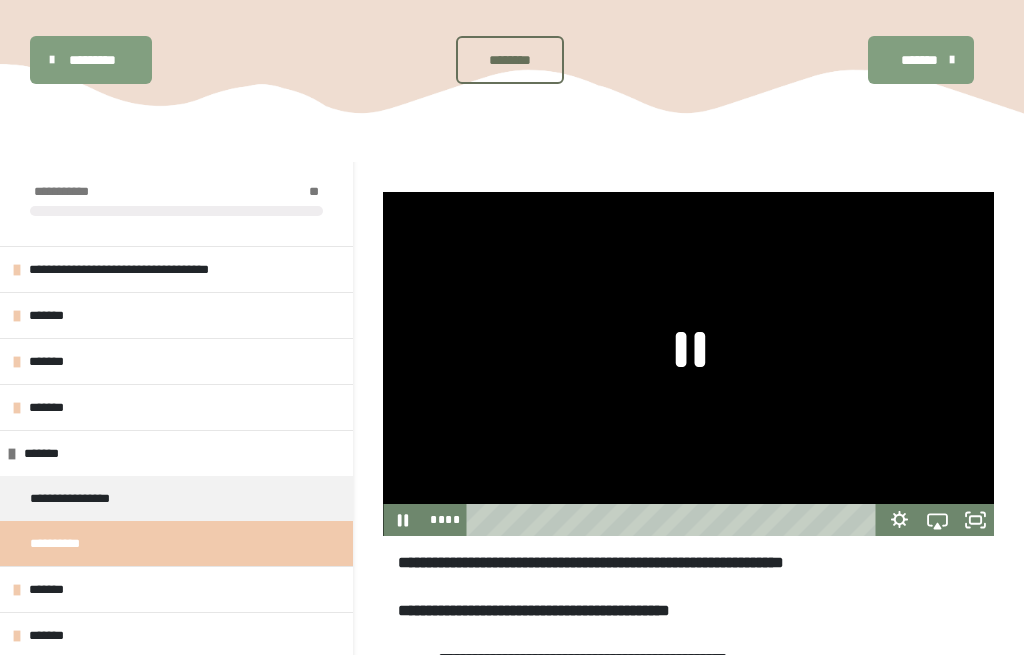 click 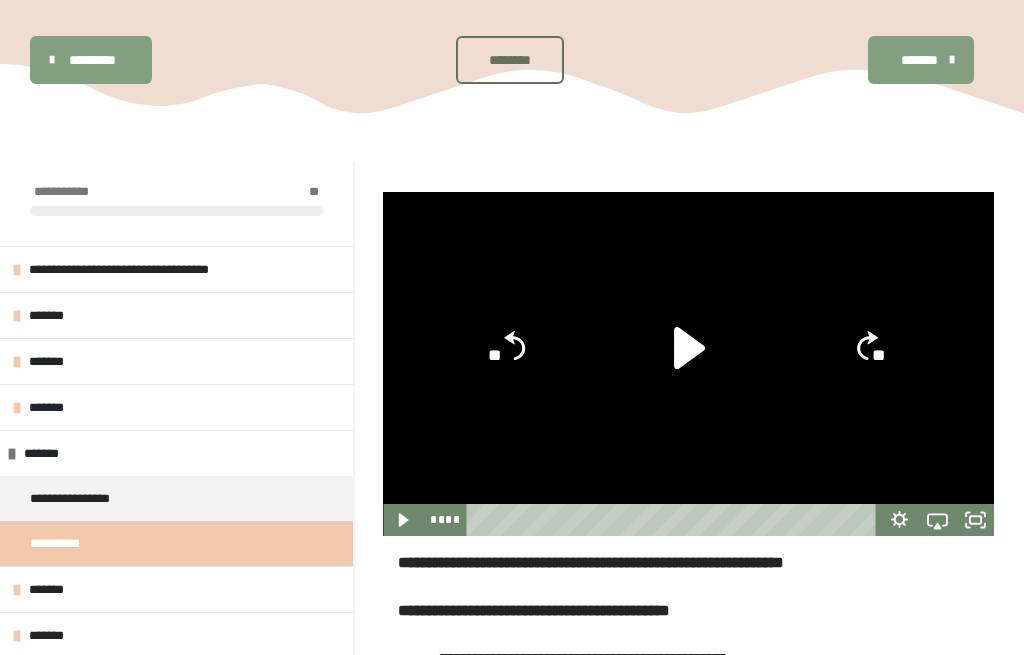 click 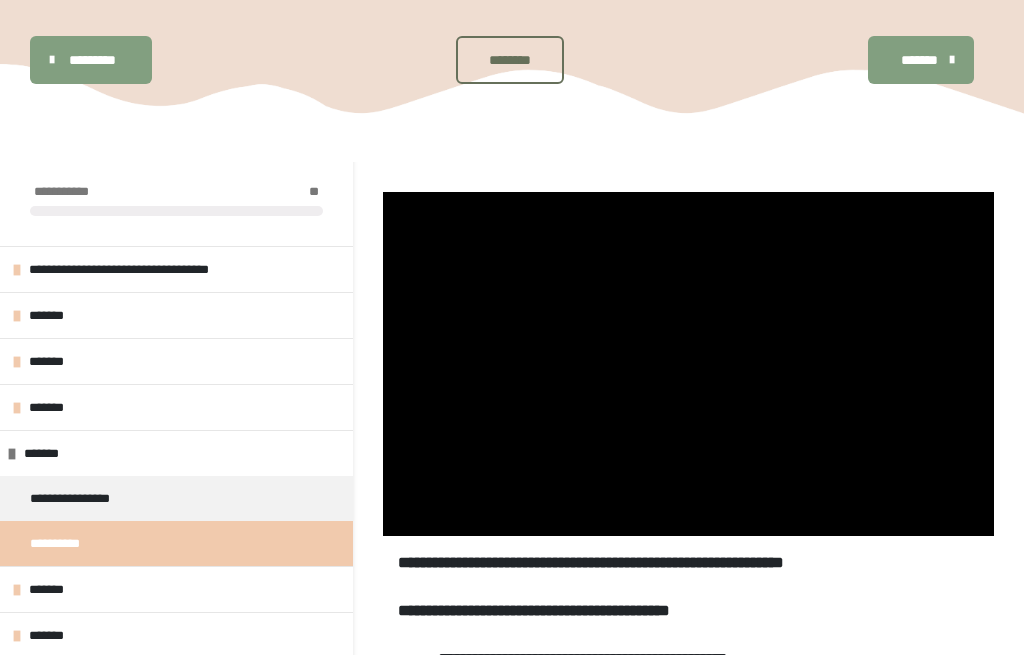 click at bounding box center (688, 364) 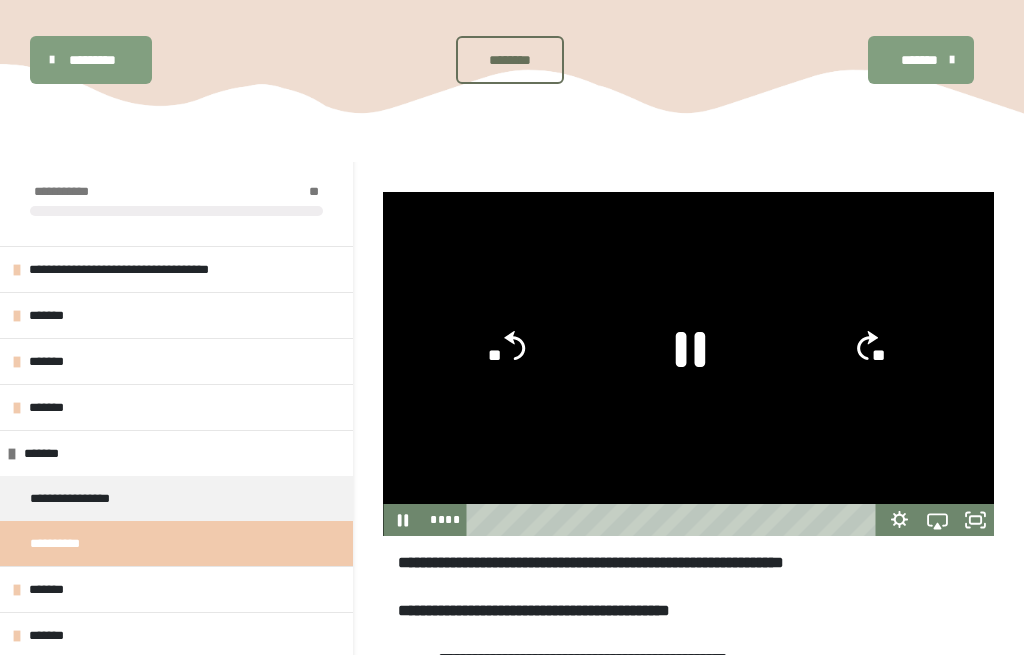 click 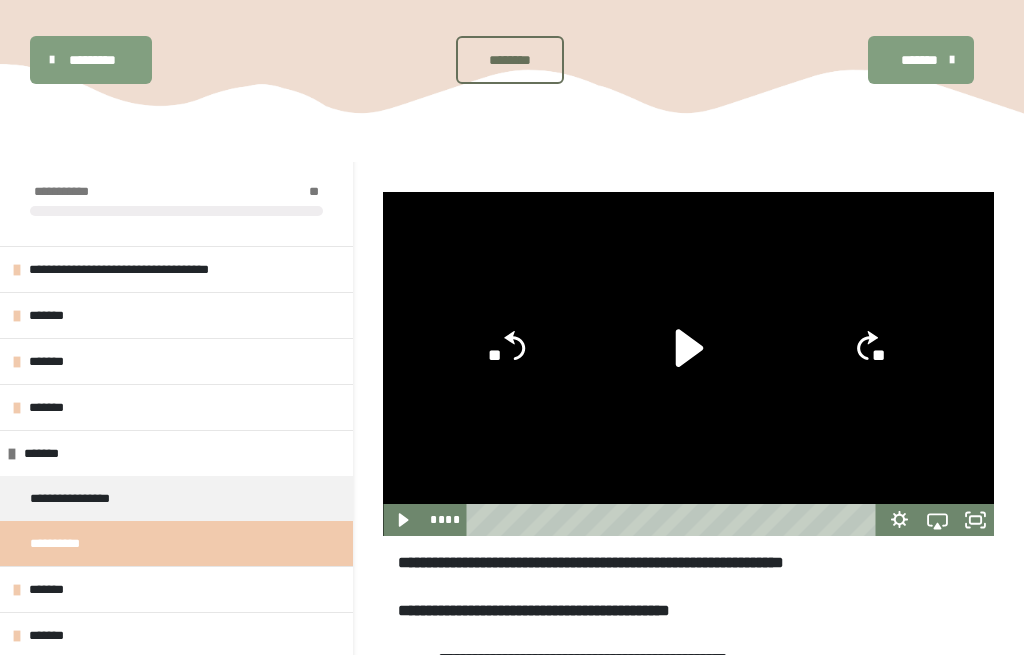 click 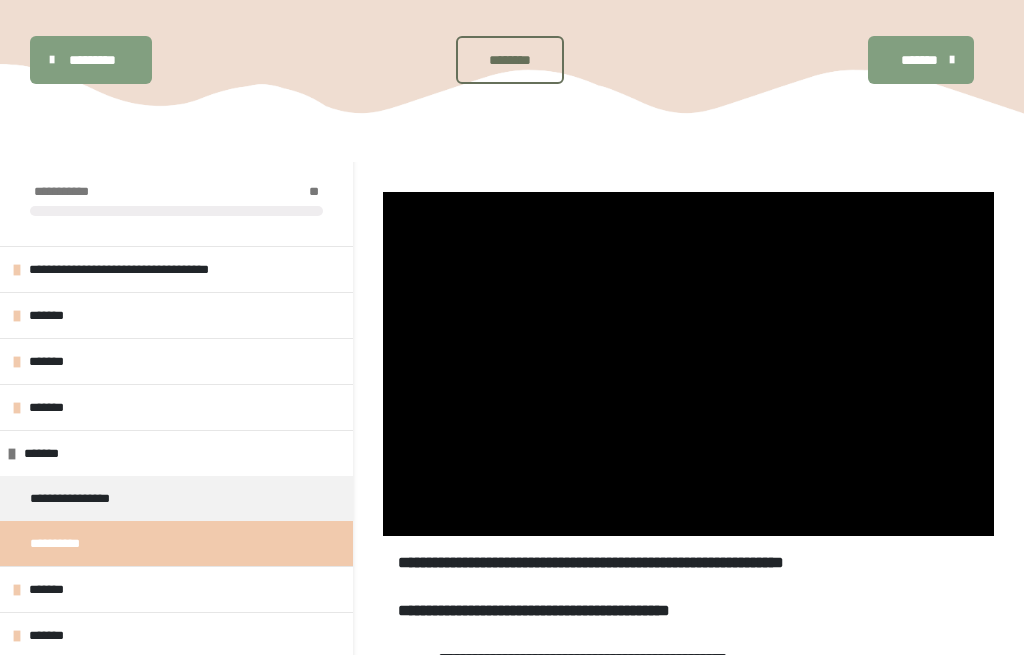 click at bounding box center [688, 364] 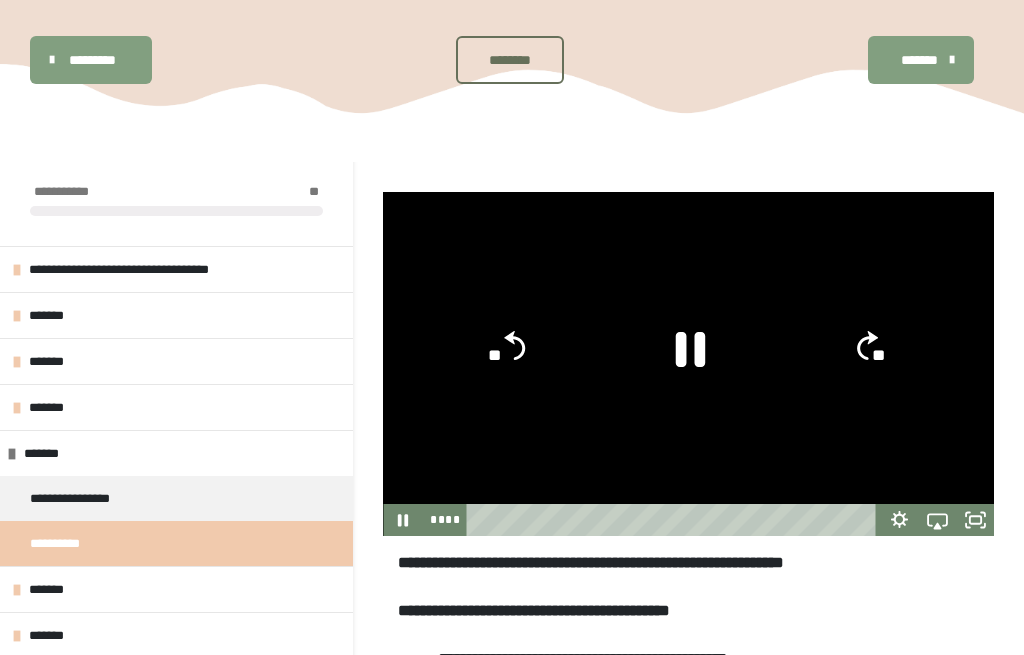 click 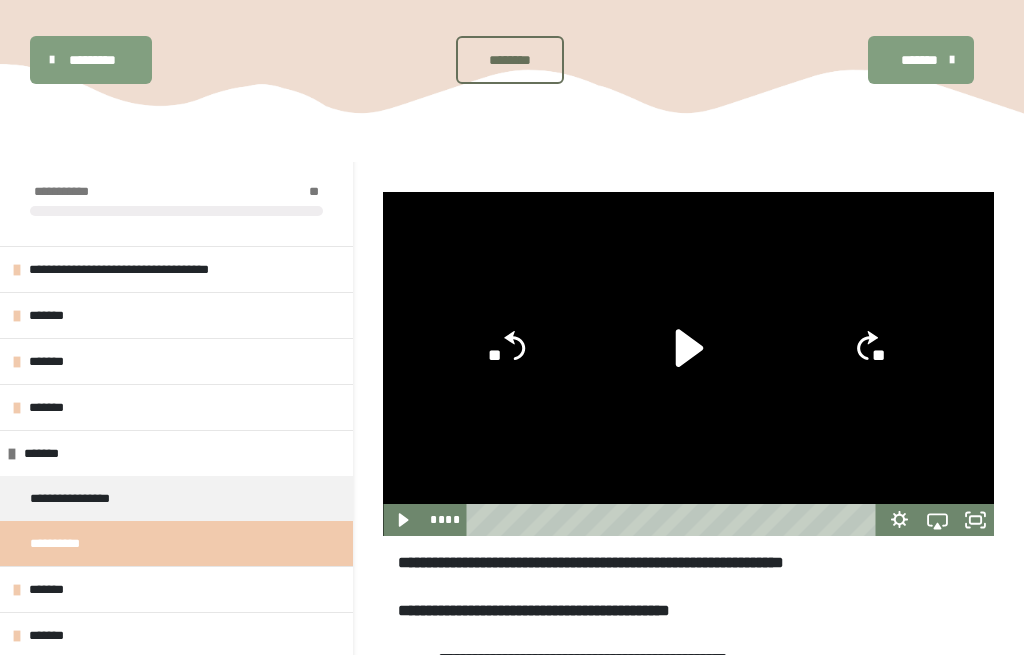 click 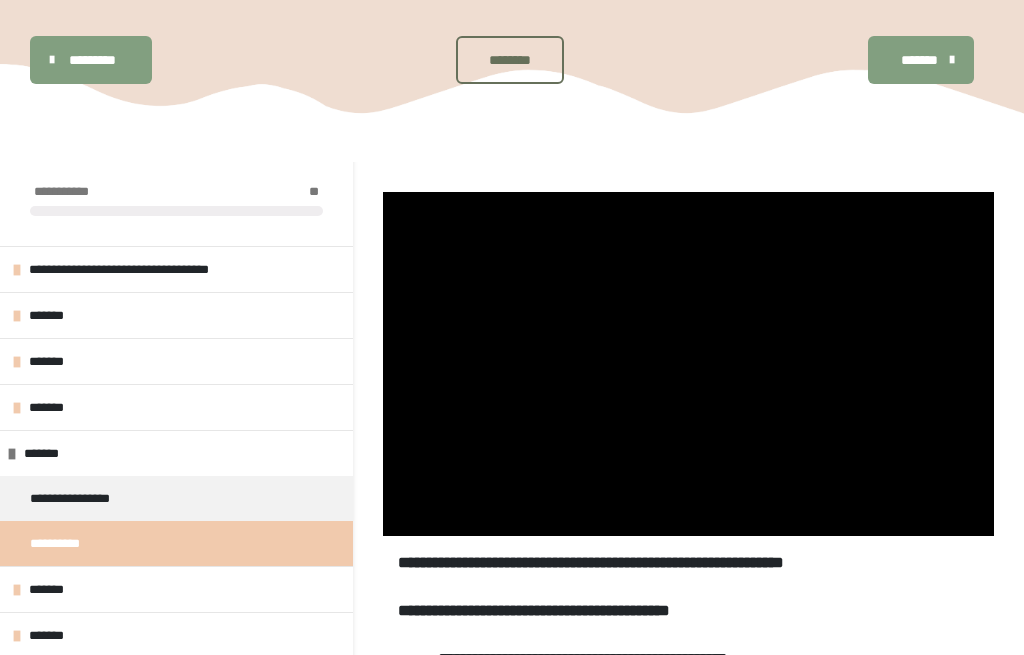 click at bounding box center [688, 364] 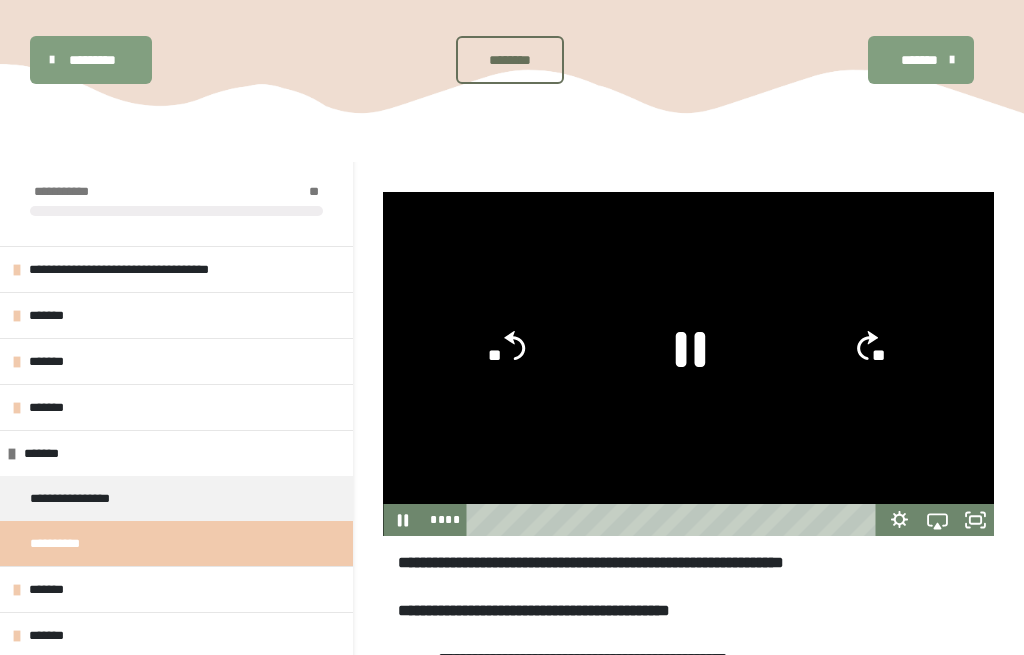 click 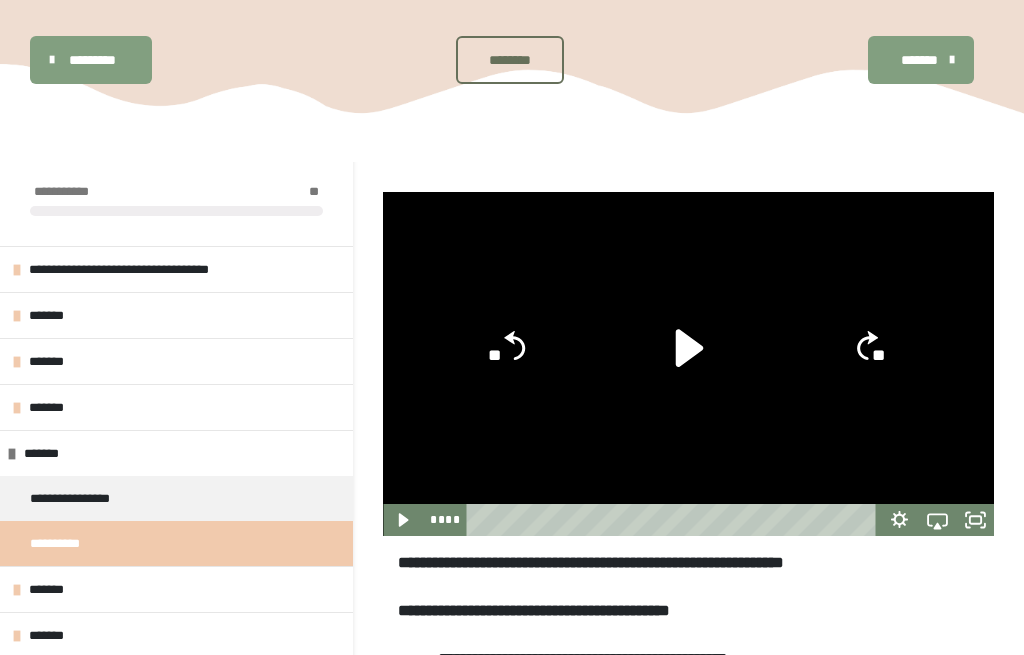 click 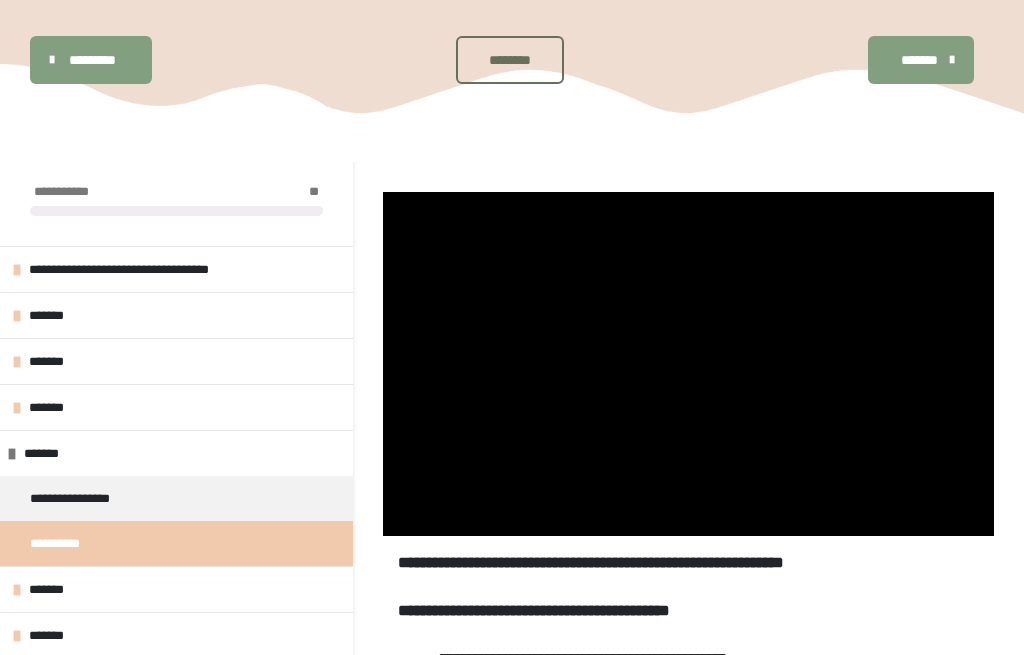 click at bounding box center [688, 364] 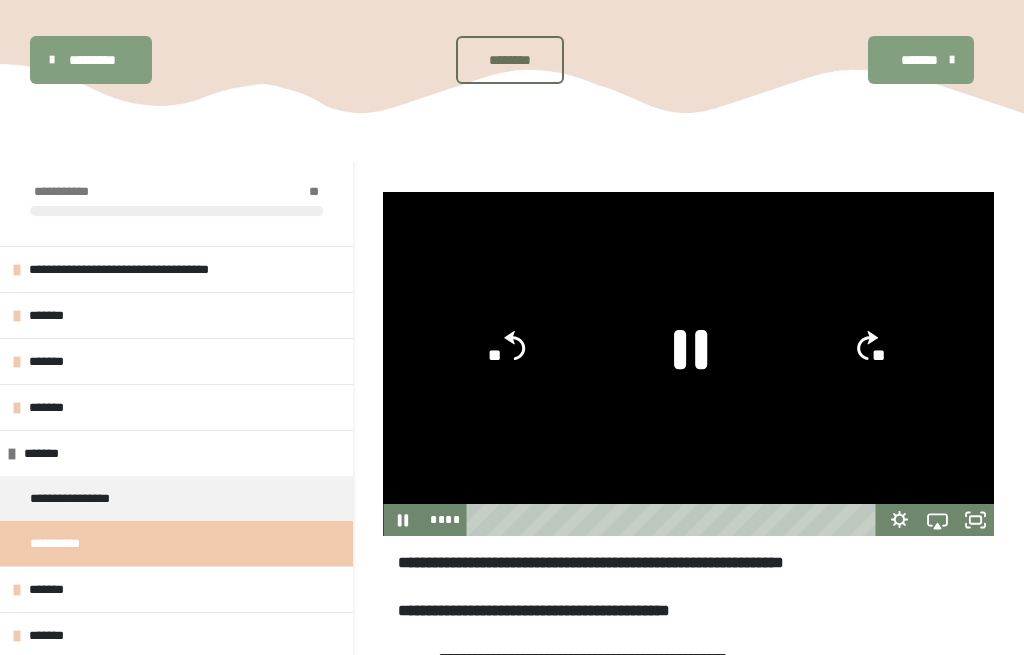 click 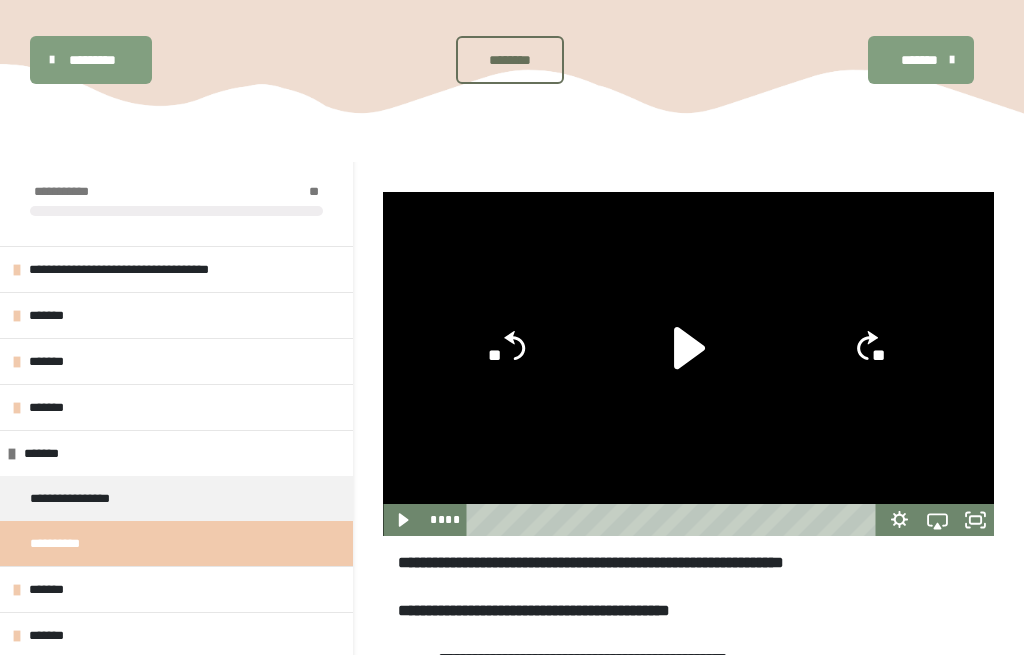 click 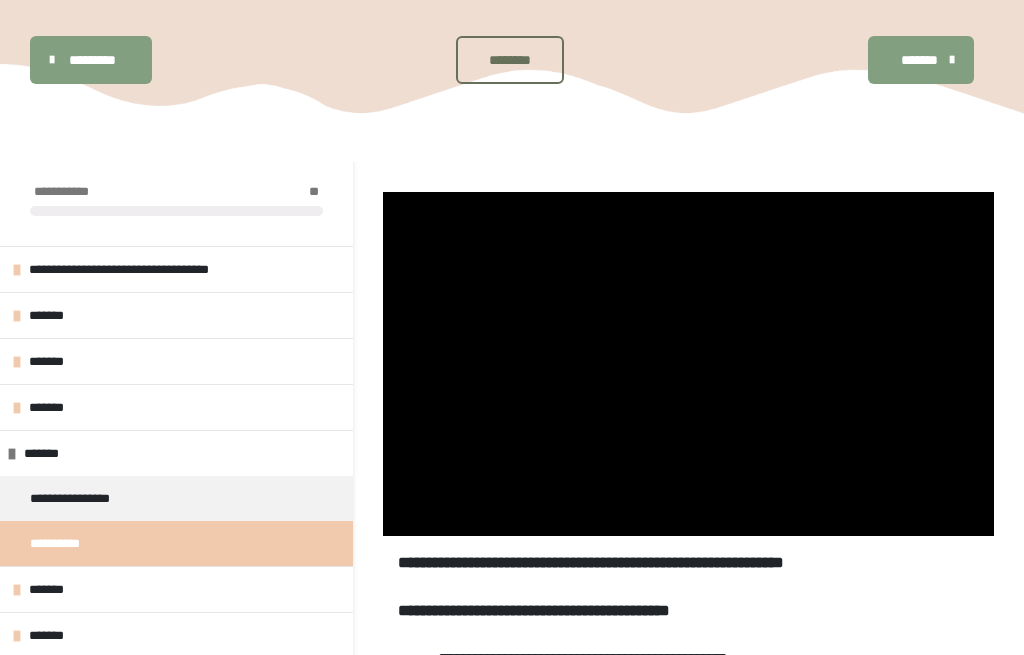 click at bounding box center [688, 364] 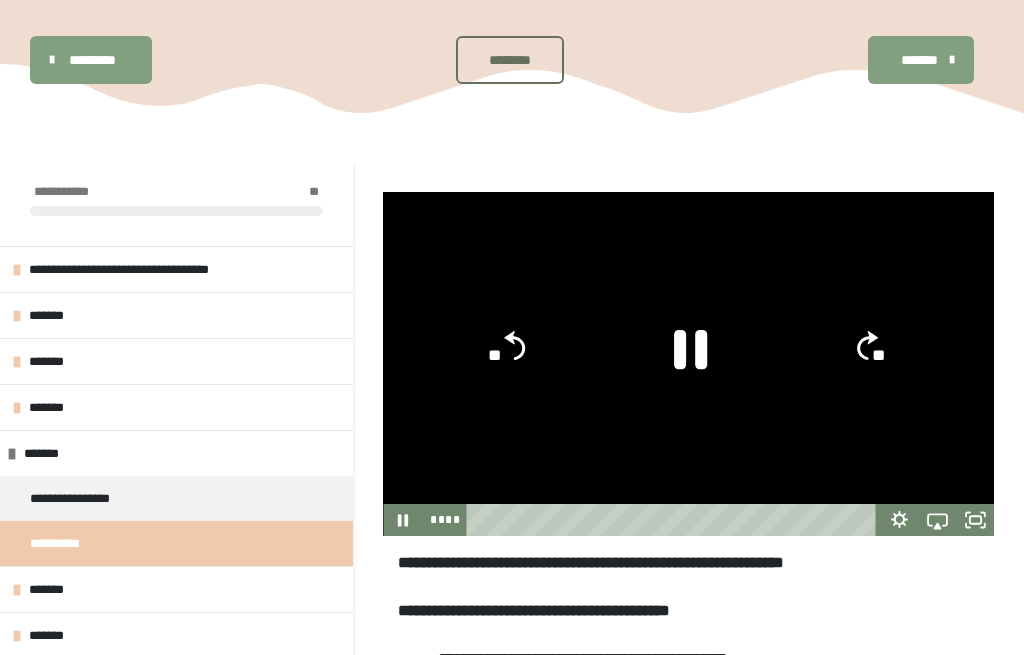 click 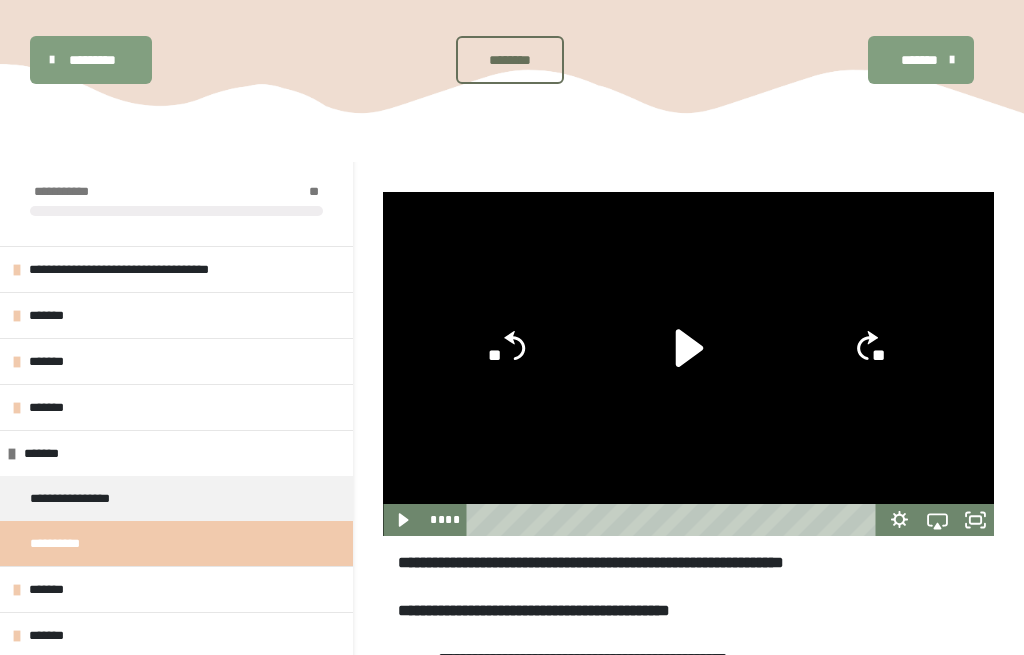click 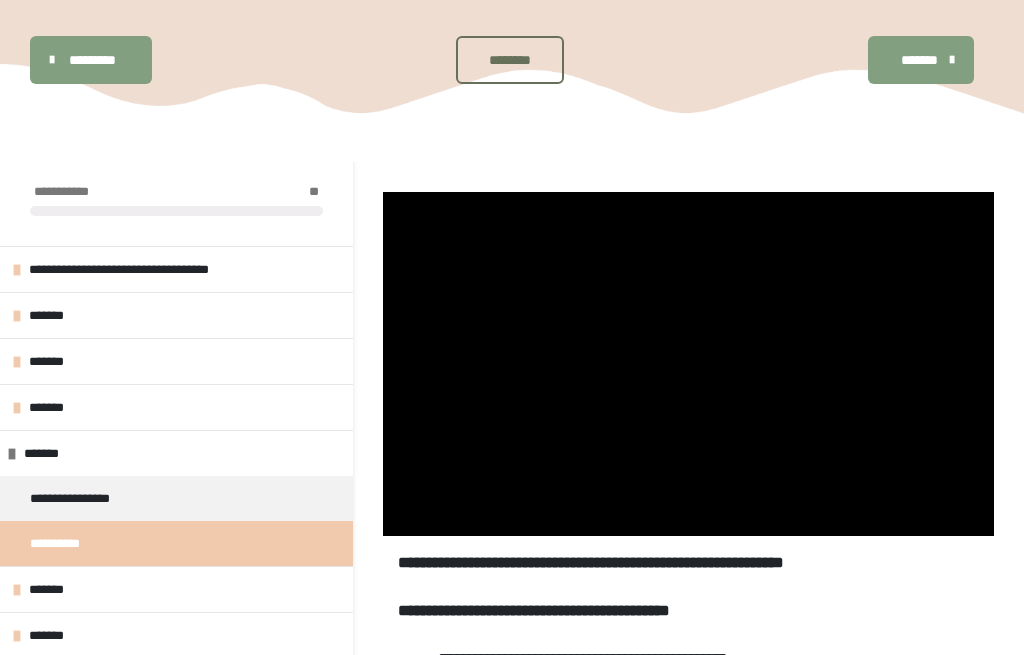 click at bounding box center (688, 364) 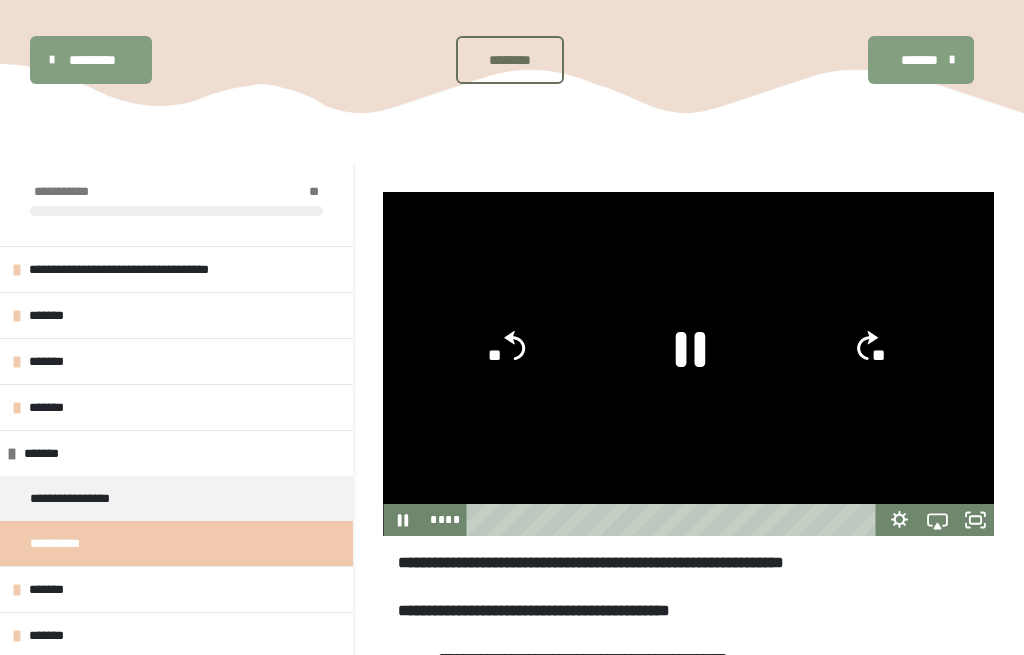 click 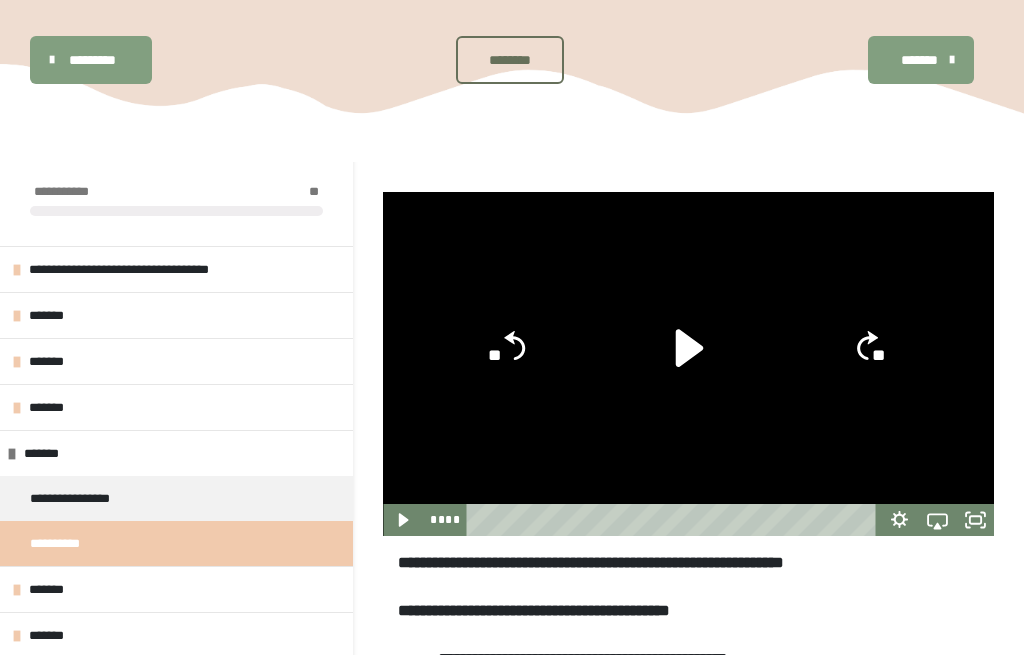 click 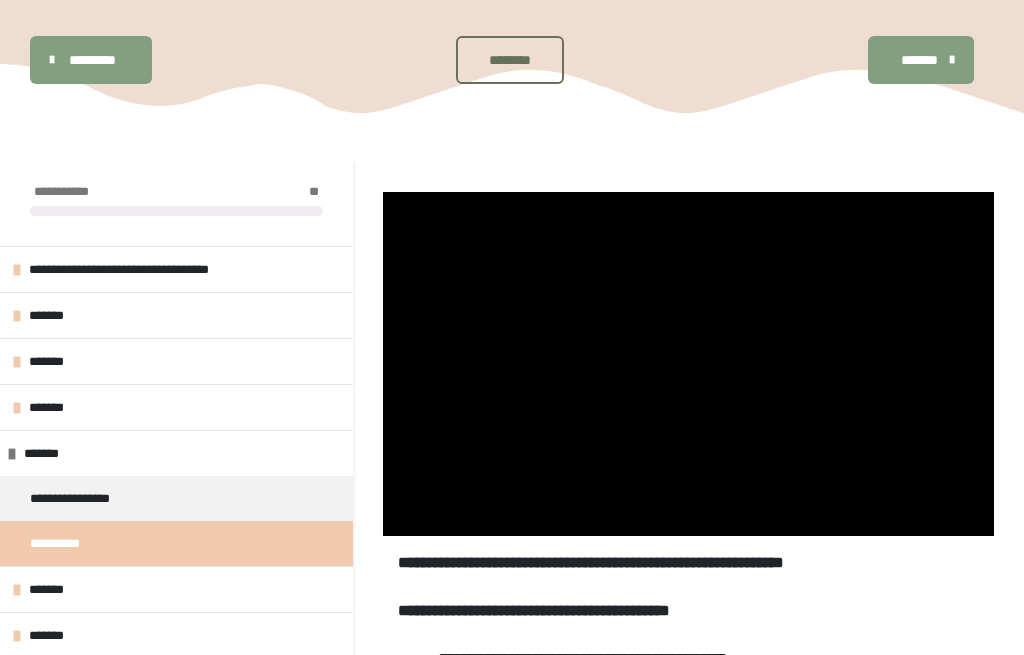 click at bounding box center (688, 364) 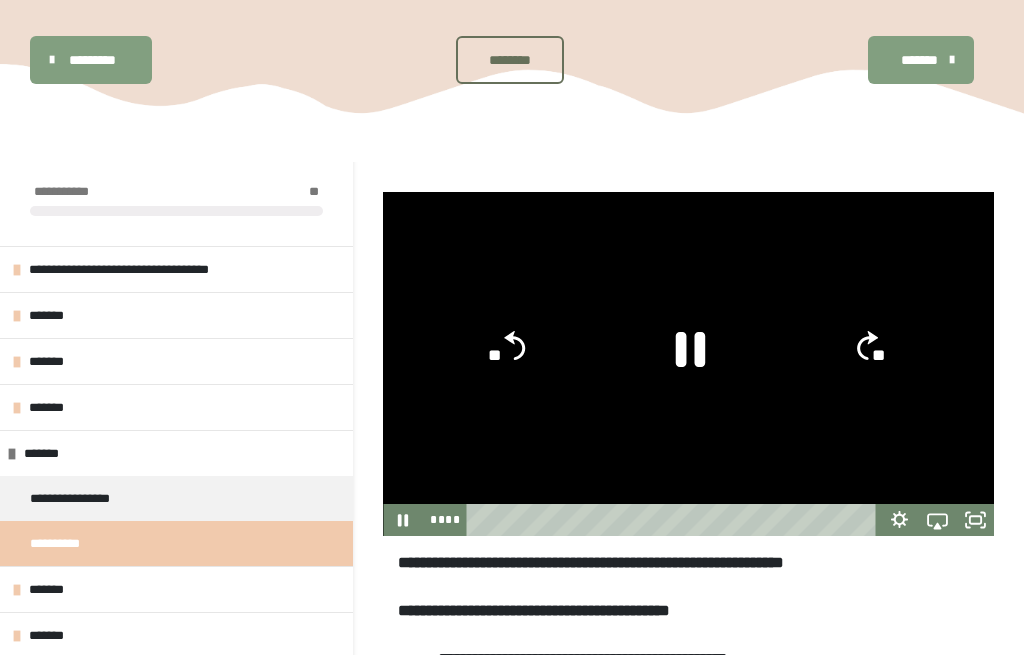 click 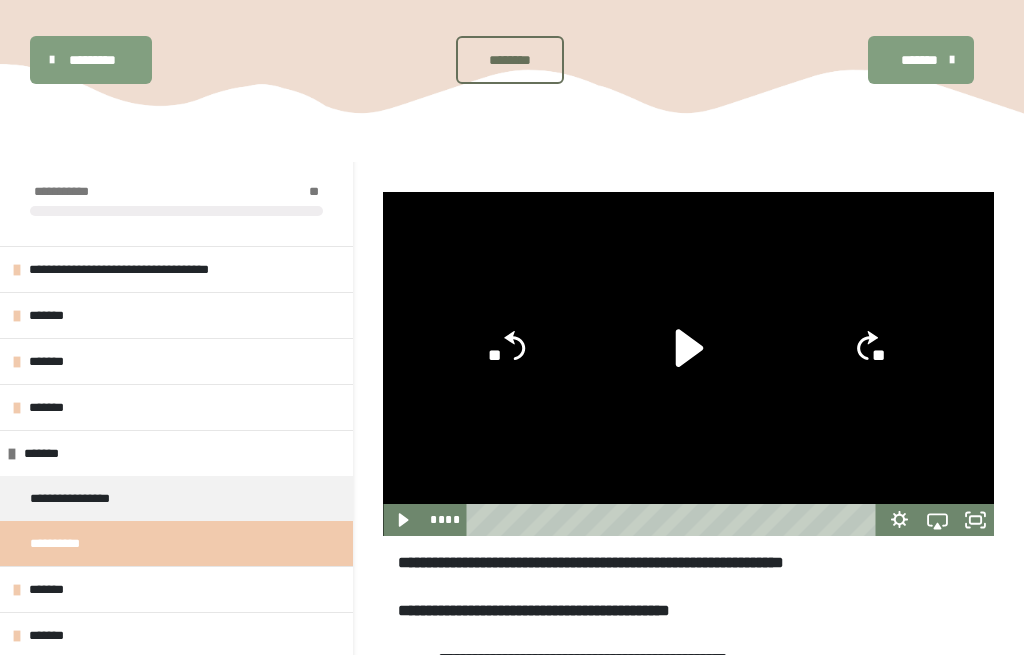 click on "**" 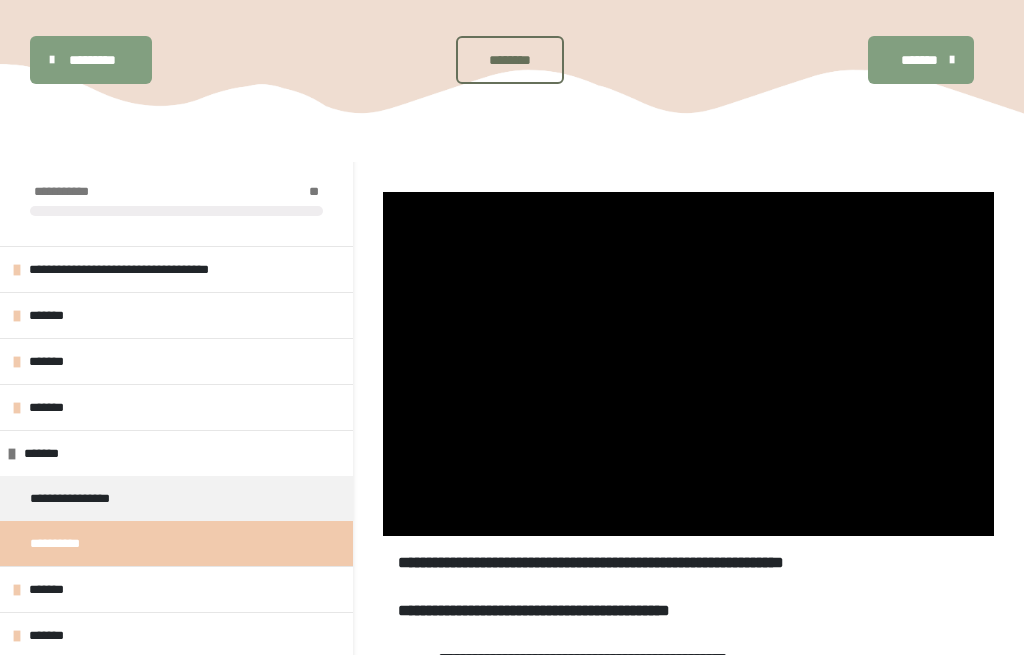 click at bounding box center (688, 364) 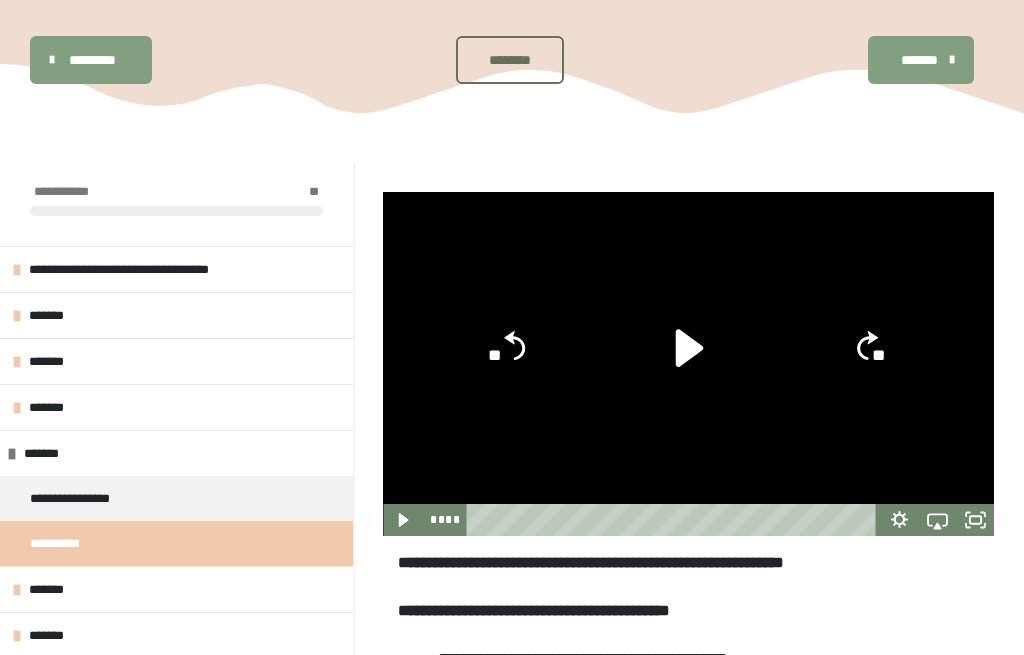 click on "**" 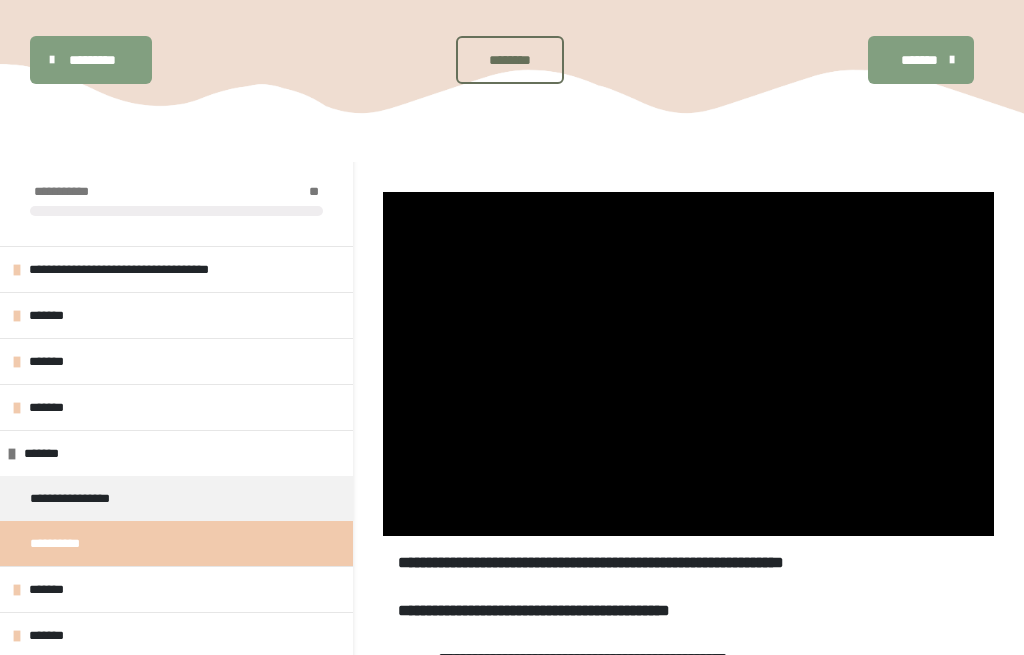 click at bounding box center [688, 364] 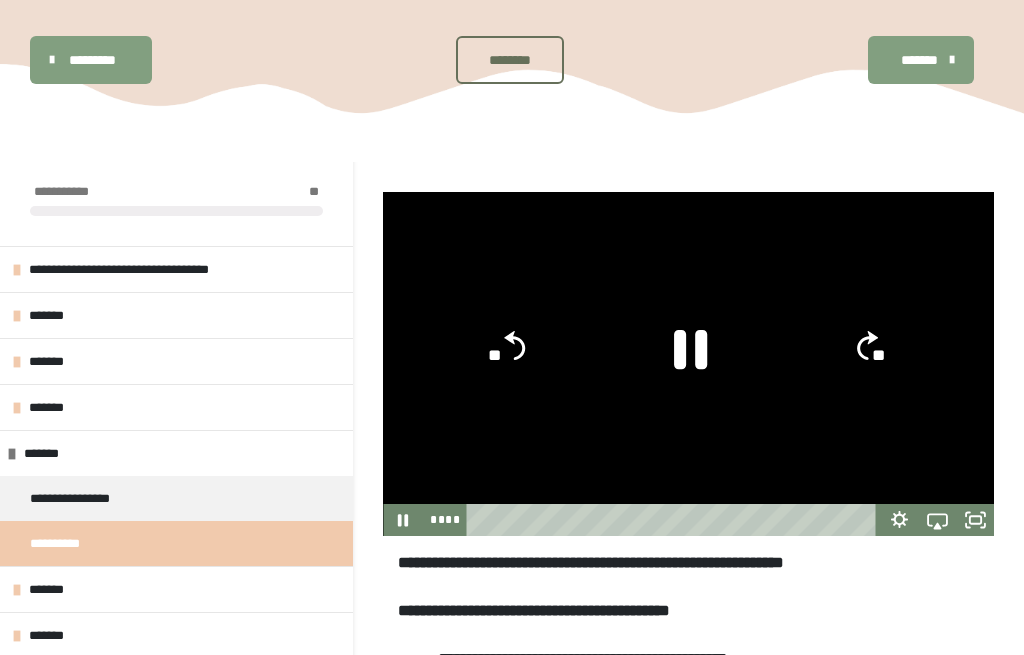 click 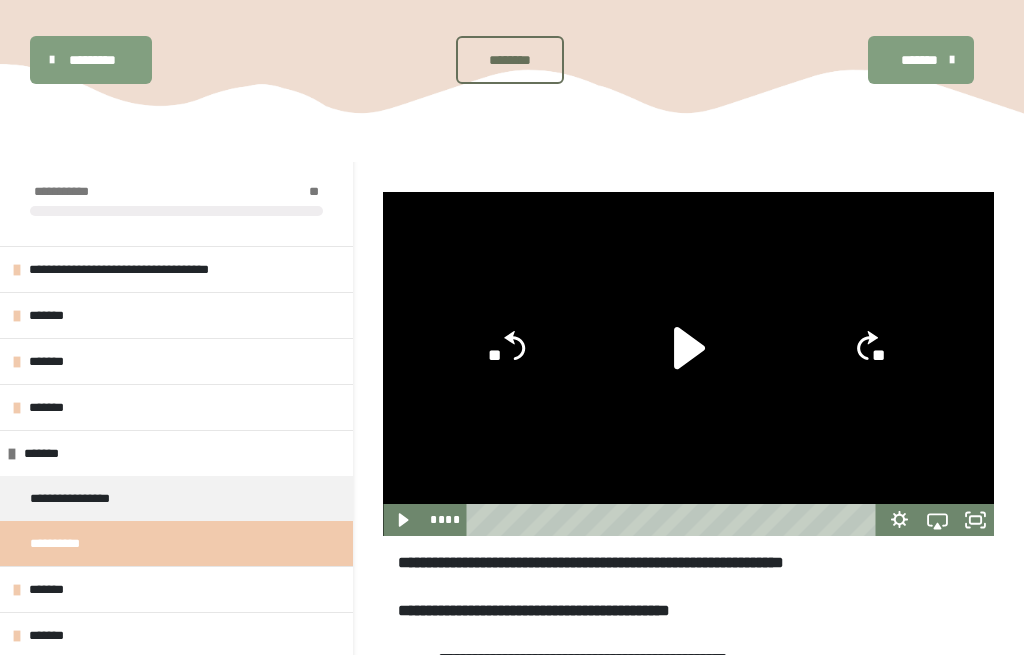 click 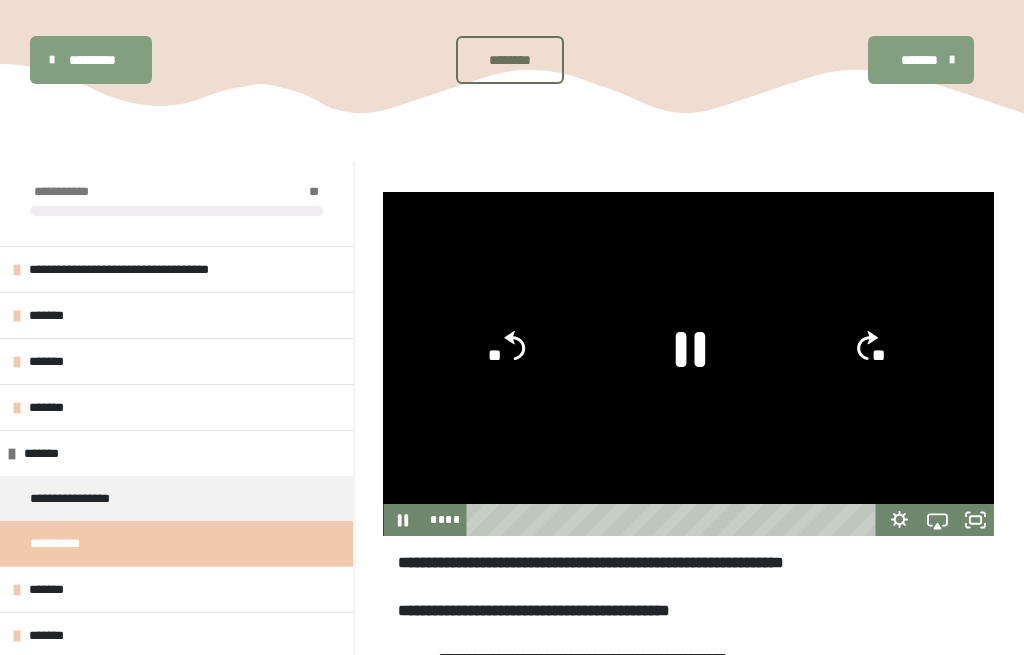 click 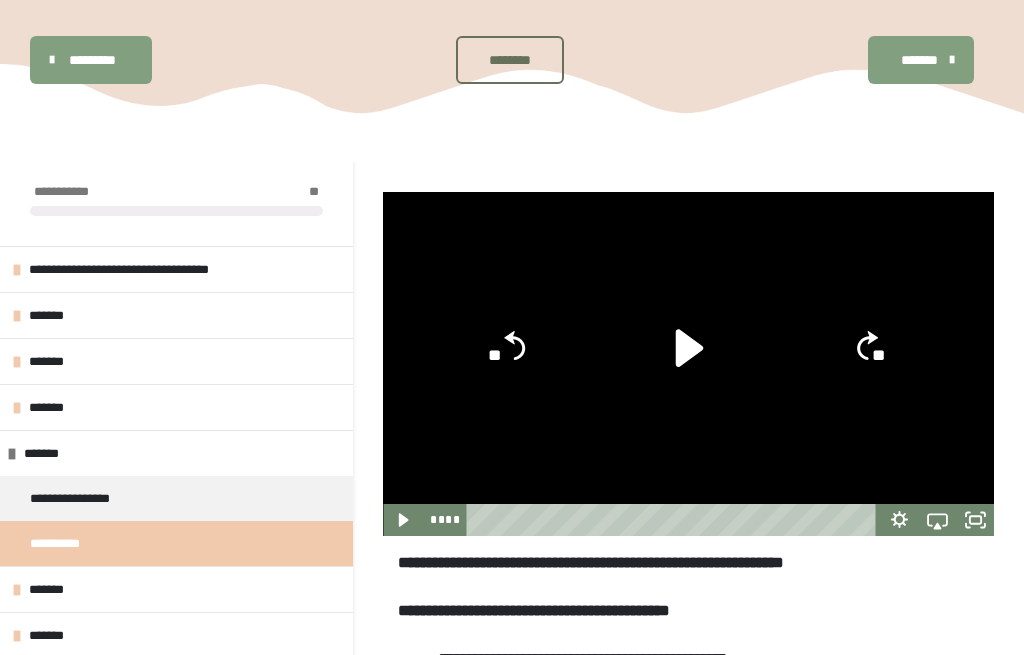 click 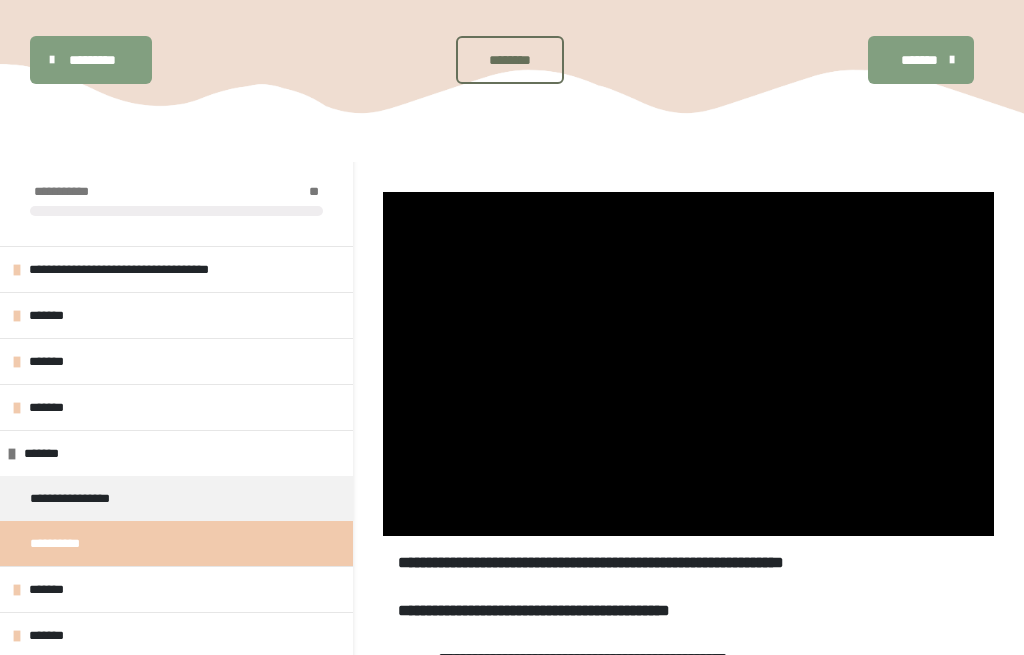 click at bounding box center (688, 364) 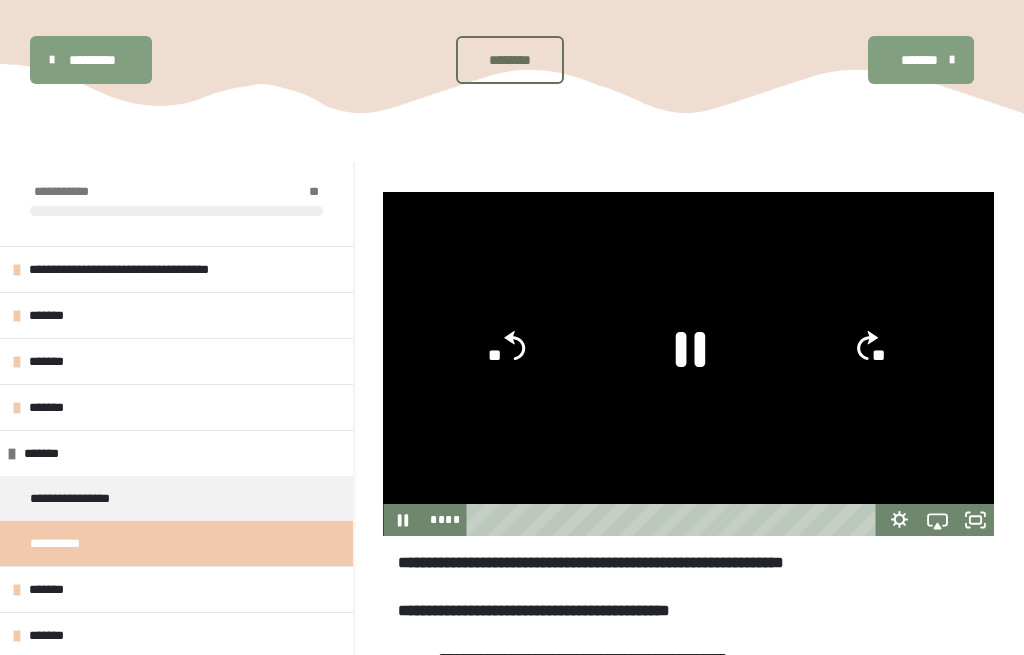 click 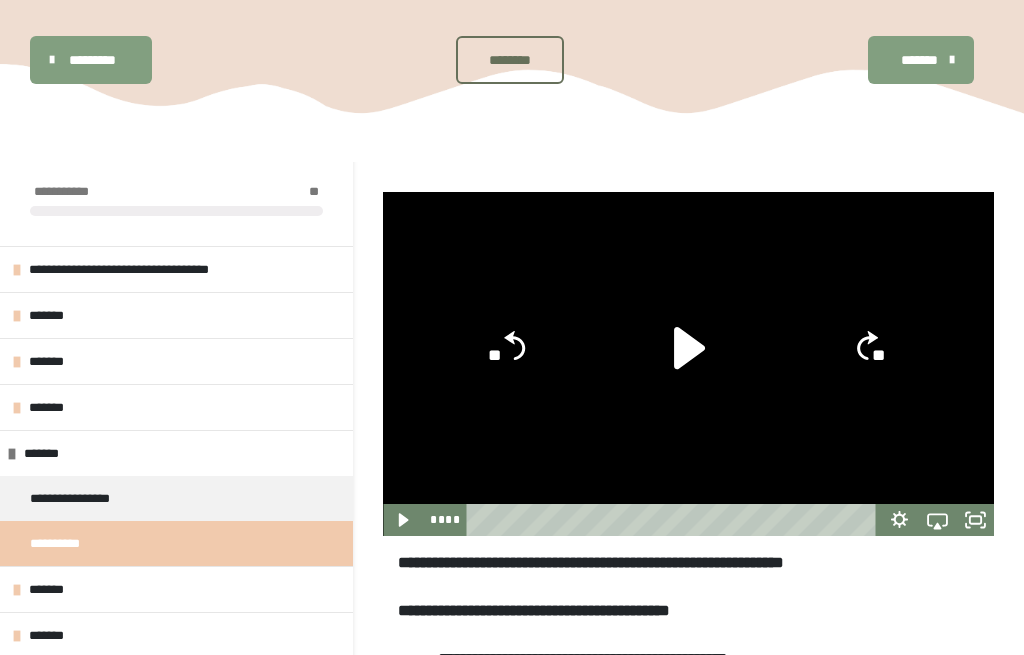 click 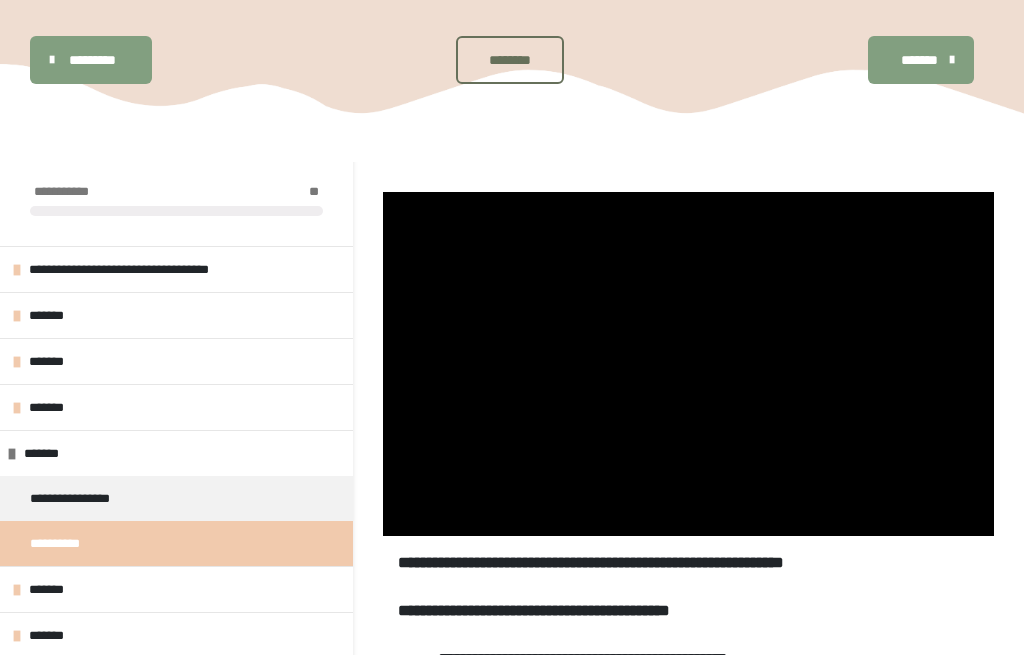 click at bounding box center (688, 364) 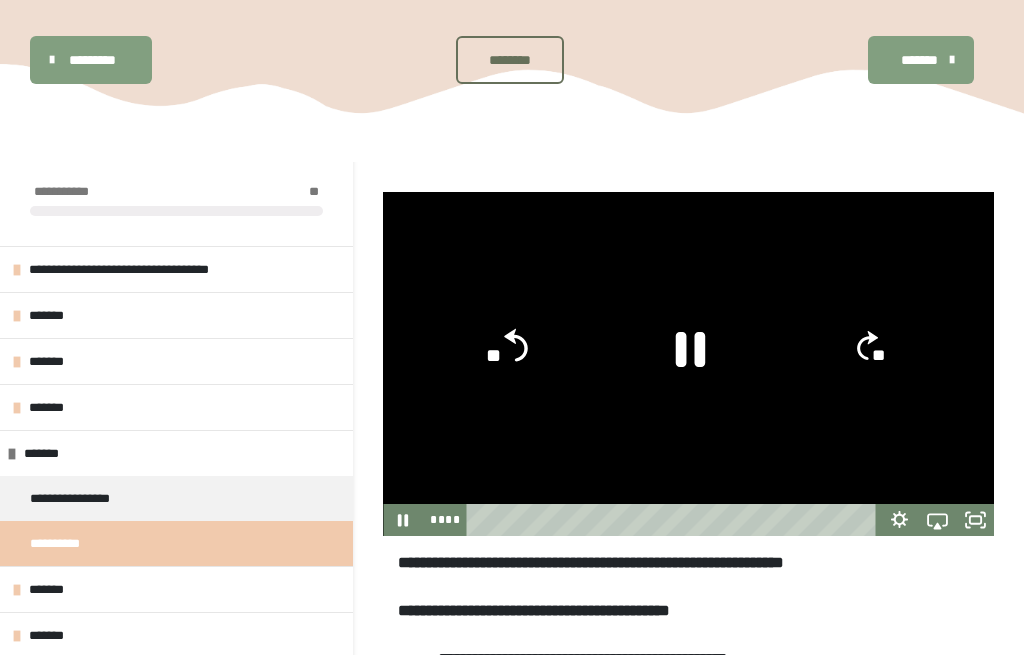 click on "**" 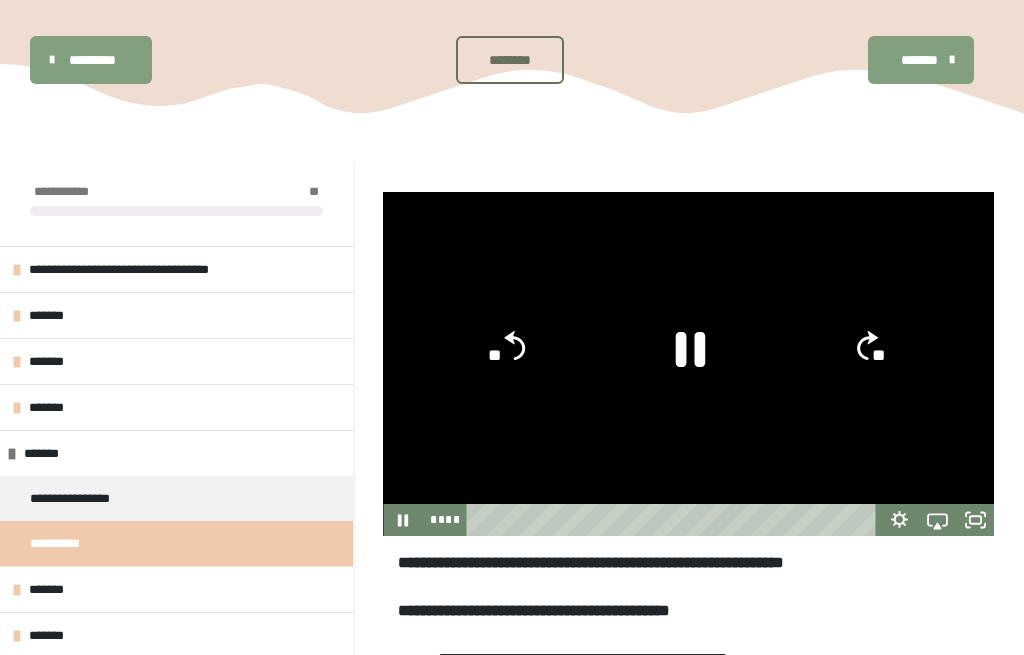 click 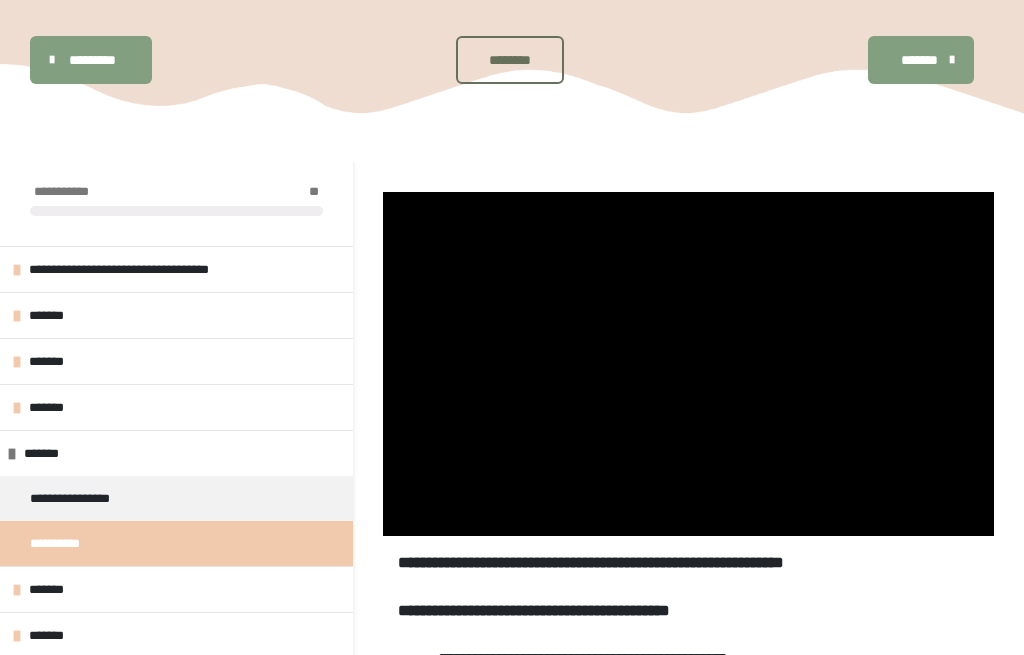 click at bounding box center (688, 364) 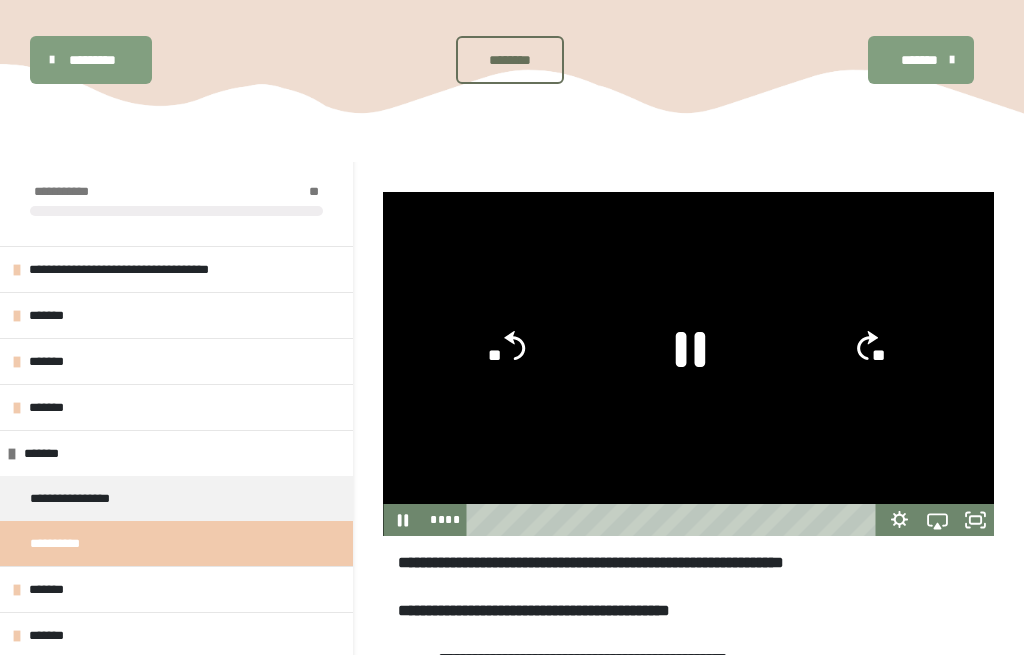 click on "**" 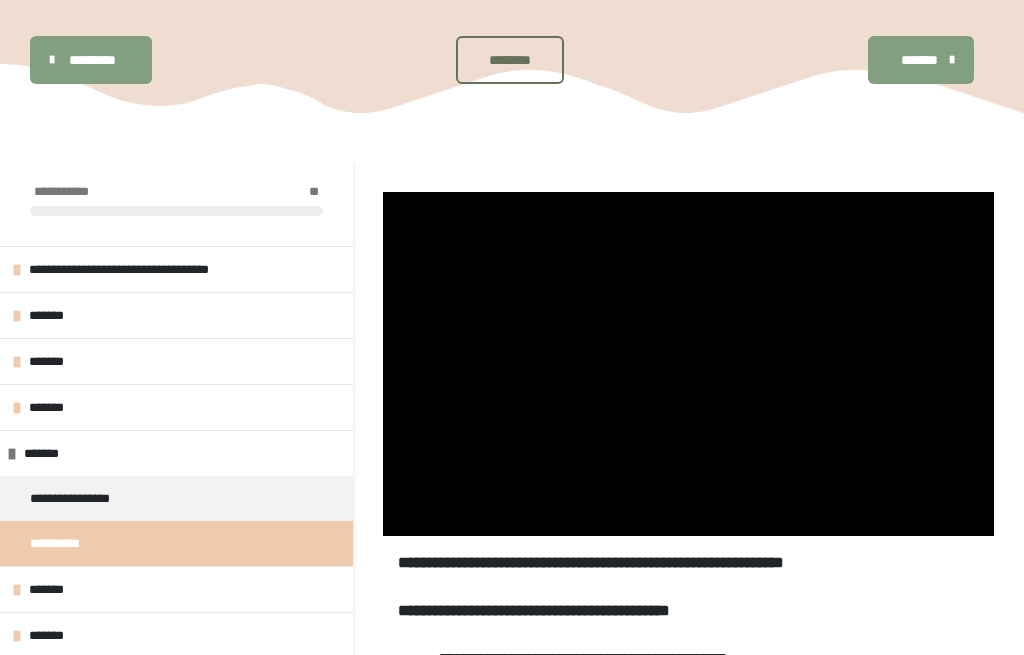 click at bounding box center (688, 364) 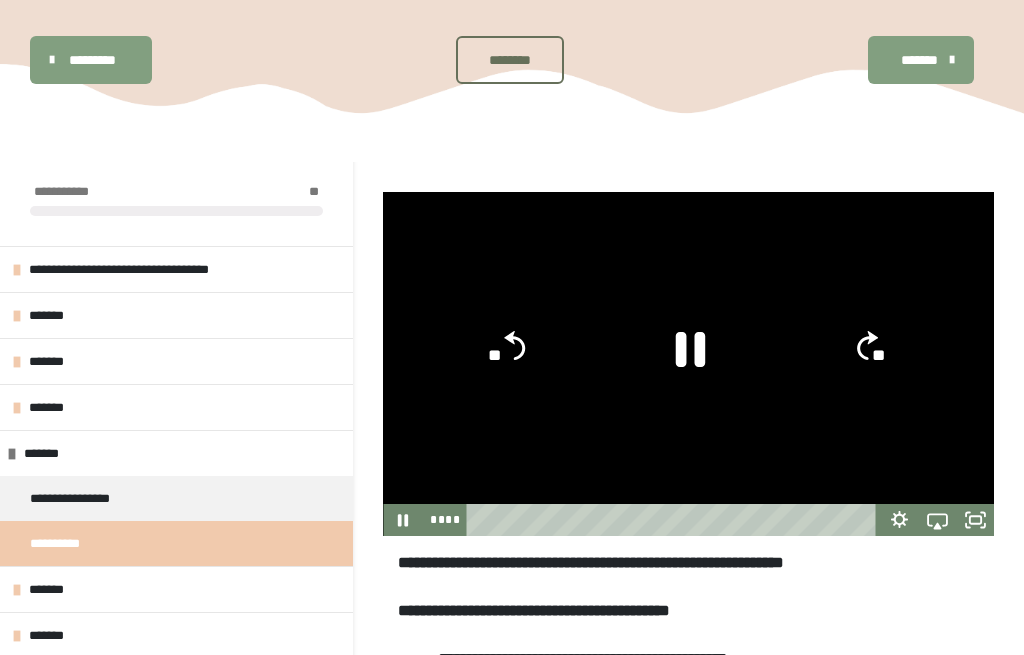 click 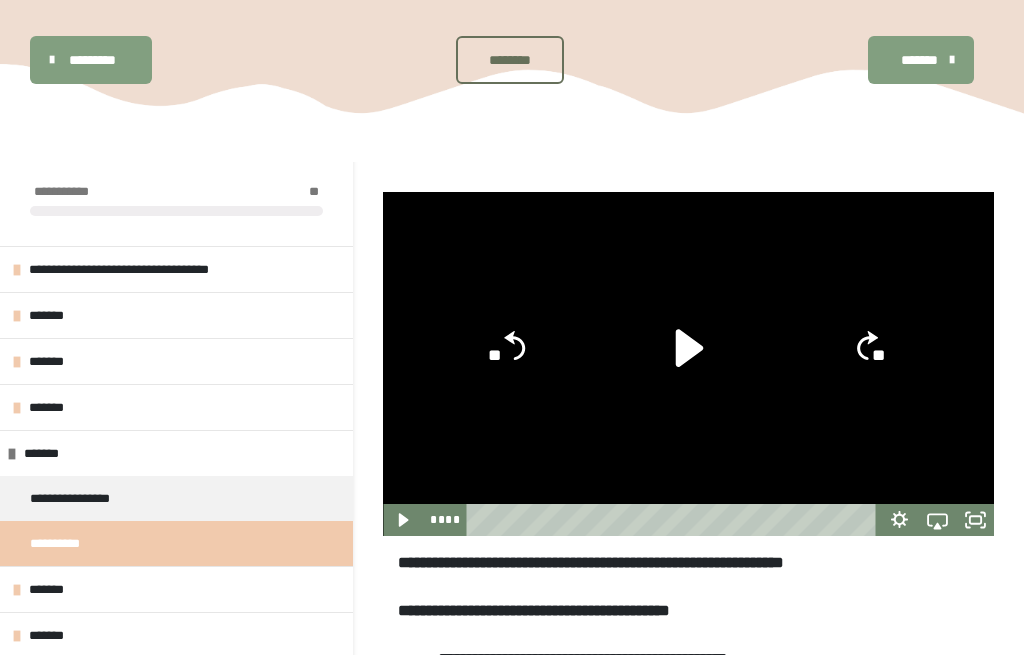 click at bounding box center [688, 364] 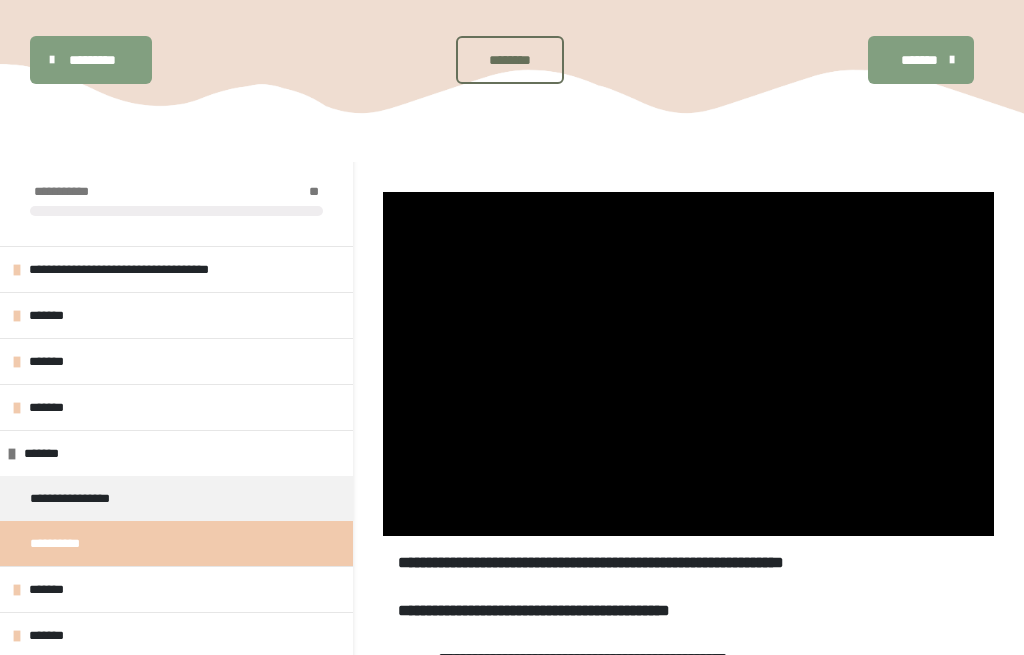 click at bounding box center (688, 364) 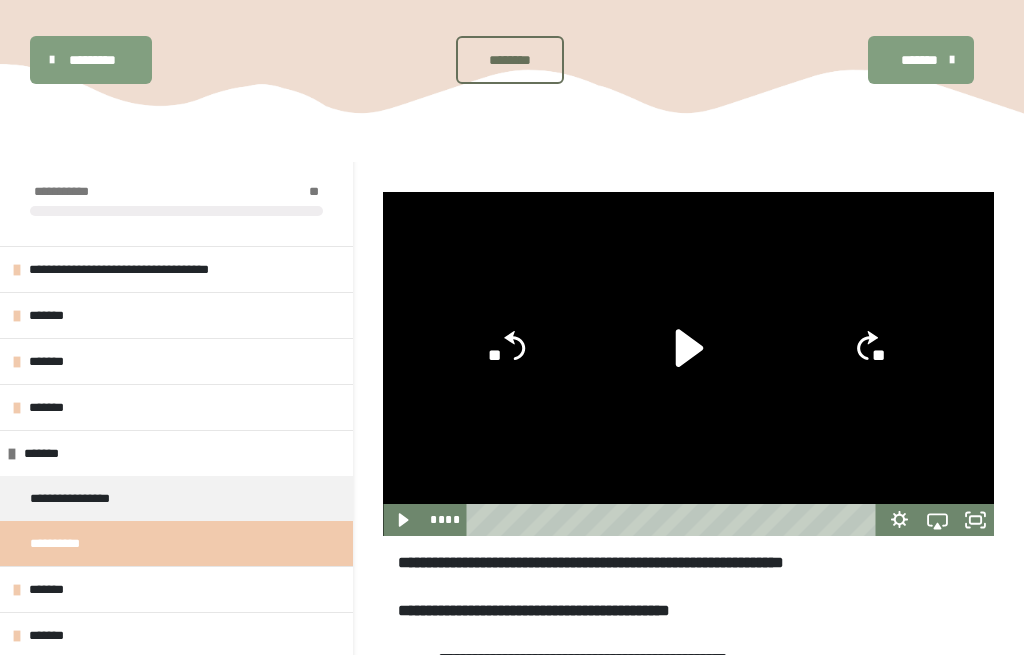 click 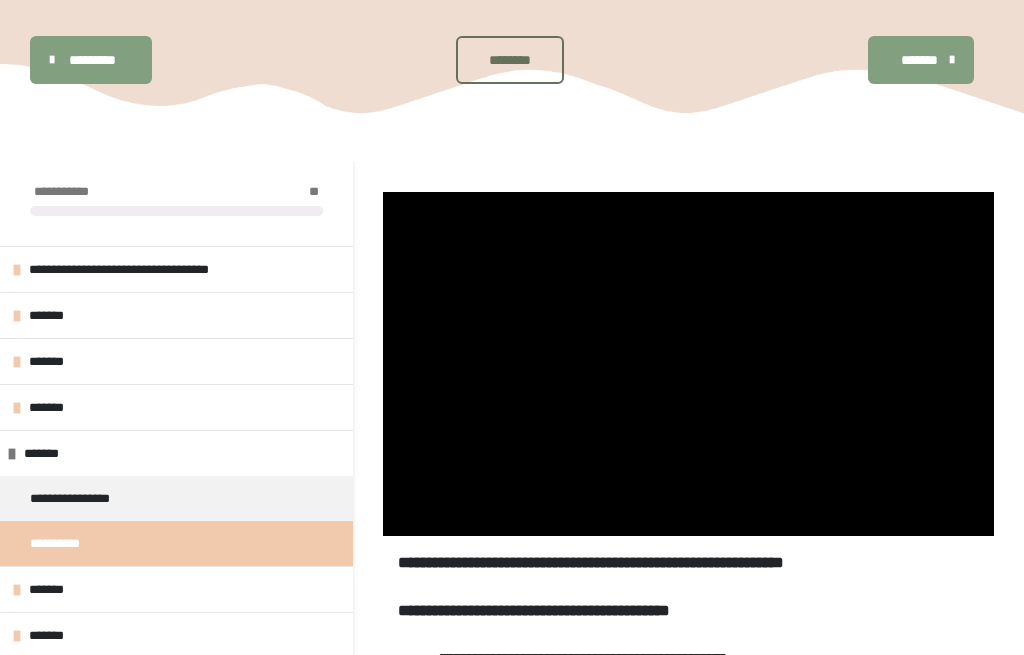 click at bounding box center (688, 364) 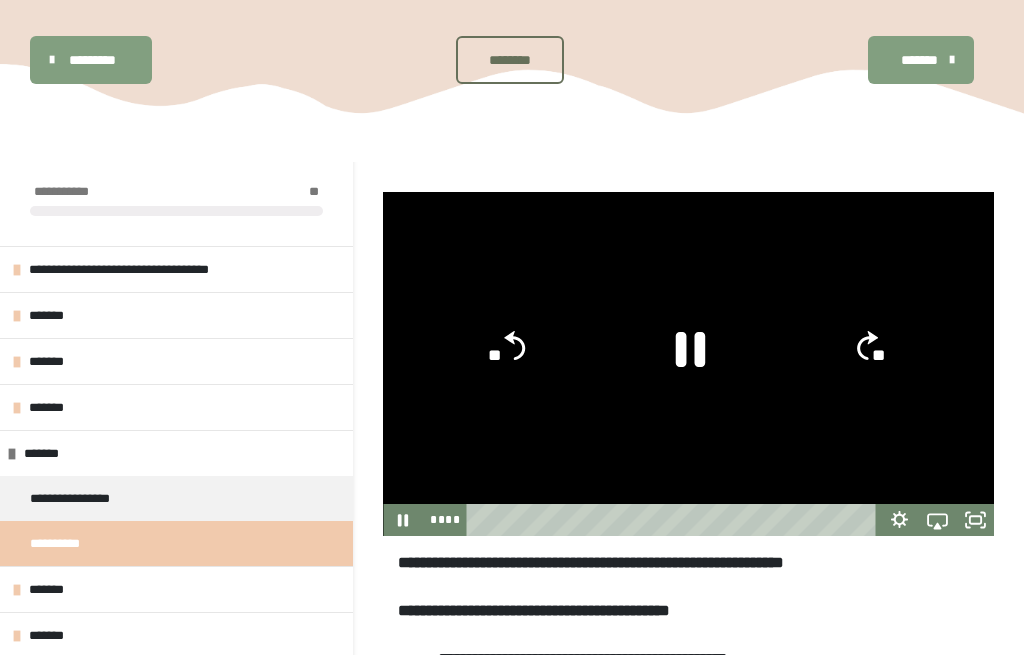 click on "**" 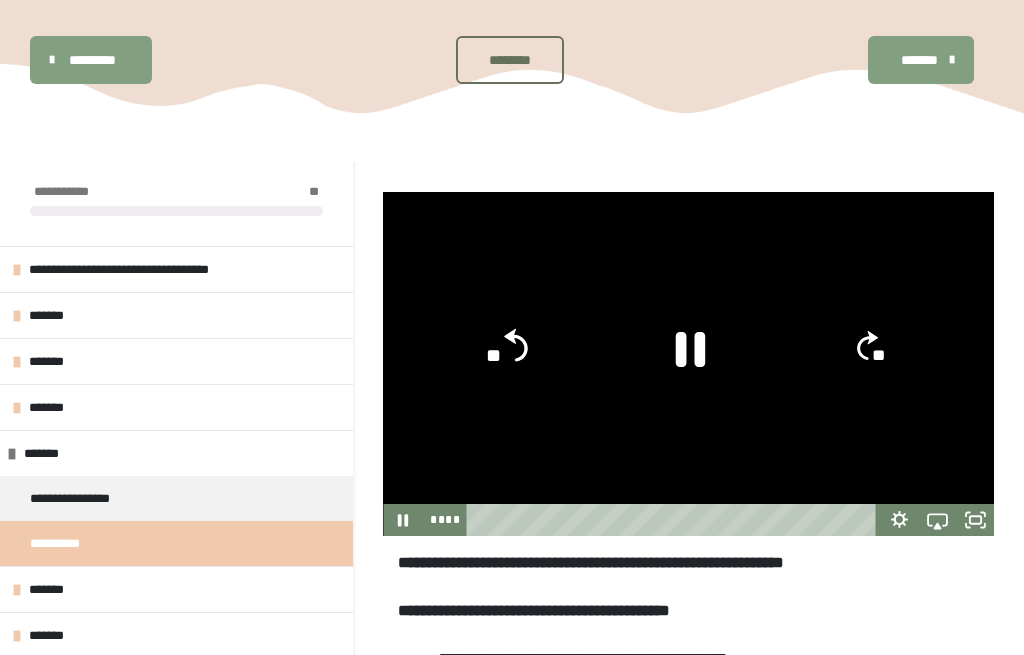 click on "**" 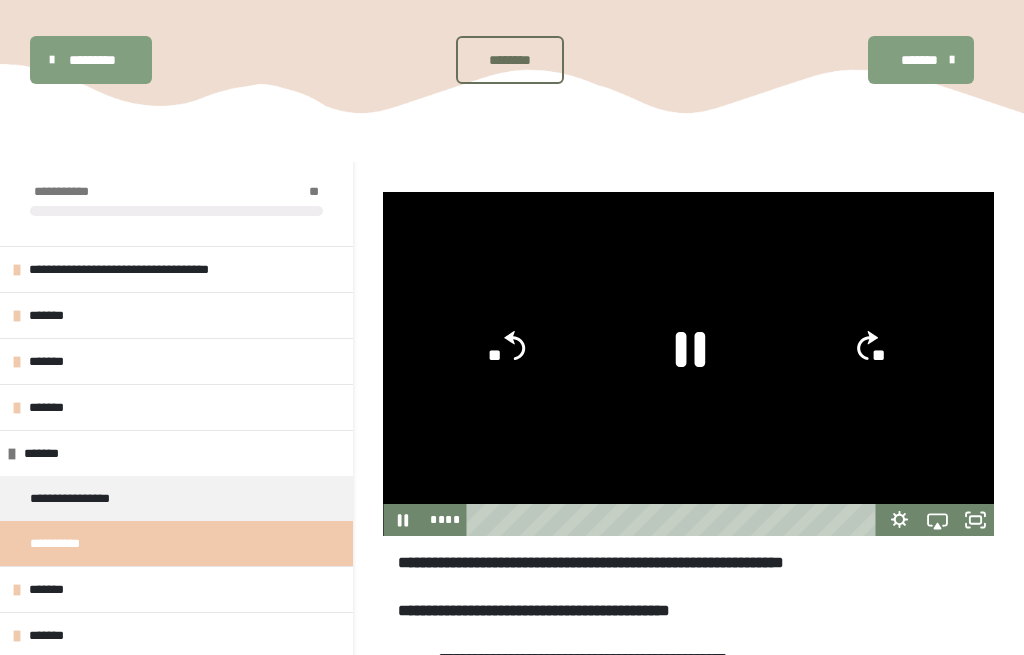 click on "**" 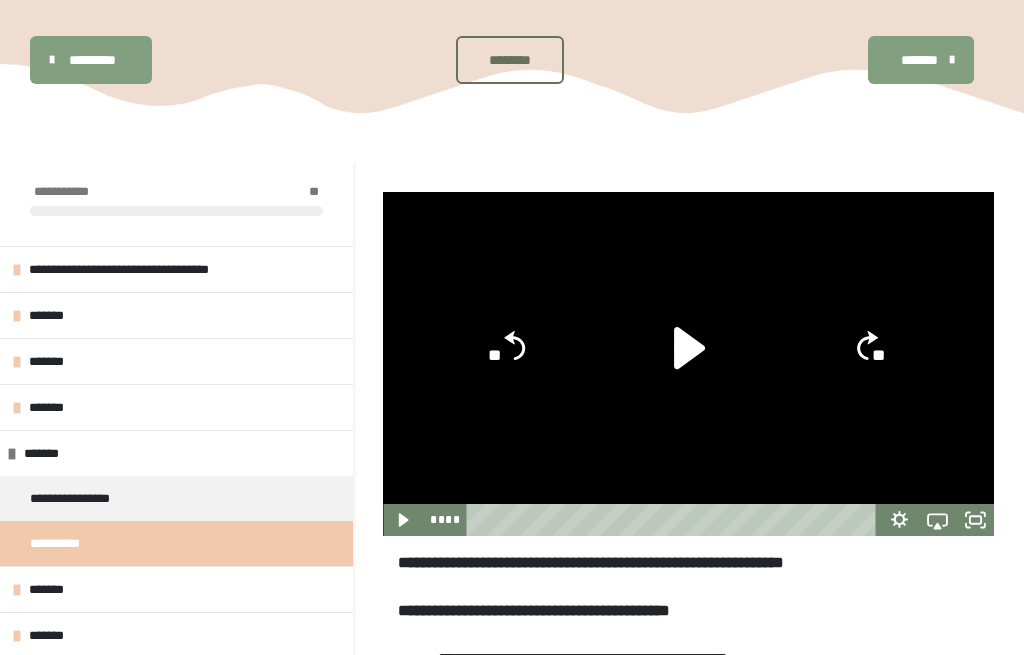 click 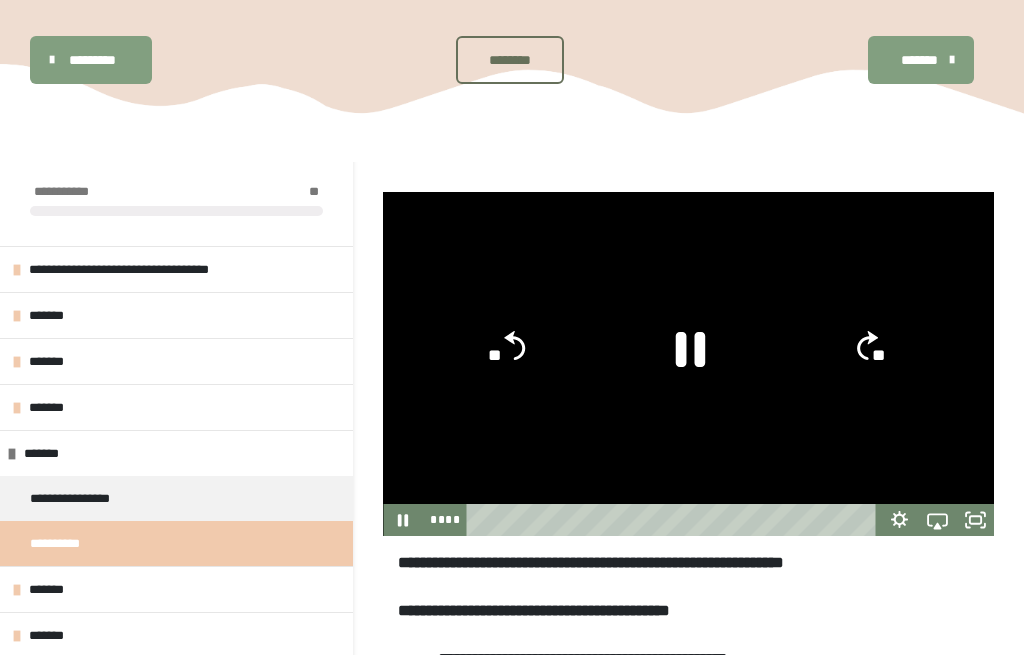 click 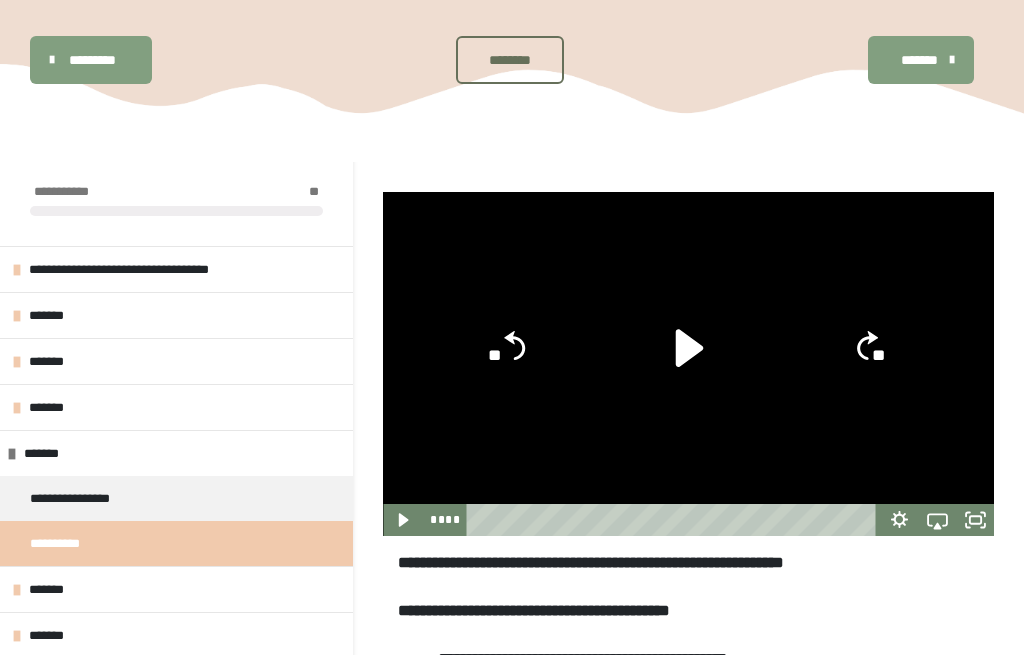 click 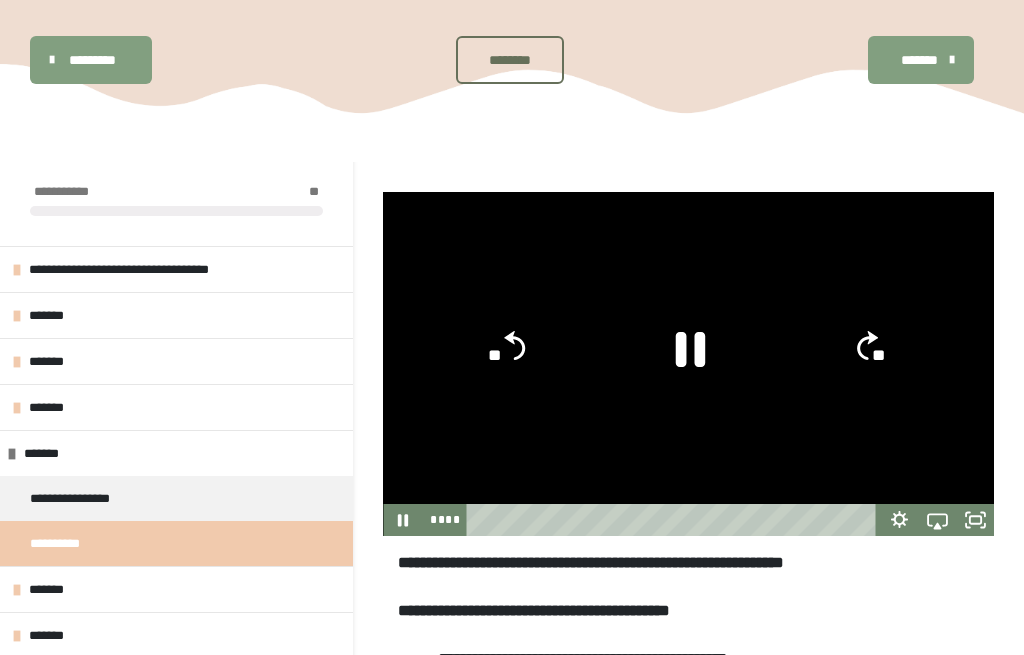 click 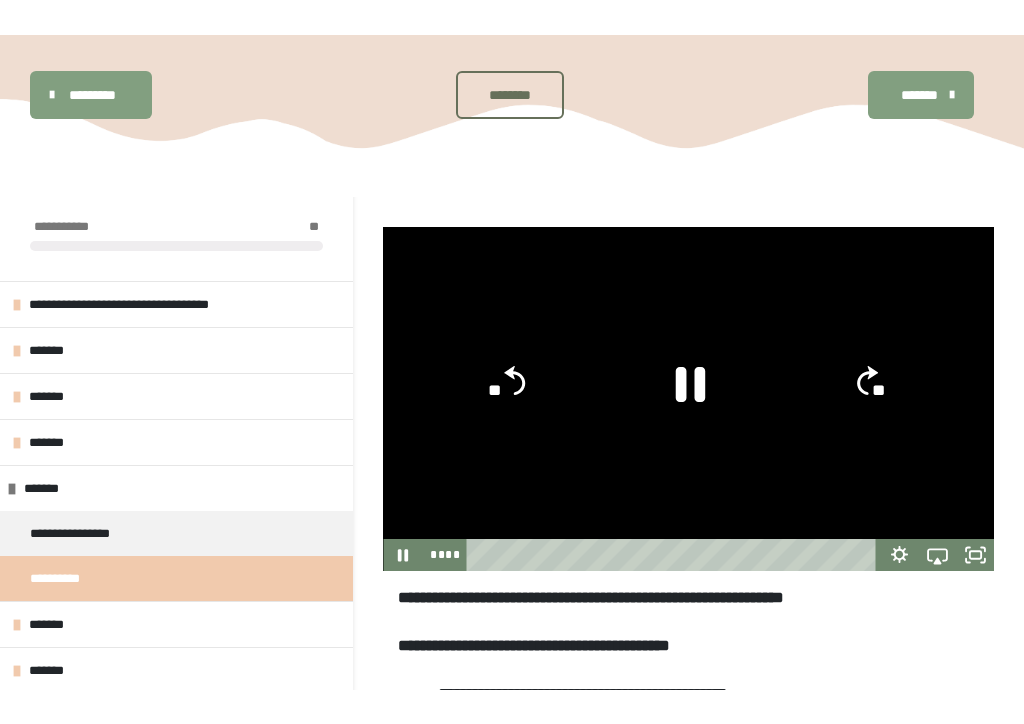scroll, scrollTop: 0, scrollLeft: 0, axis: both 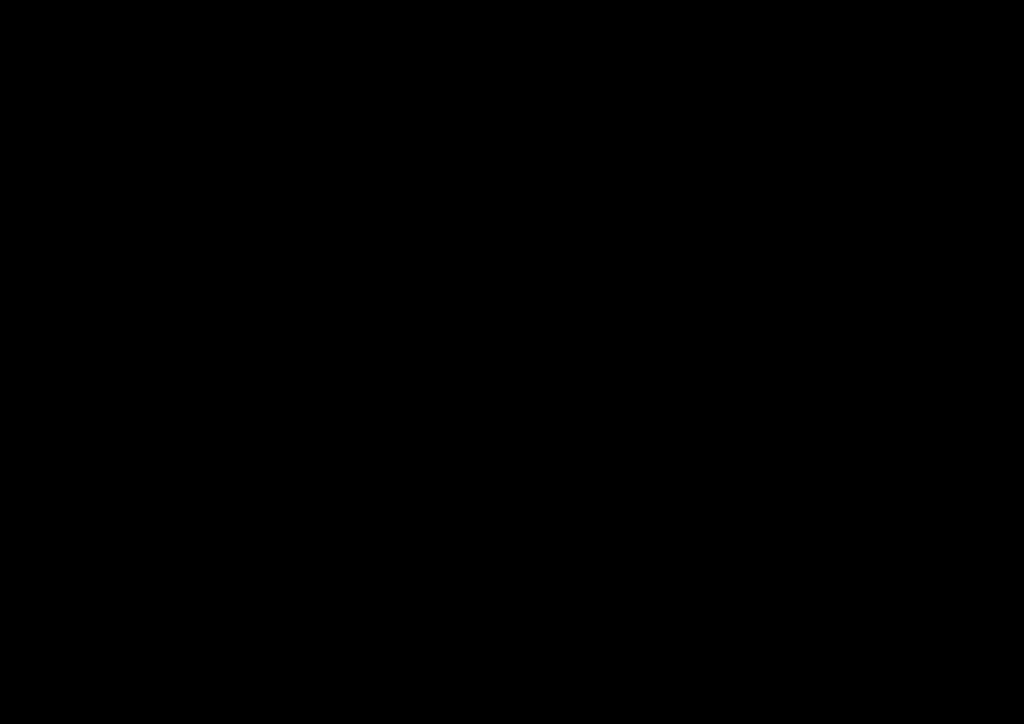 click at bounding box center [512, 362] 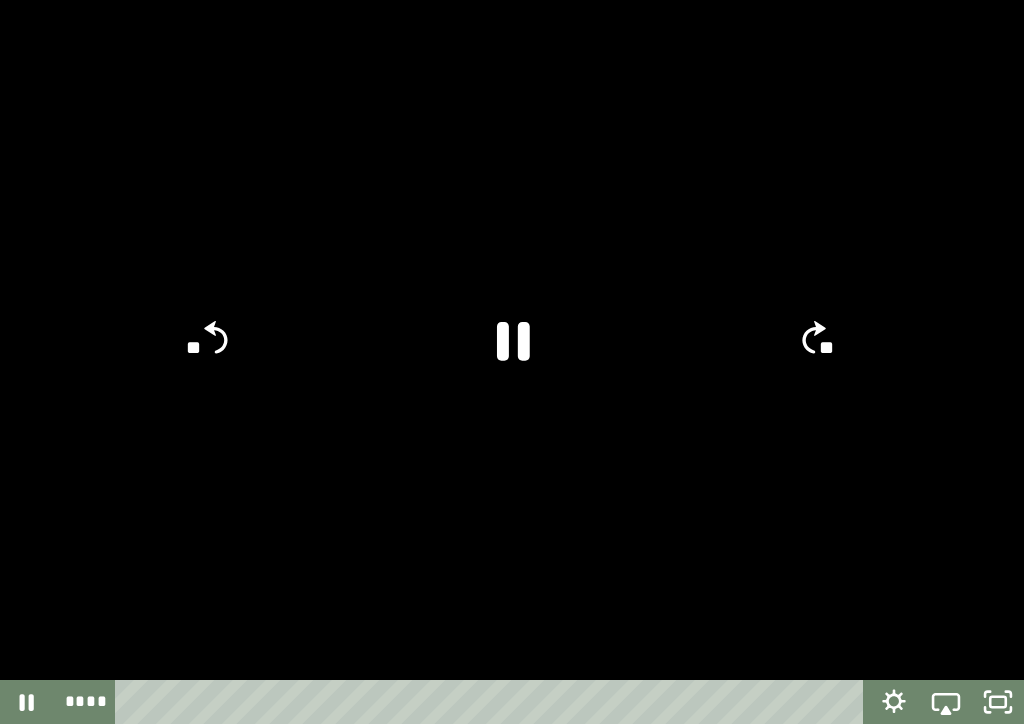 click at bounding box center (512, 362) 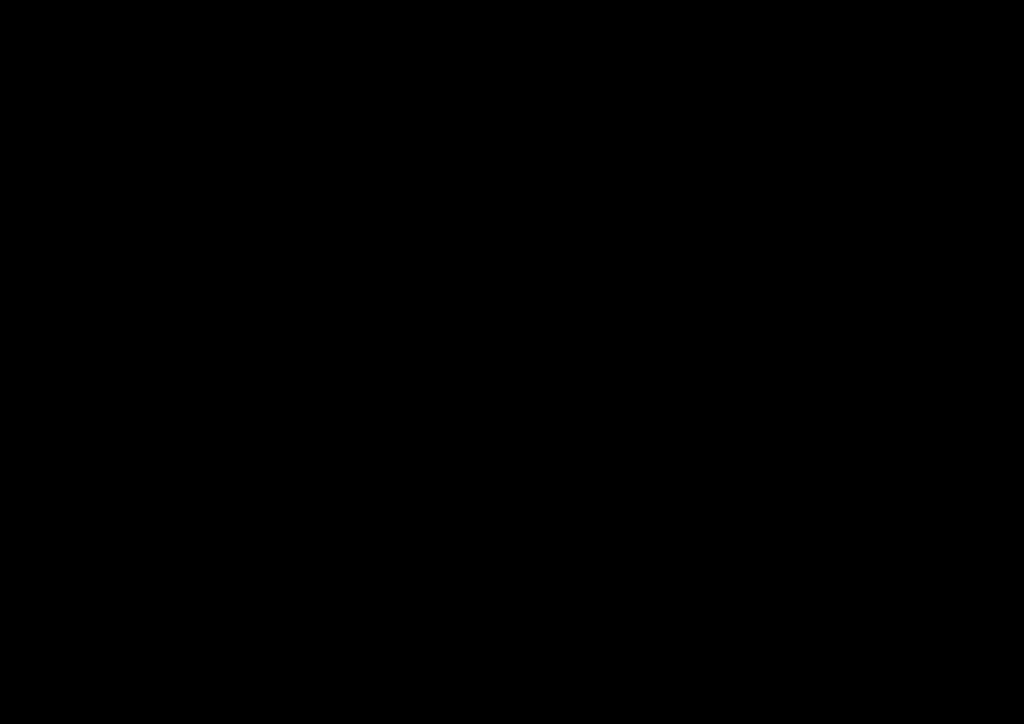 click at bounding box center (512, 362) 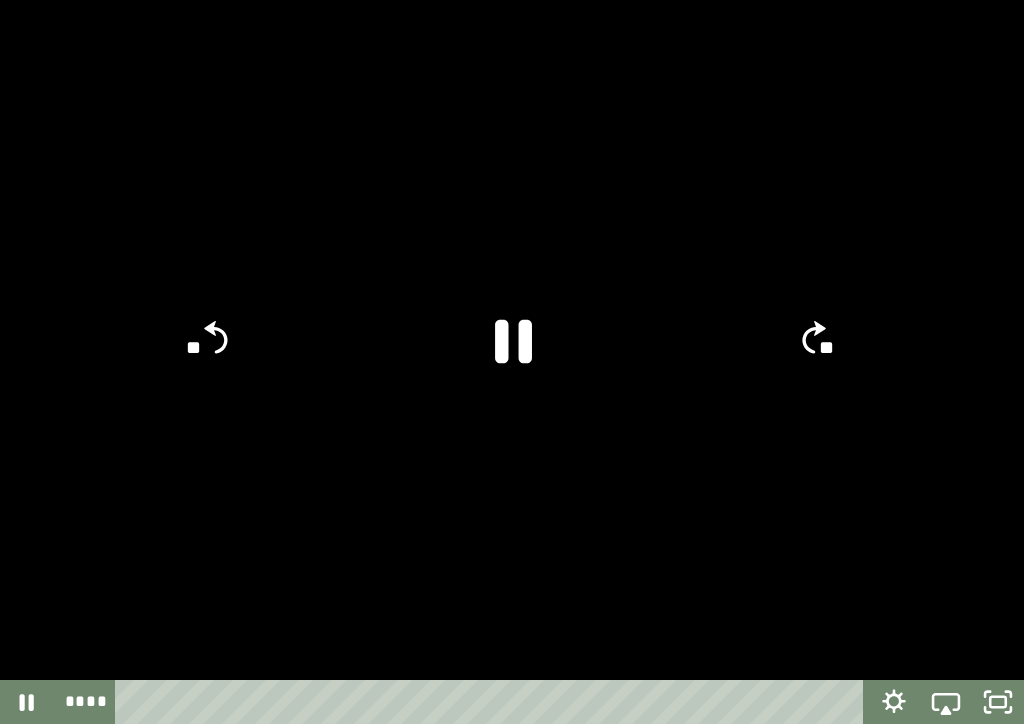 click 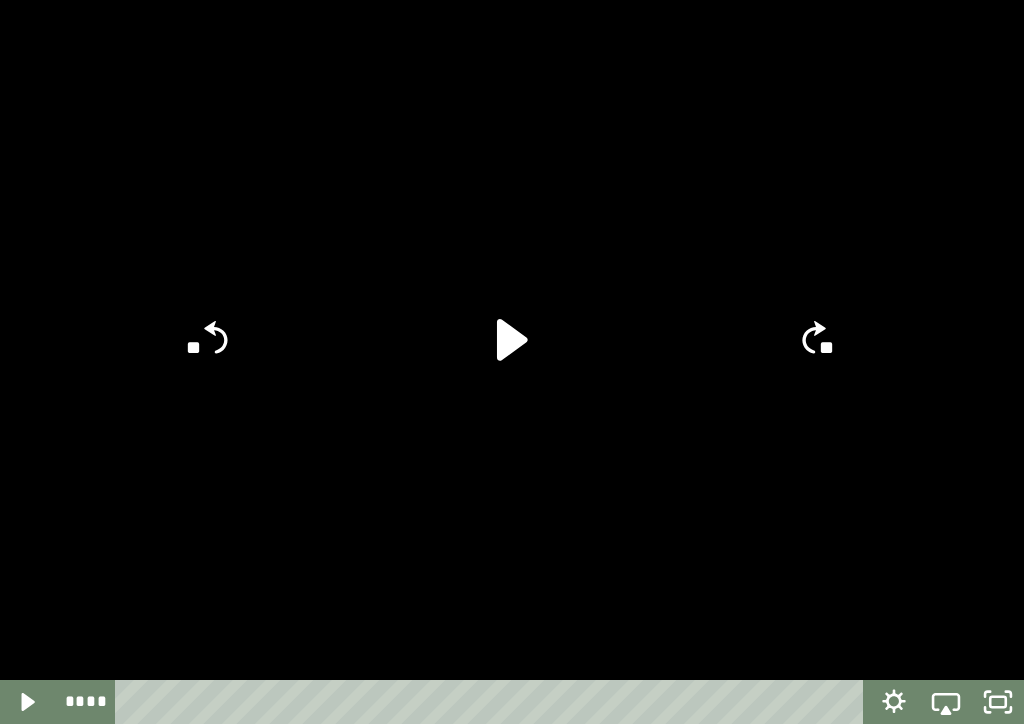 click 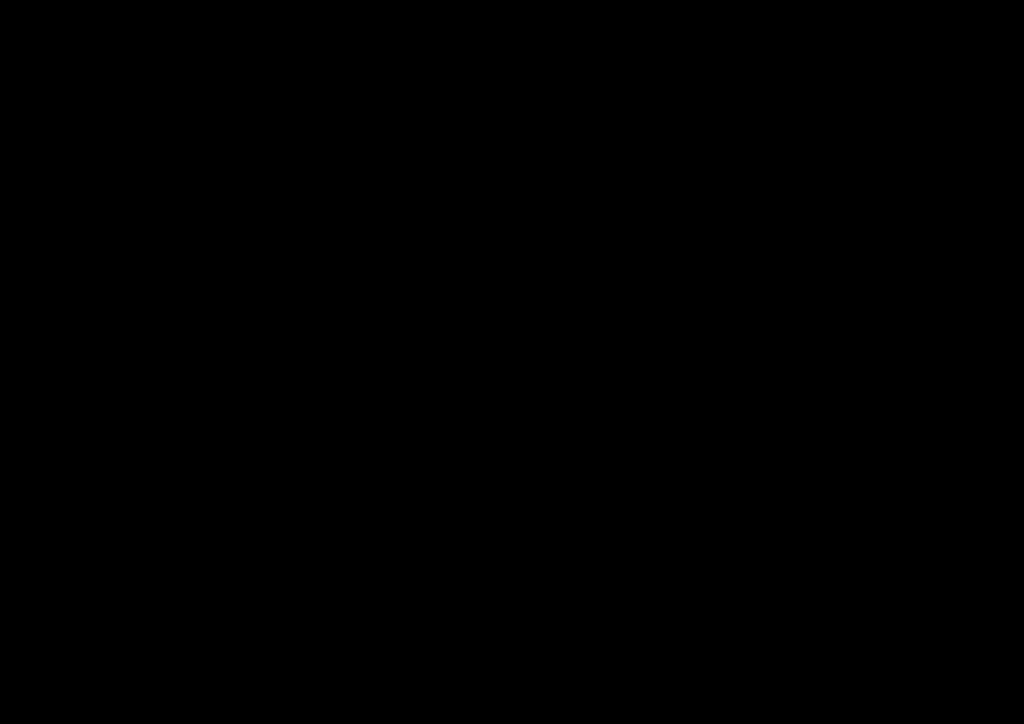 click at bounding box center [512, 362] 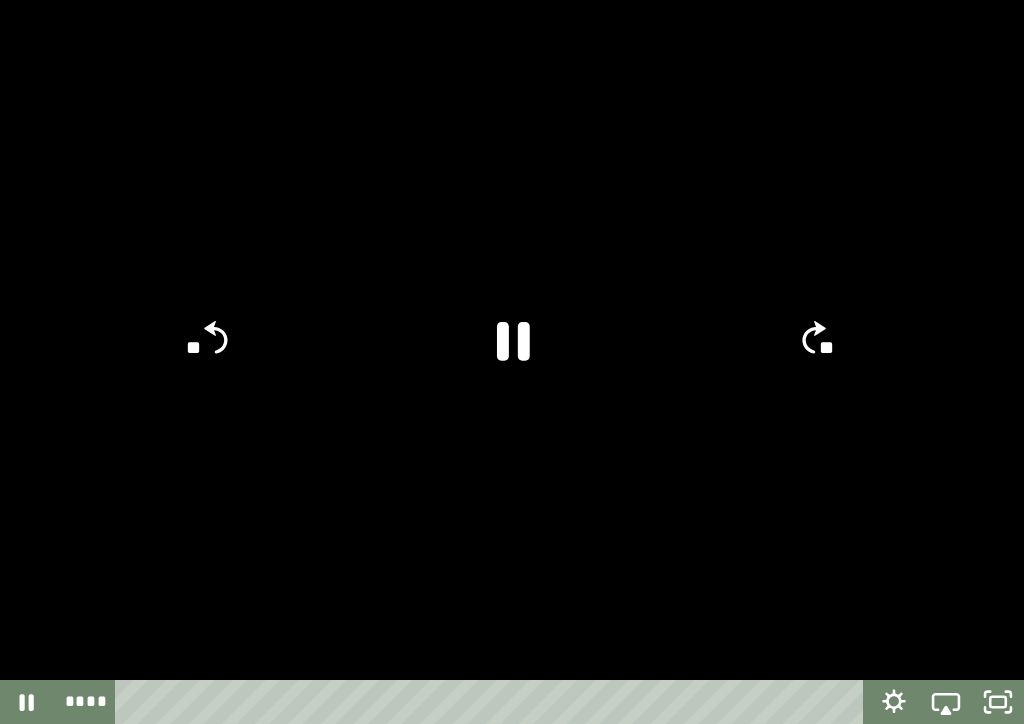 click on "**" 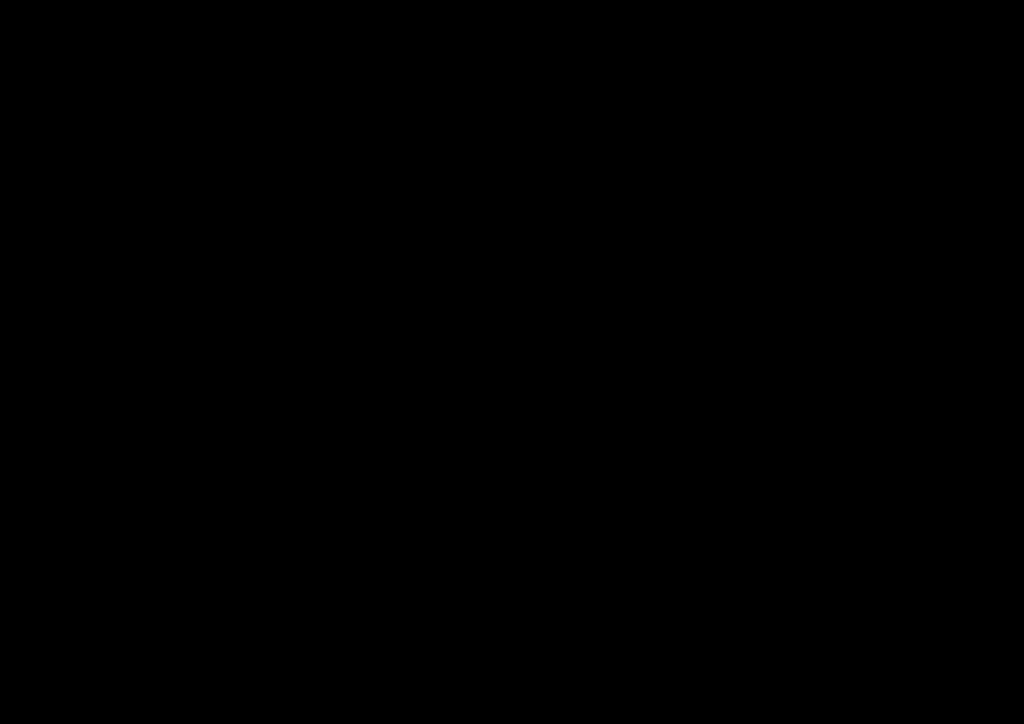 click at bounding box center (512, 362) 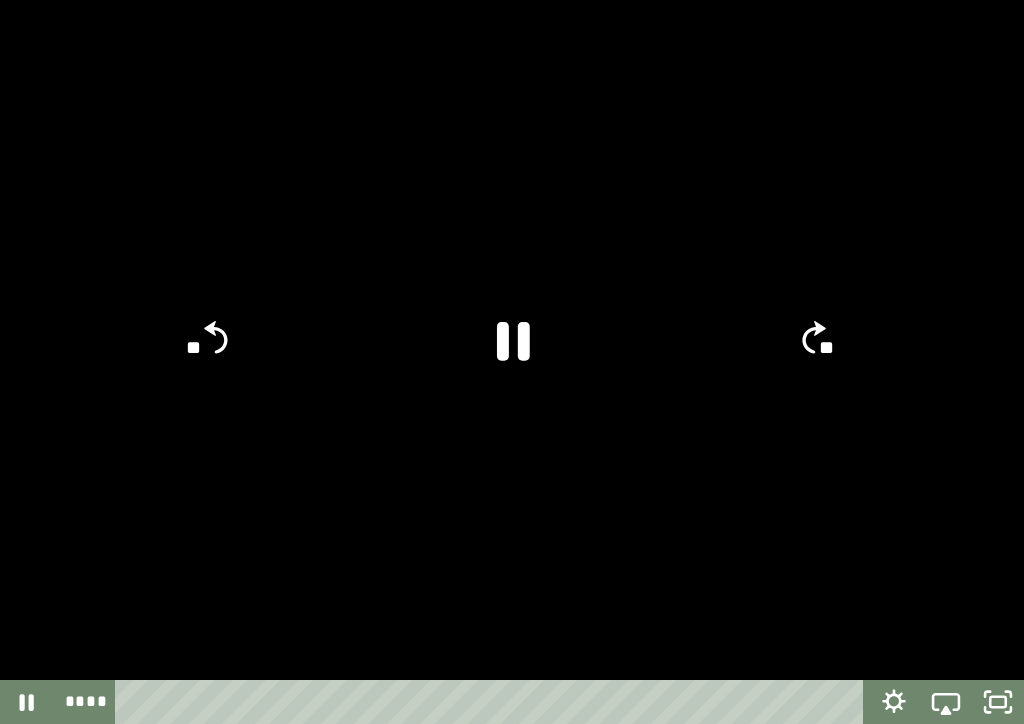 click 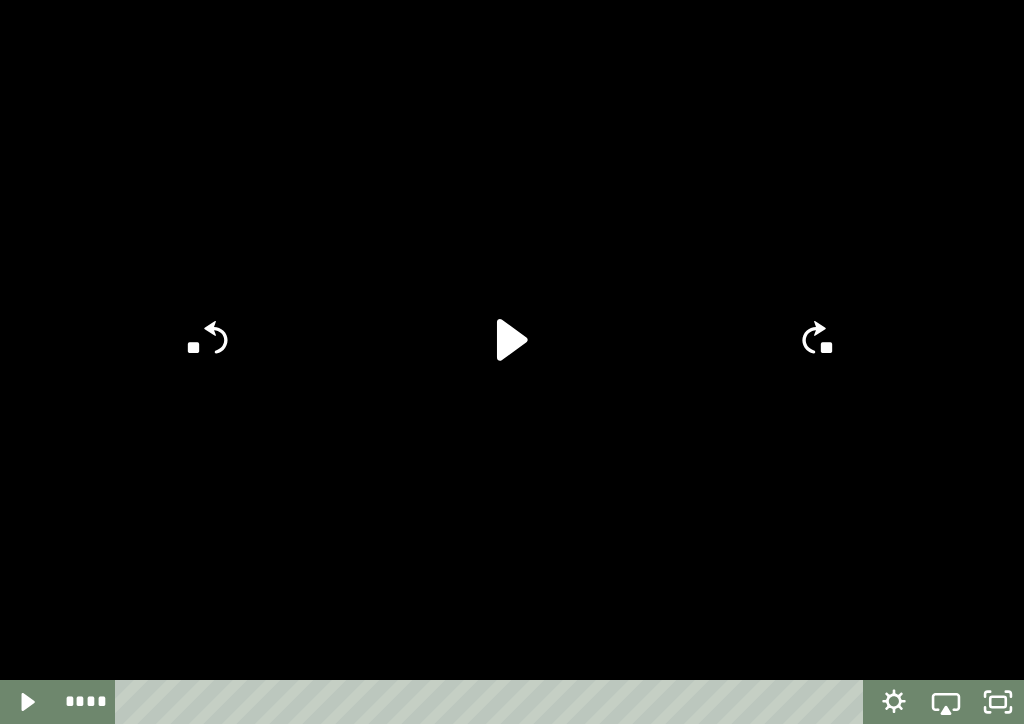 click 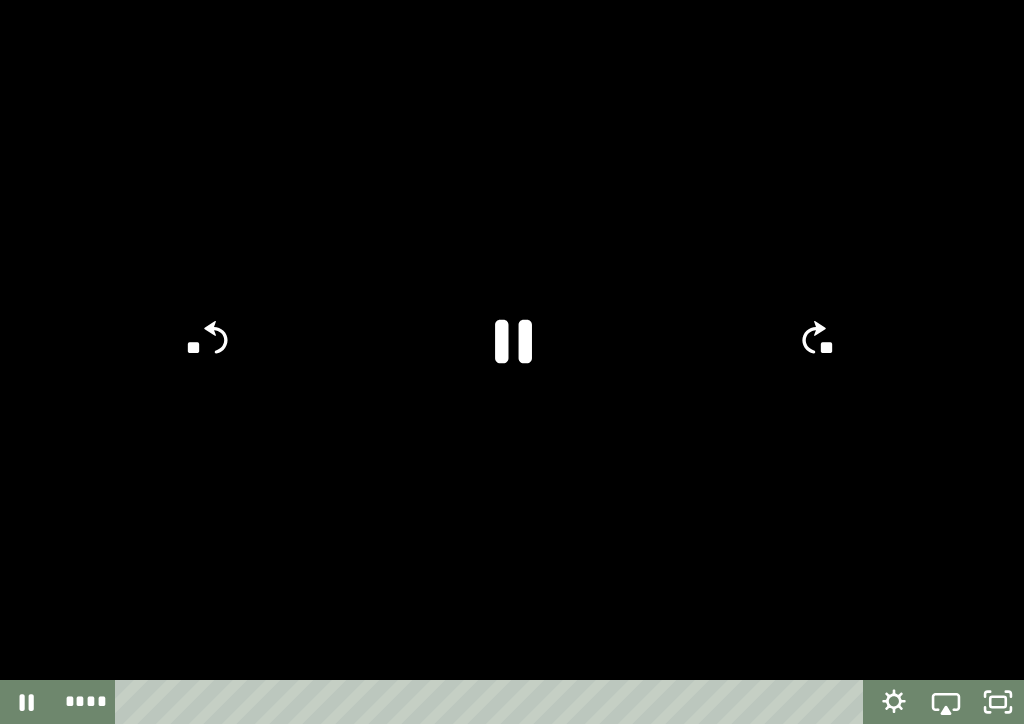 click 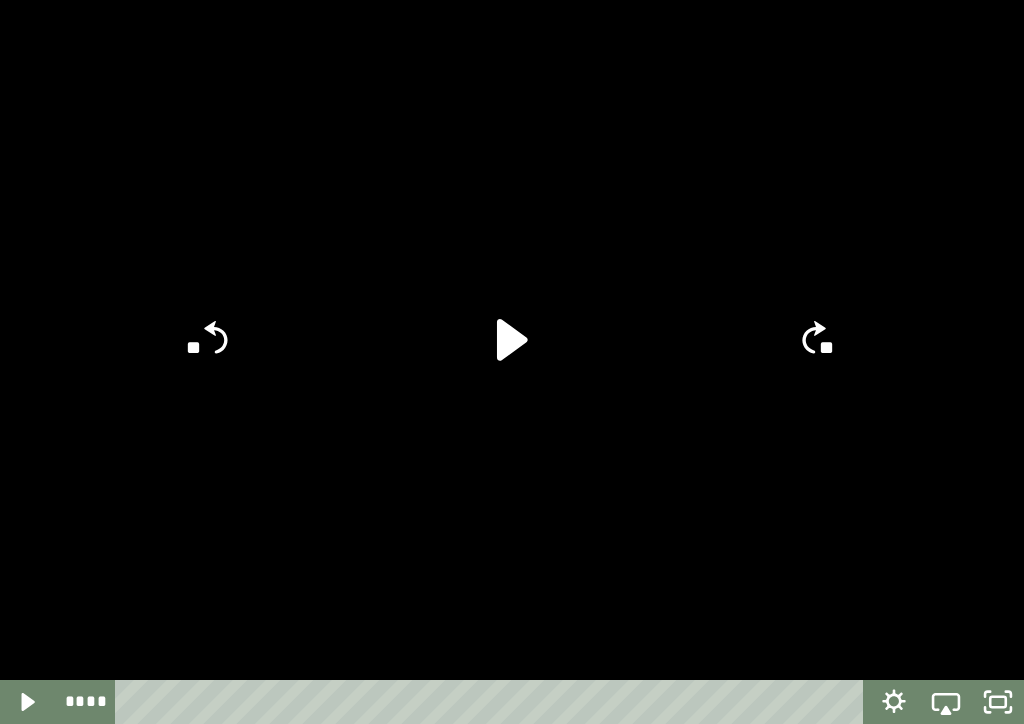 click 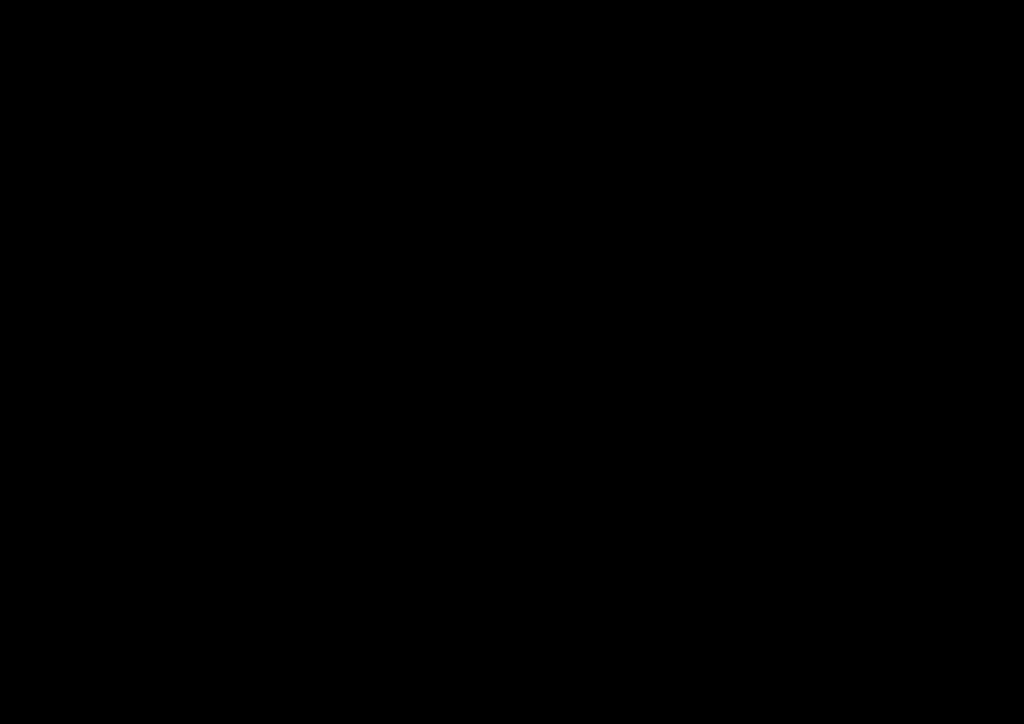 click at bounding box center [512, 362] 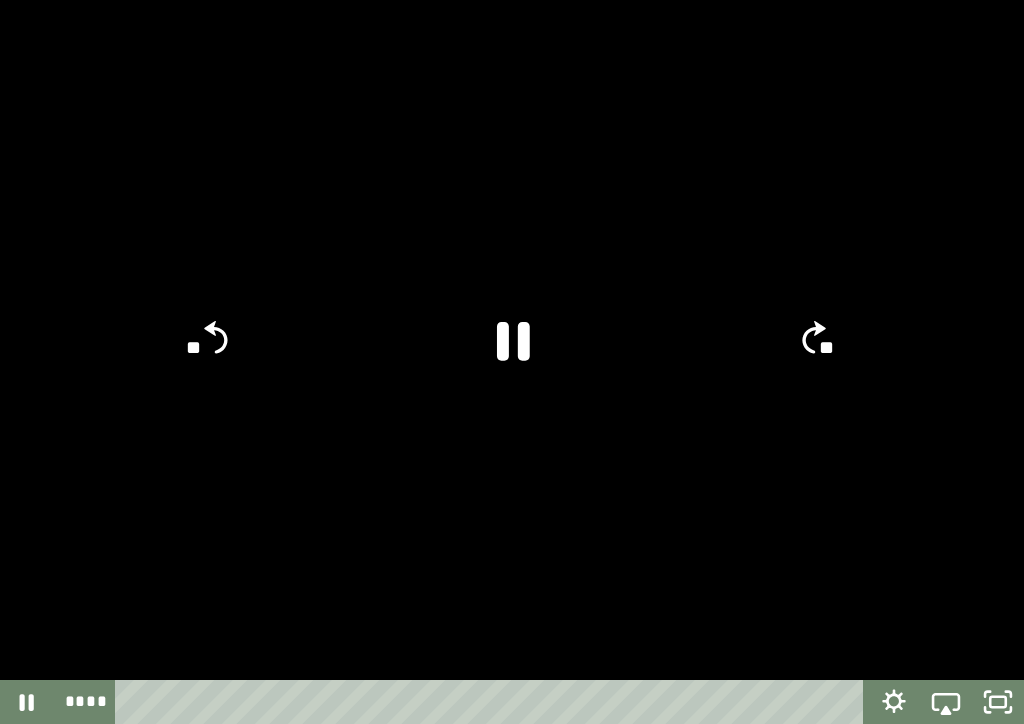 click 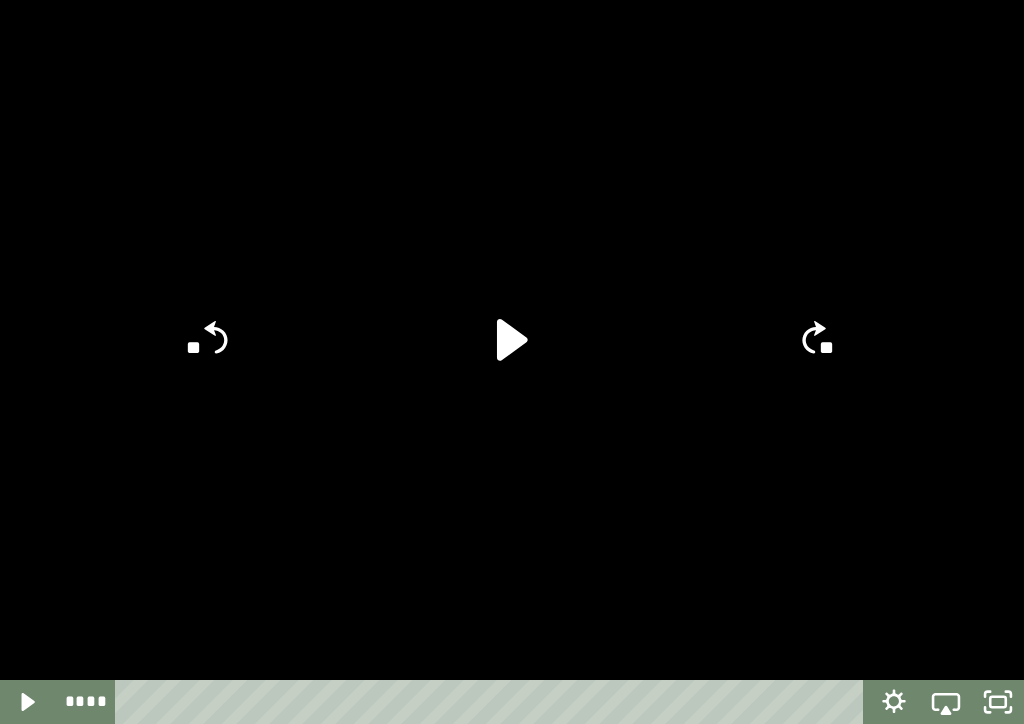 click 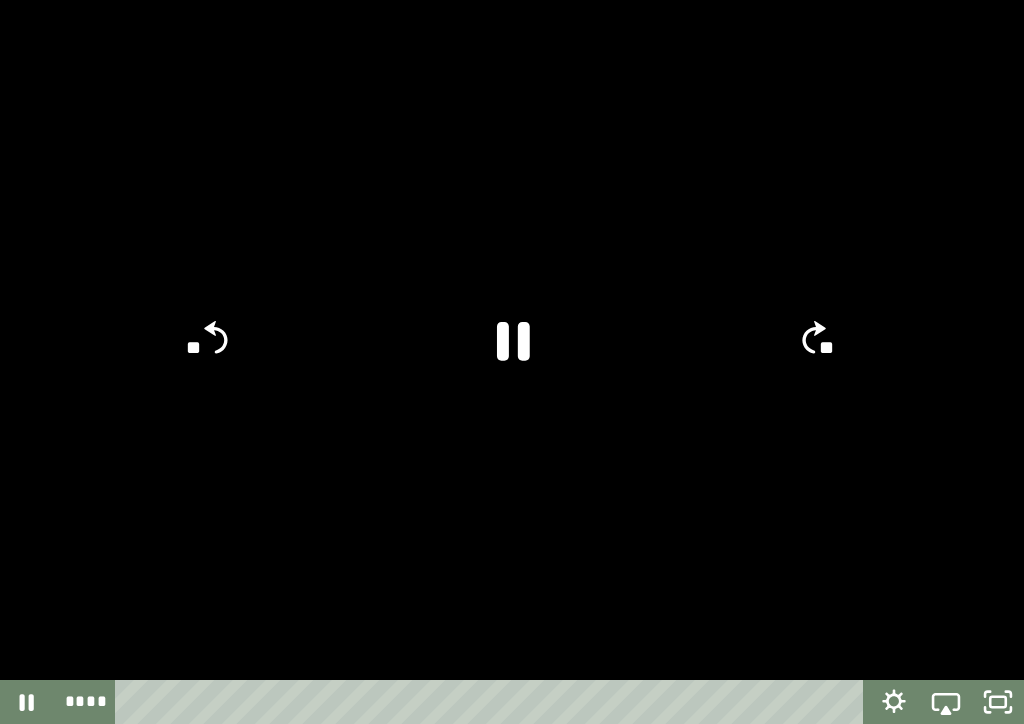 click at bounding box center [512, 362] 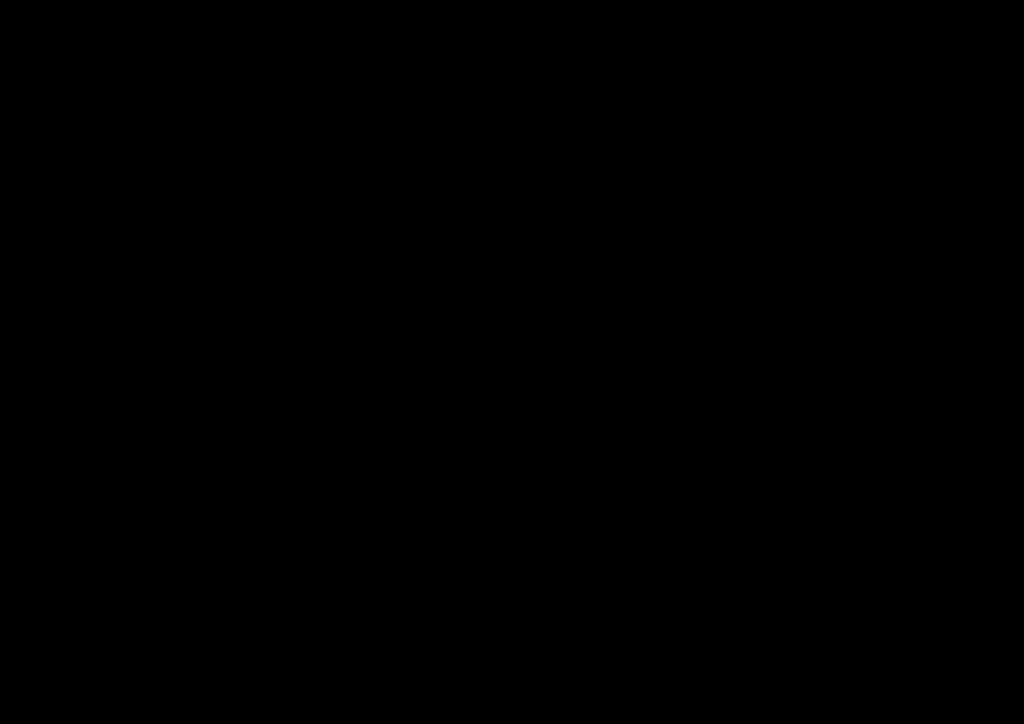 click at bounding box center (512, 362) 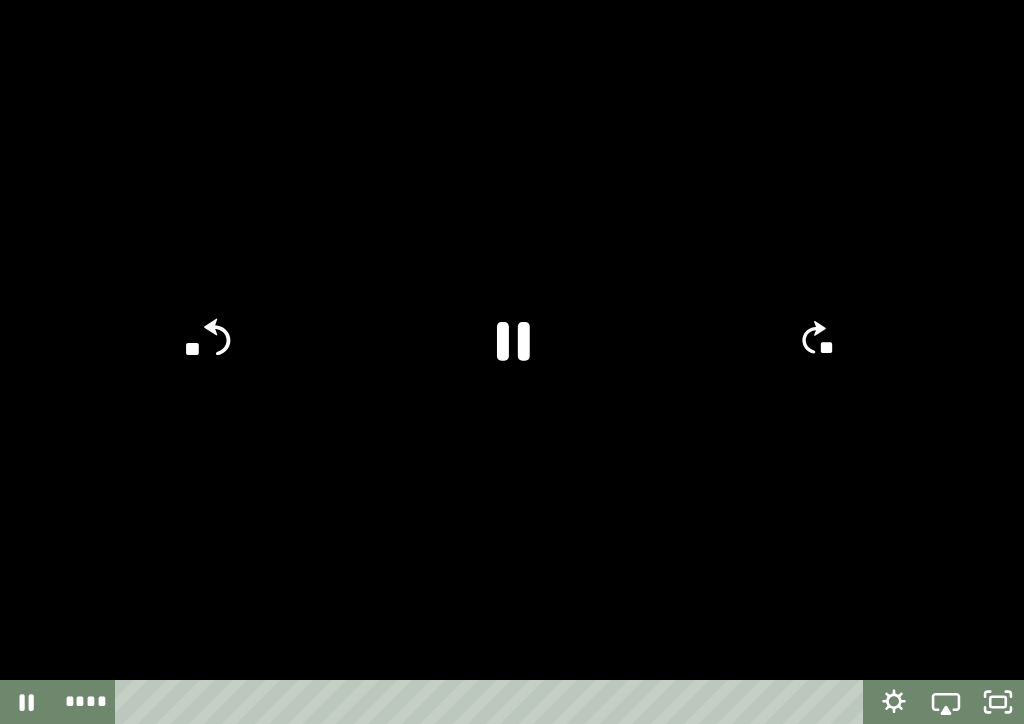 click on "**" 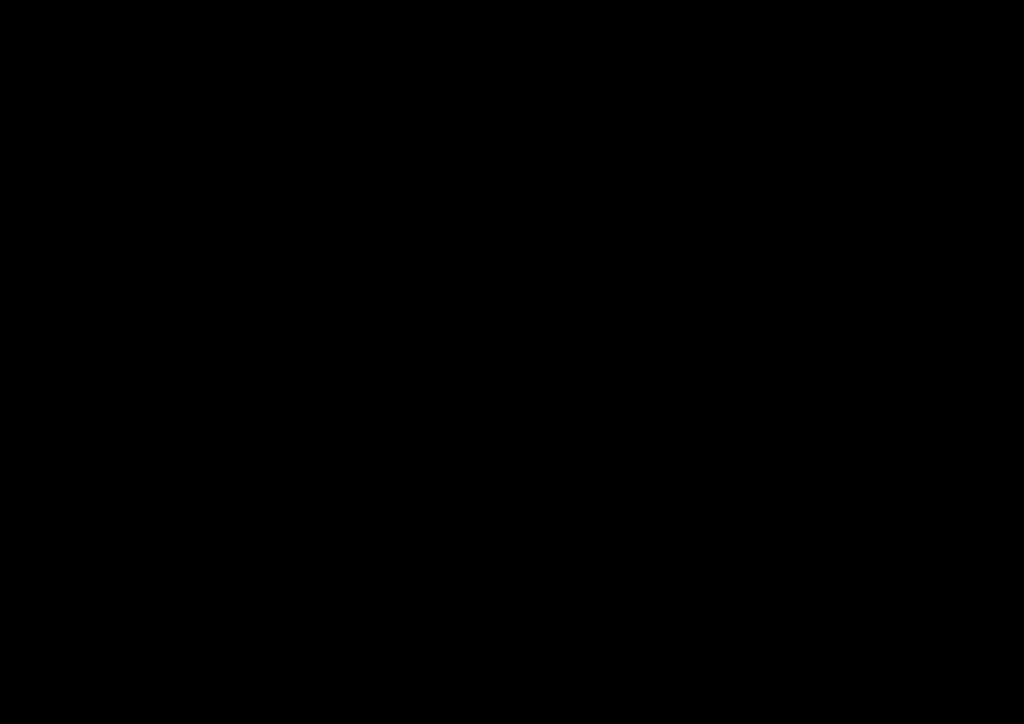click at bounding box center (512, 362) 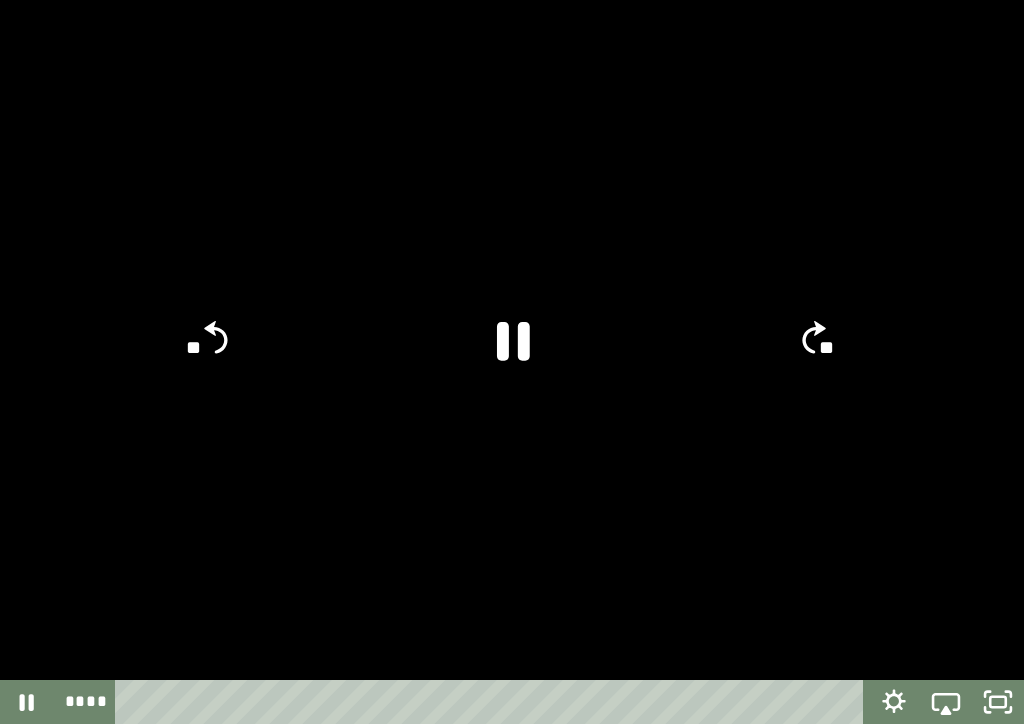 click 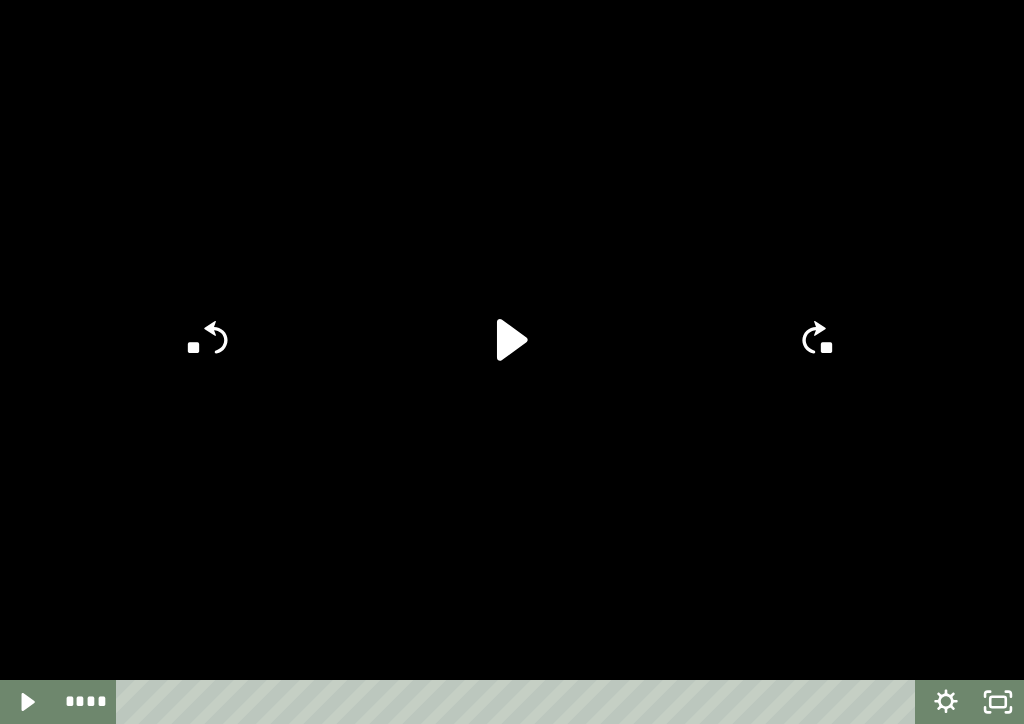 click at bounding box center [512, 362] 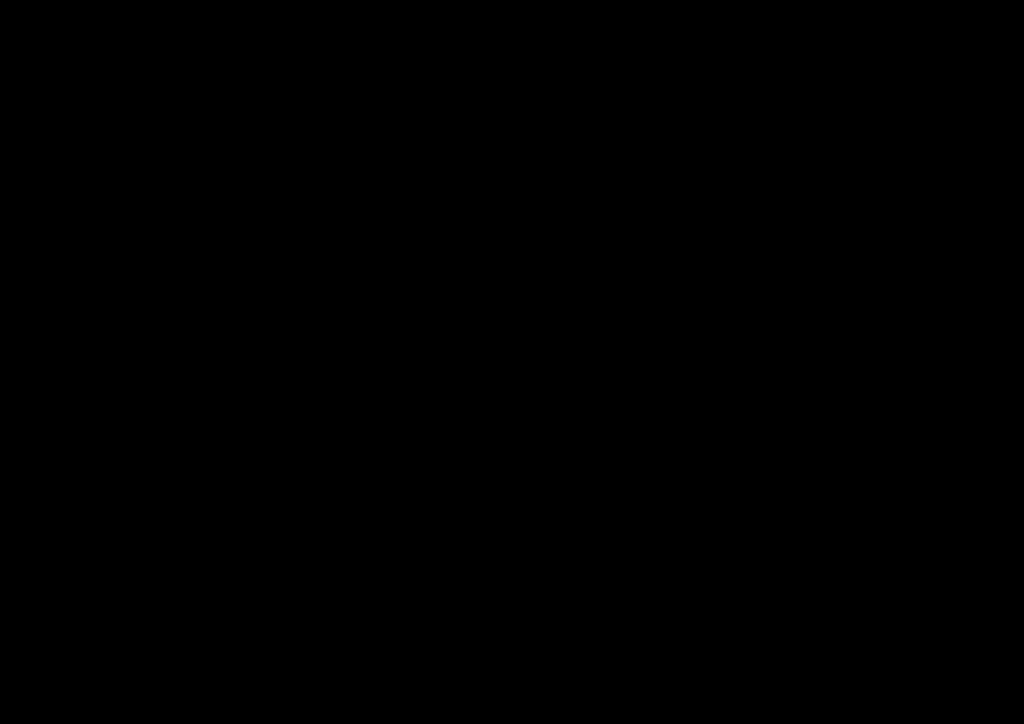 click at bounding box center (512, 362) 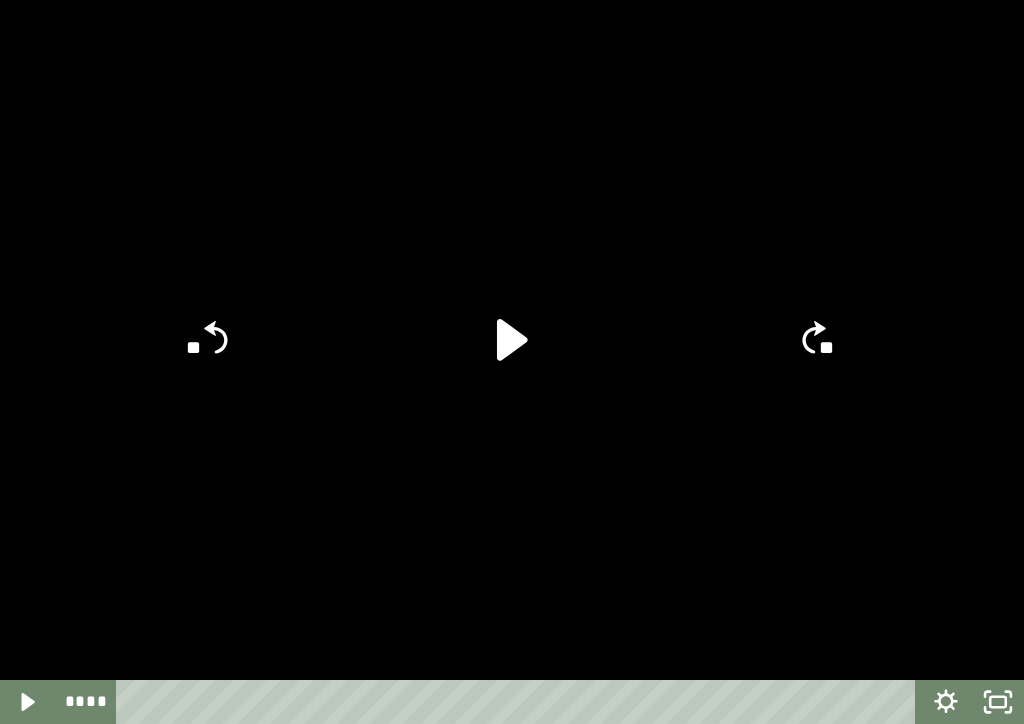 click 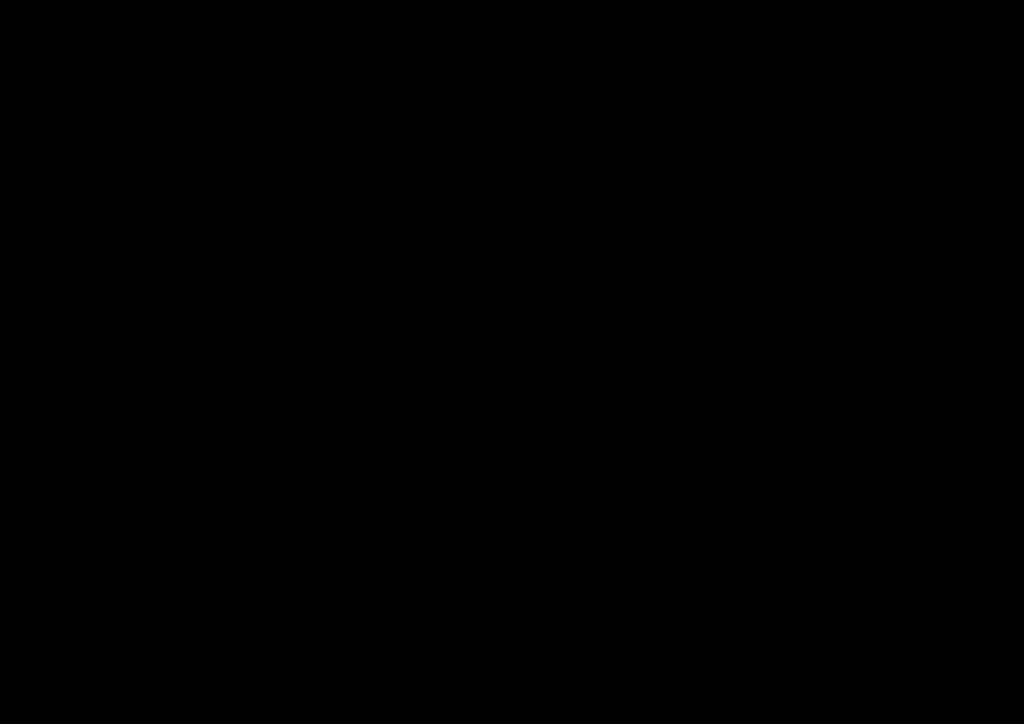 click at bounding box center [512, 362] 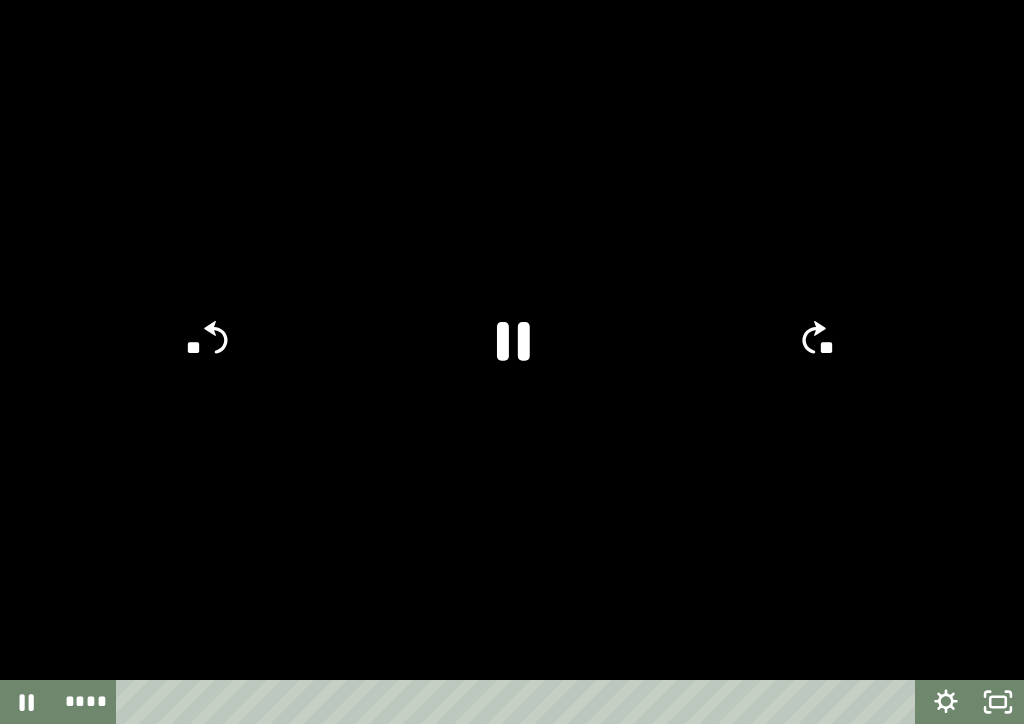 click 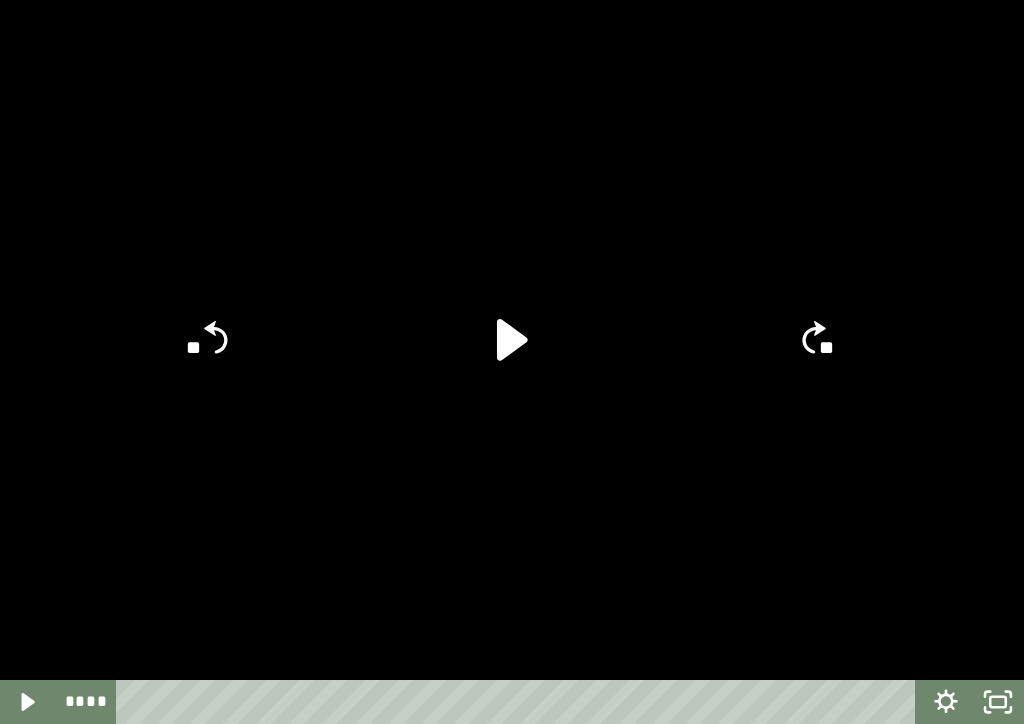 click 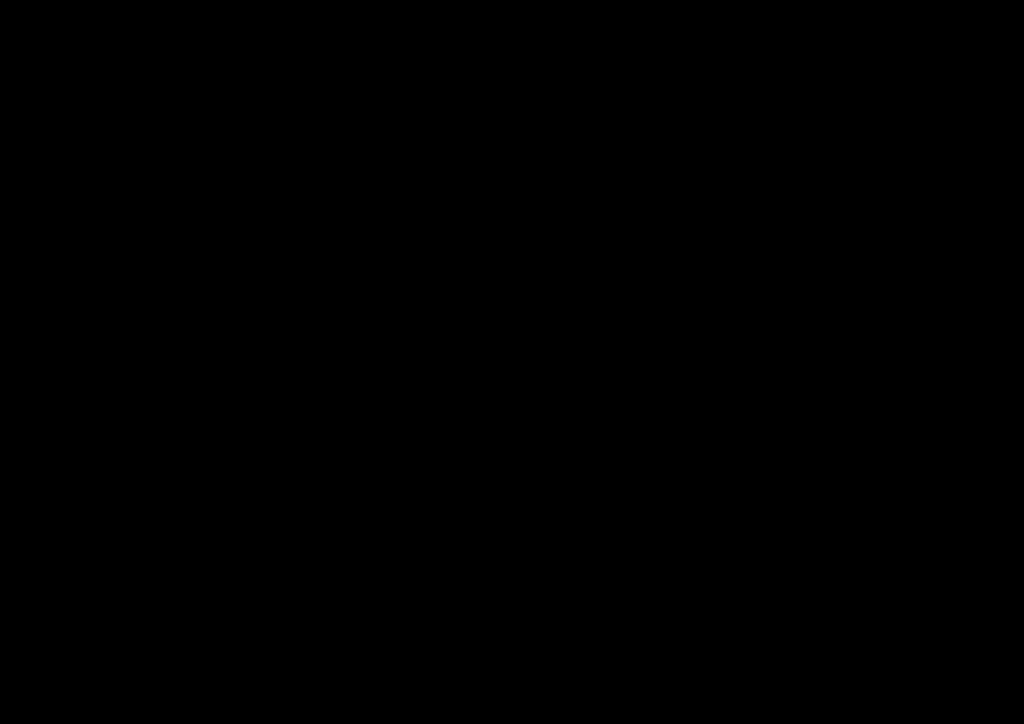 click at bounding box center (512, 362) 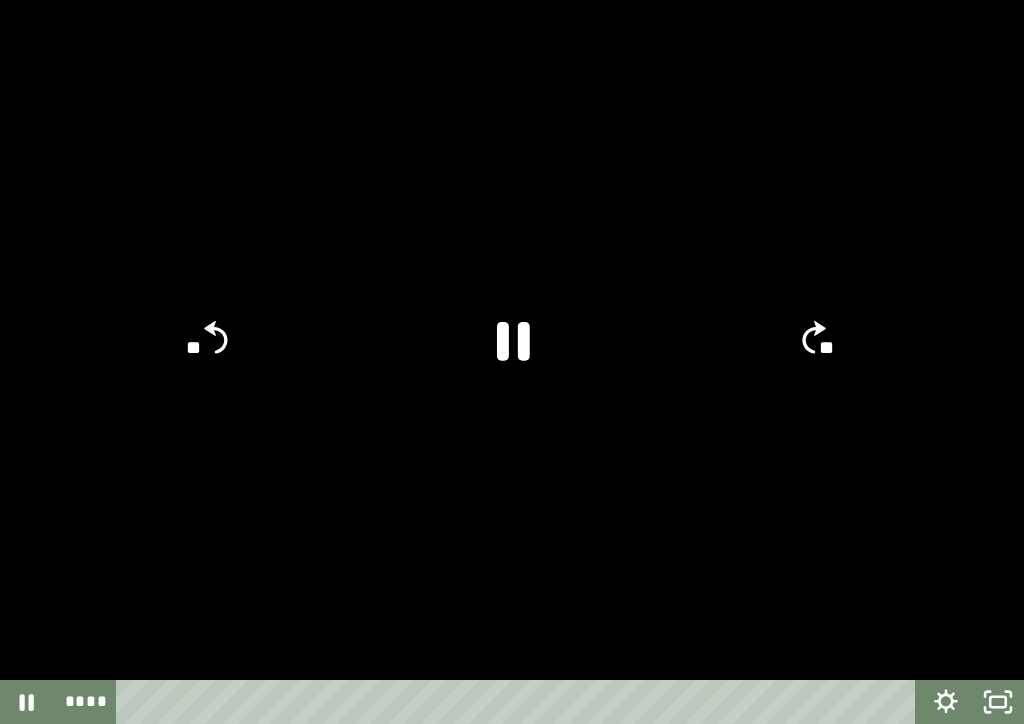 click 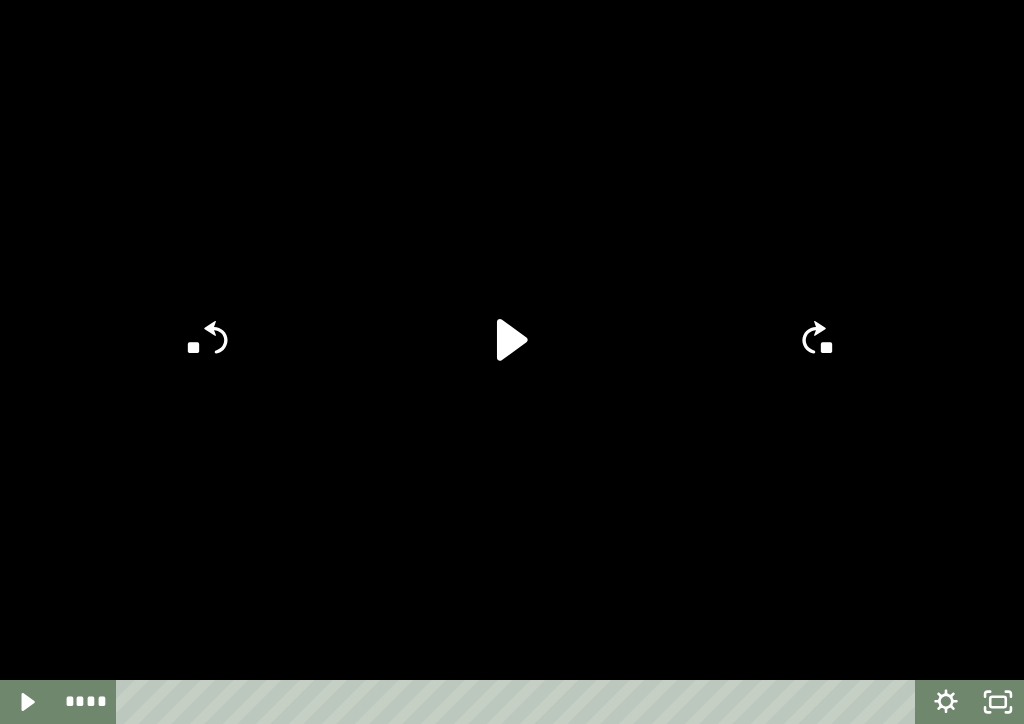 click 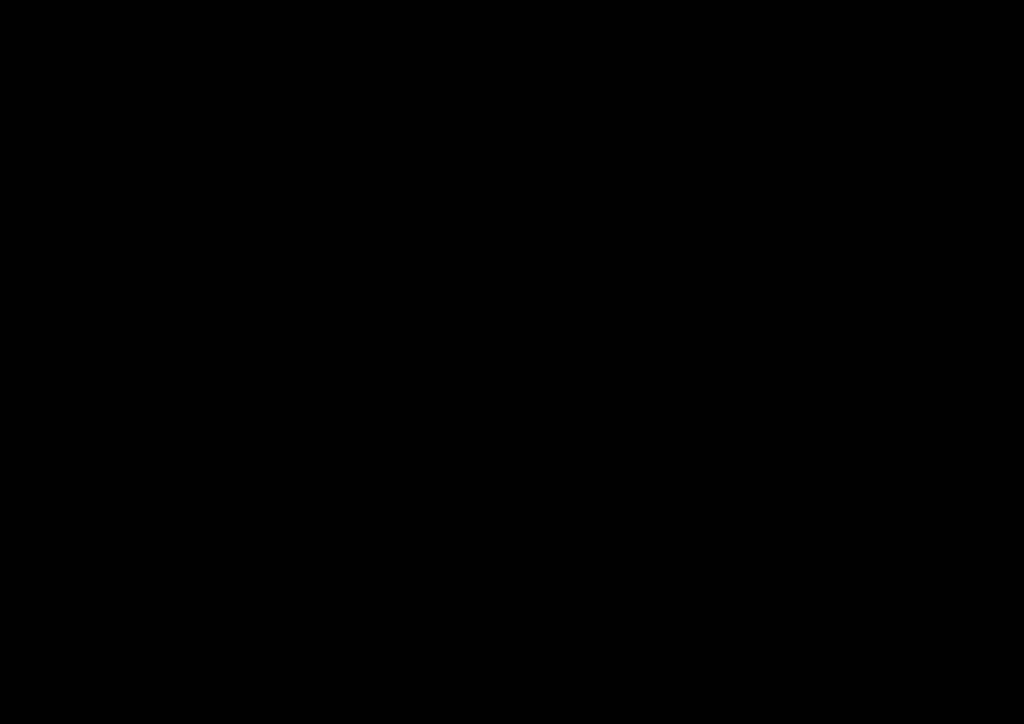 click at bounding box center [512, 362] 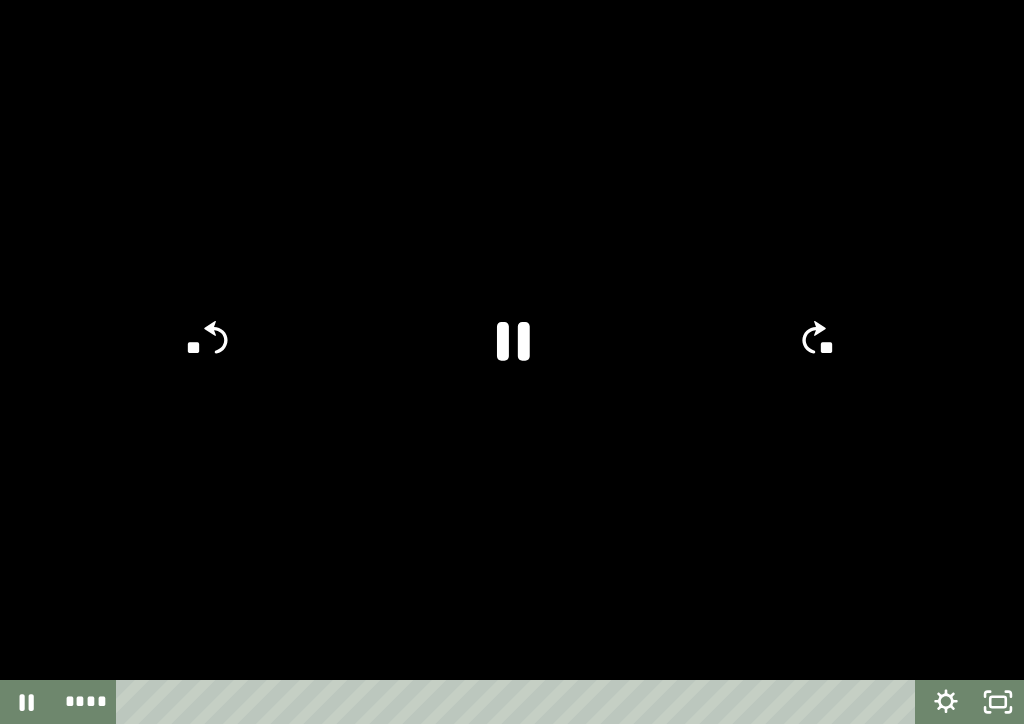 click 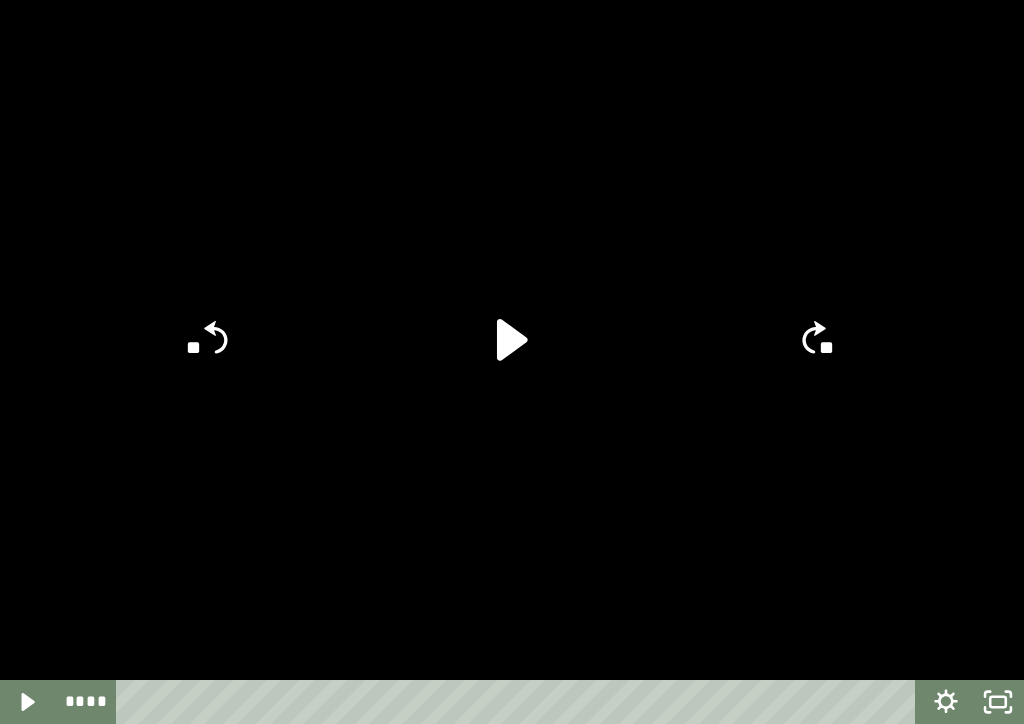 click 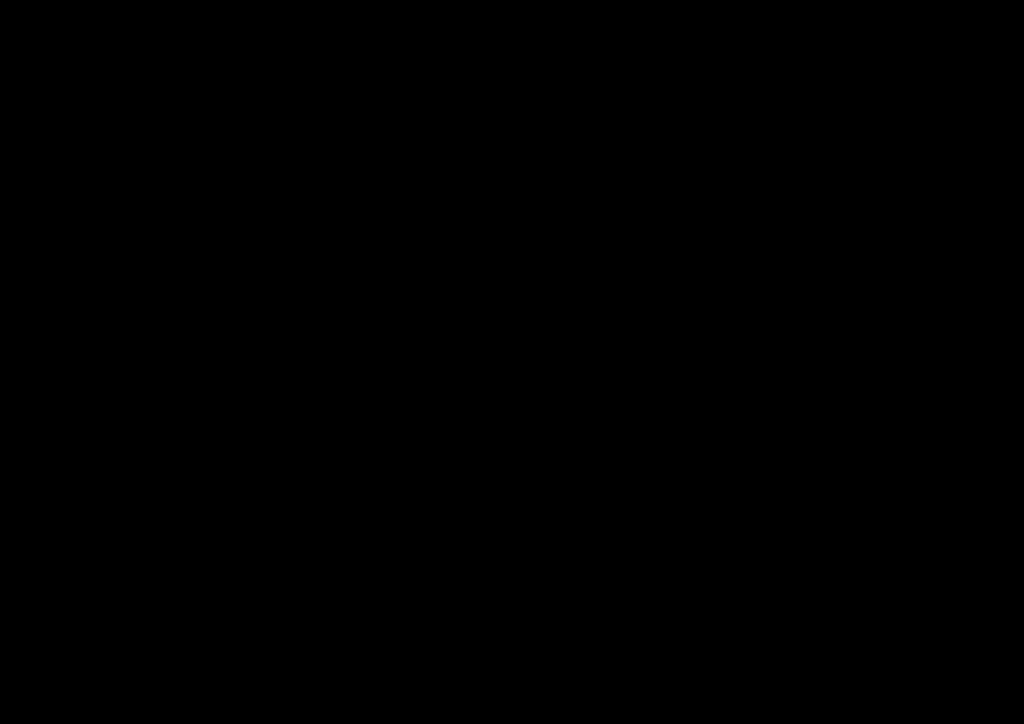 click at bounding box center (512, 362) 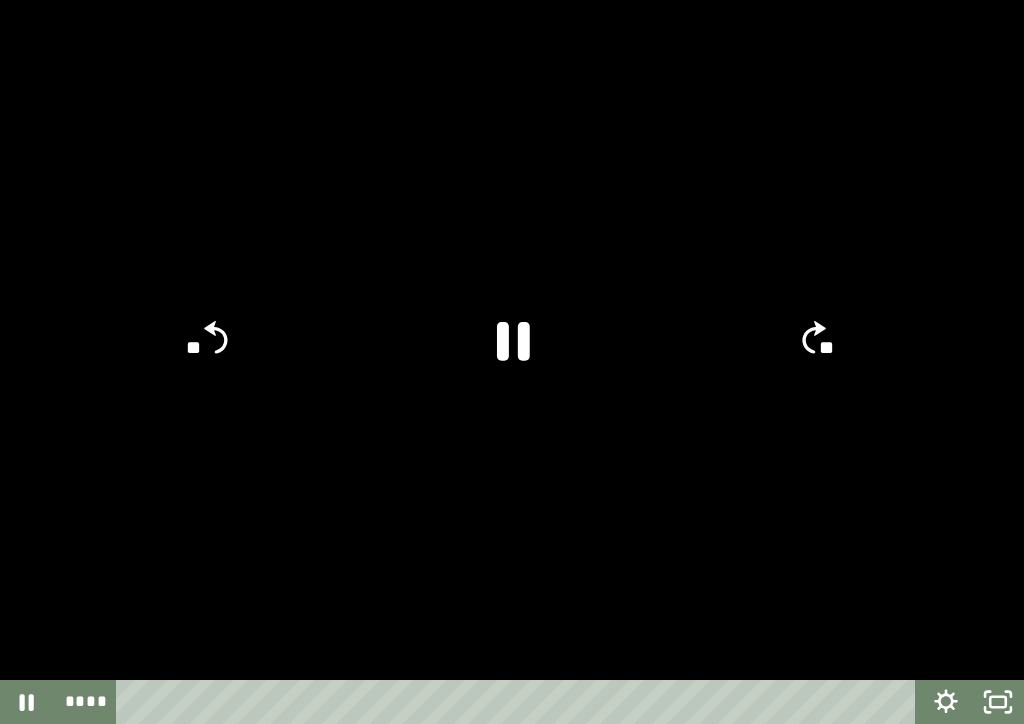 click 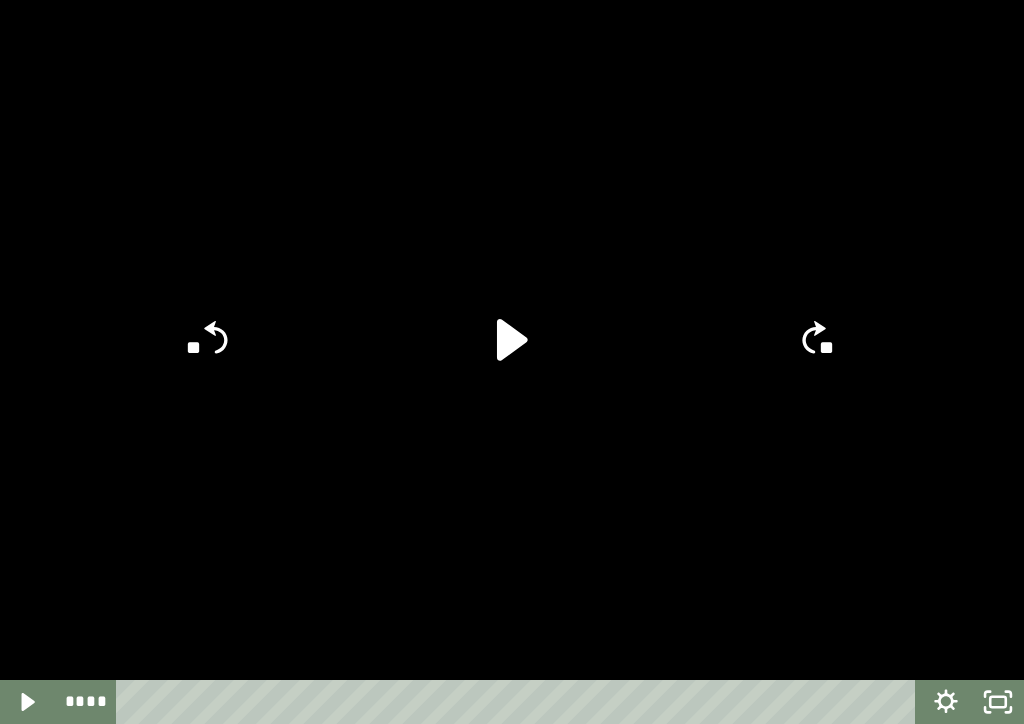 click at bounding box center (512, 362) 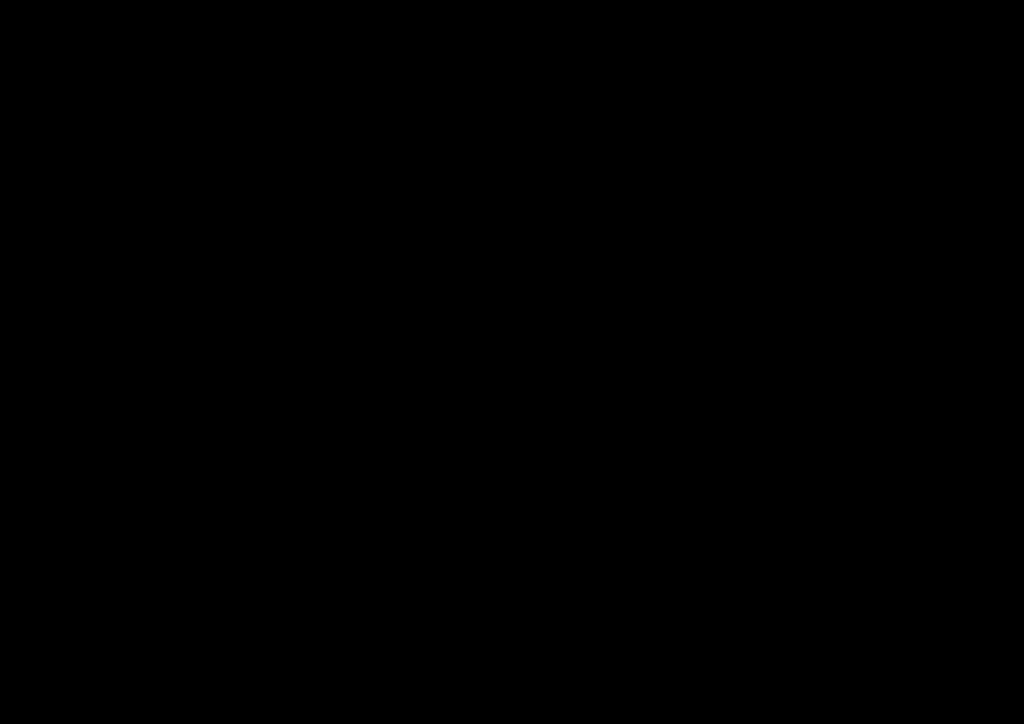 click at bounding box center (512, 362) 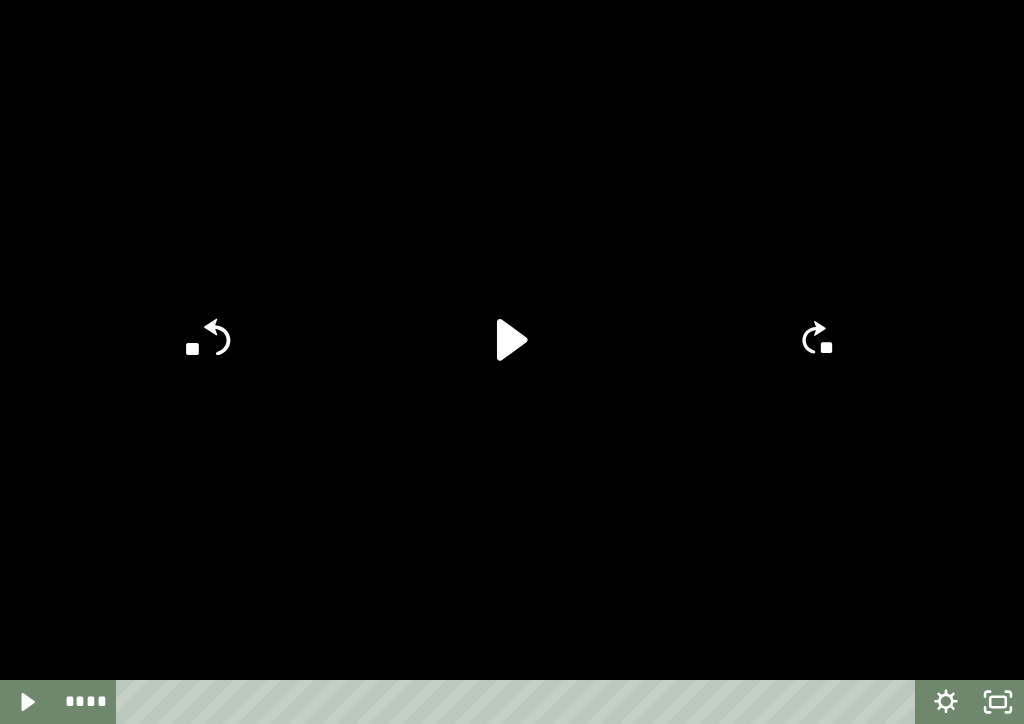 click on "**" 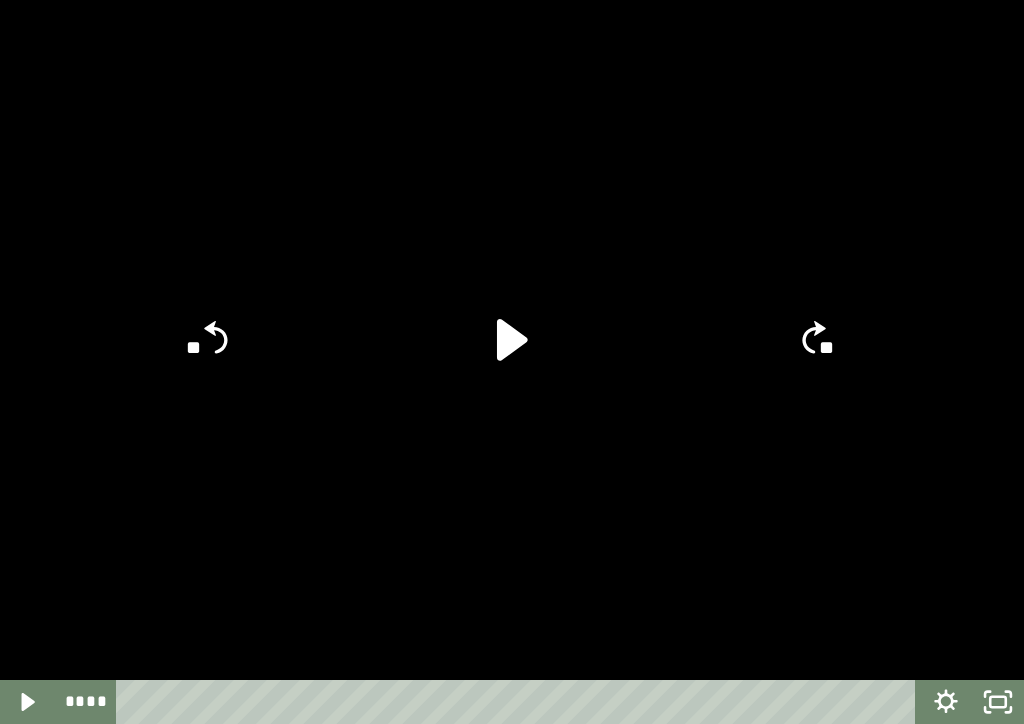 click on "**" 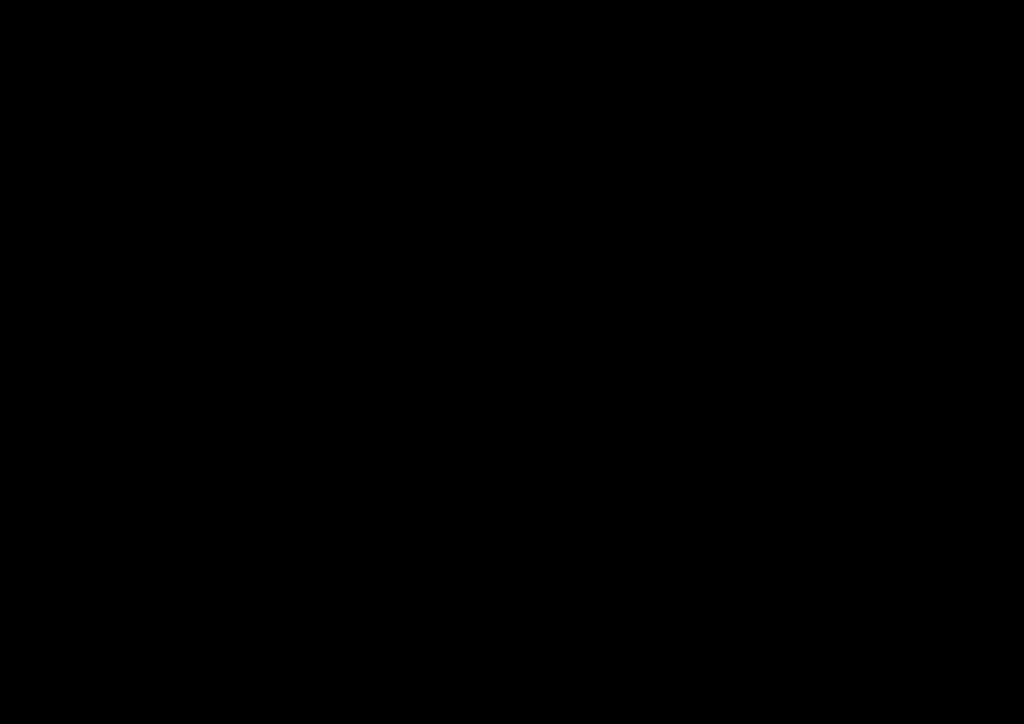 click at bounding box center [512, 362] 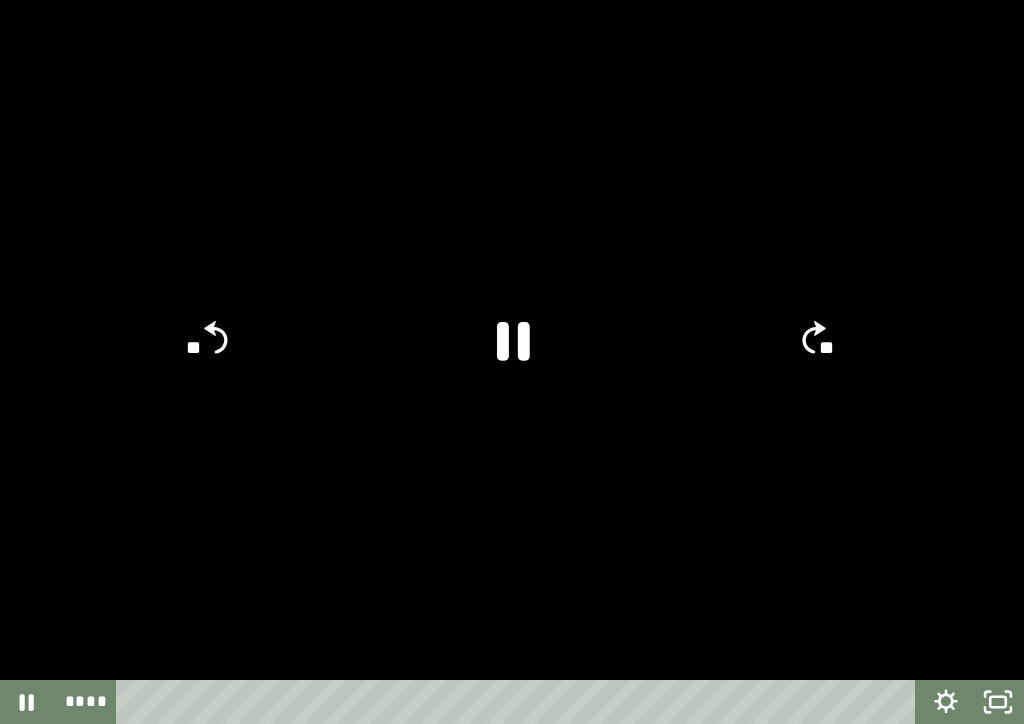 click 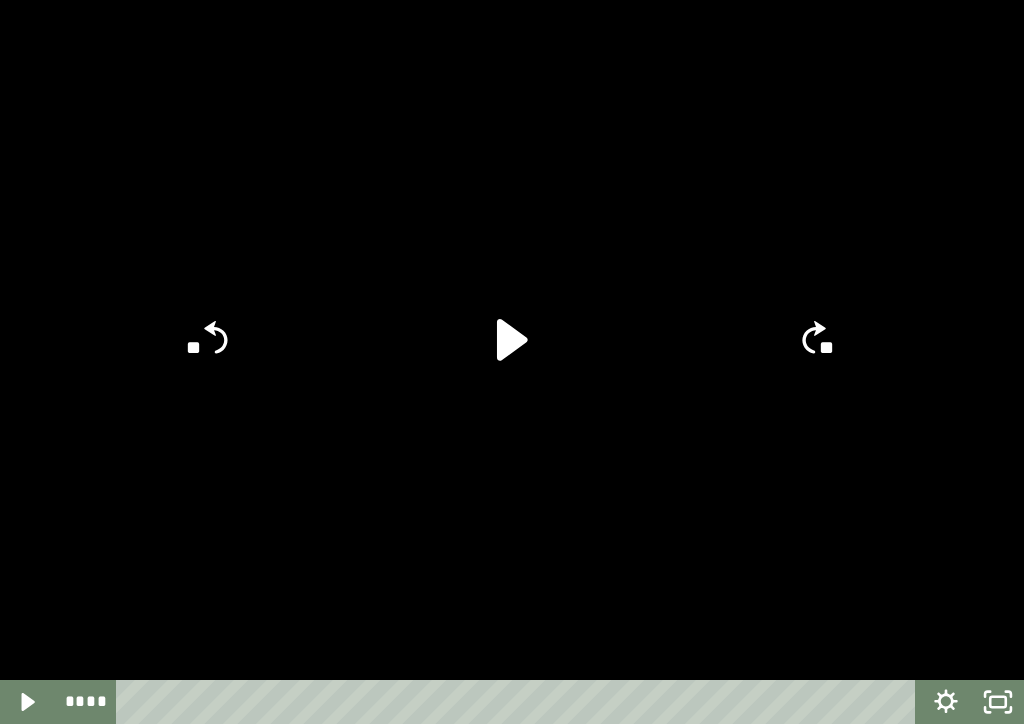 click 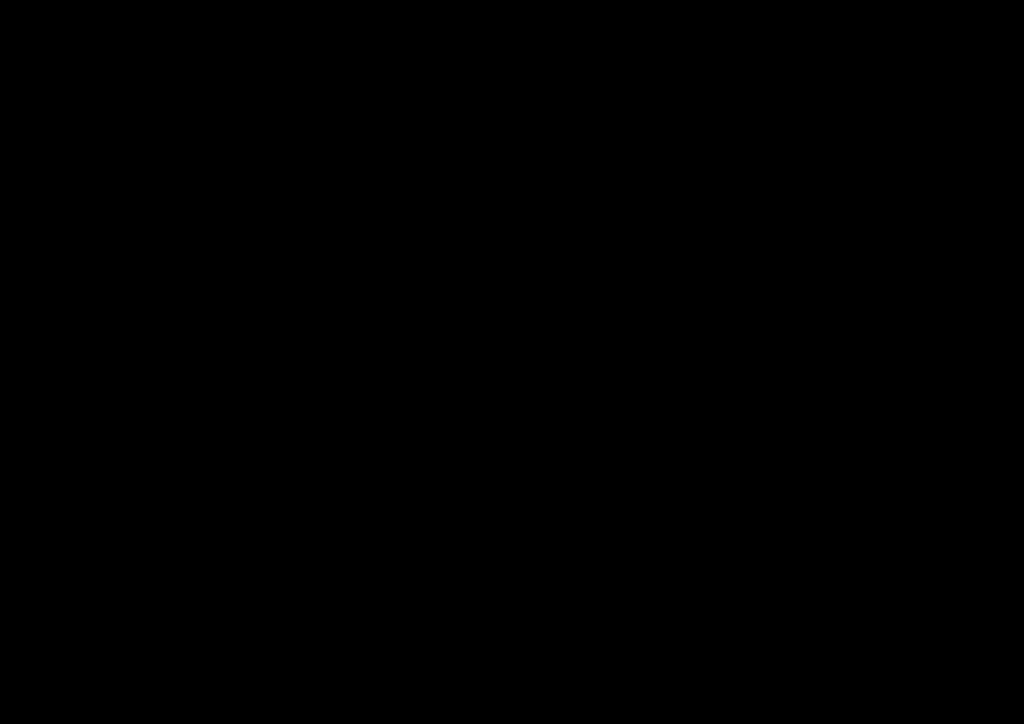 click at bounding box center [512, 362] 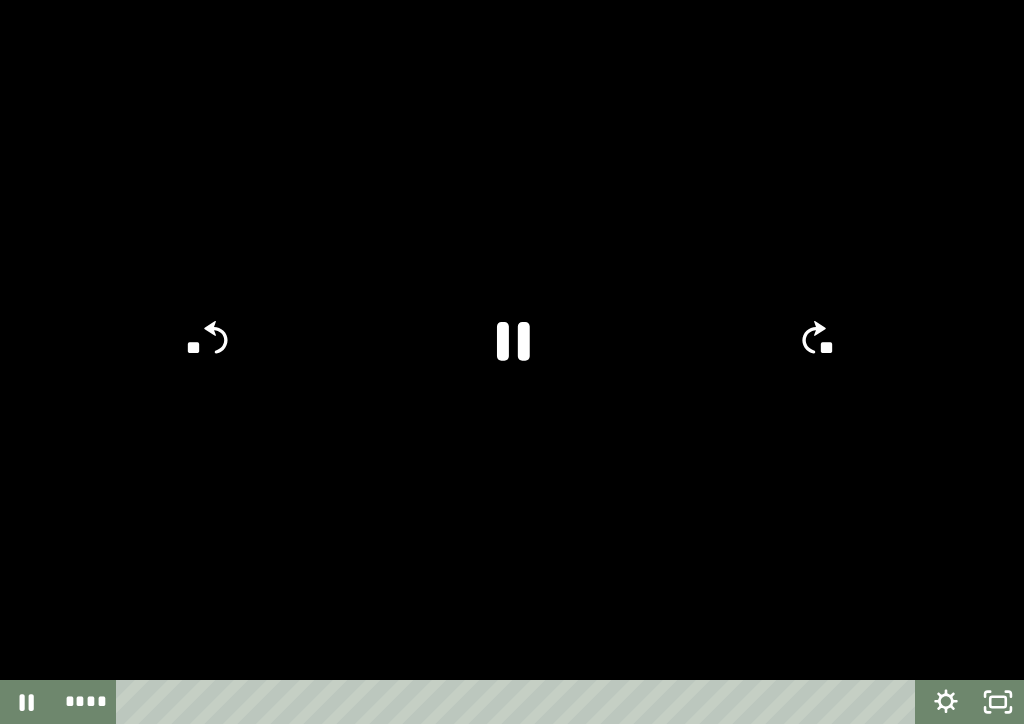 click 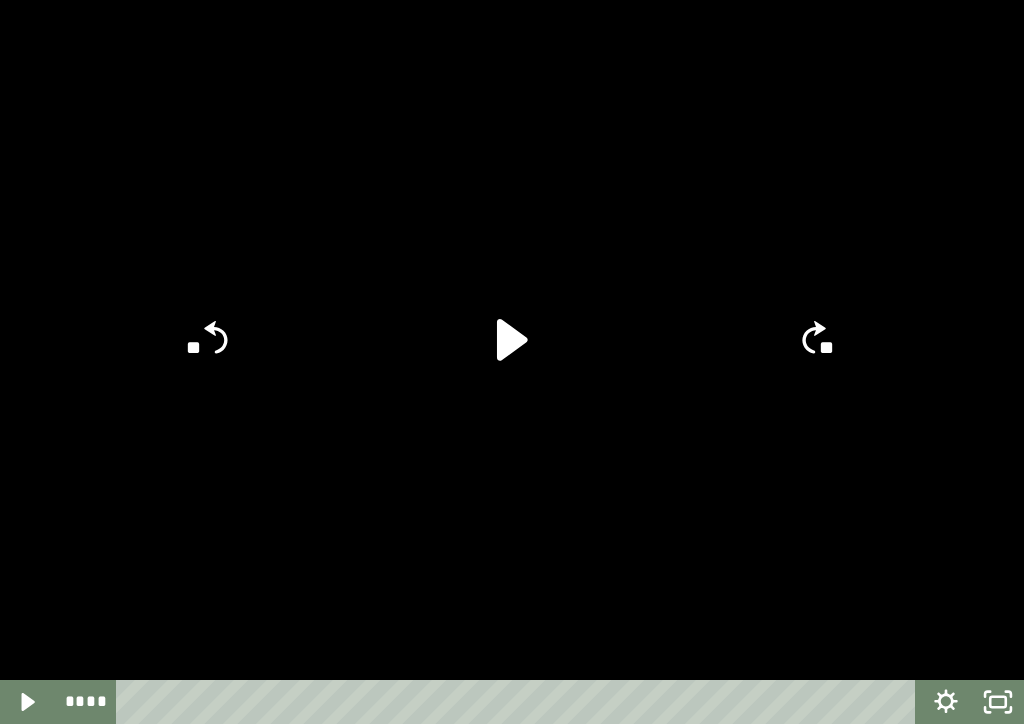 click 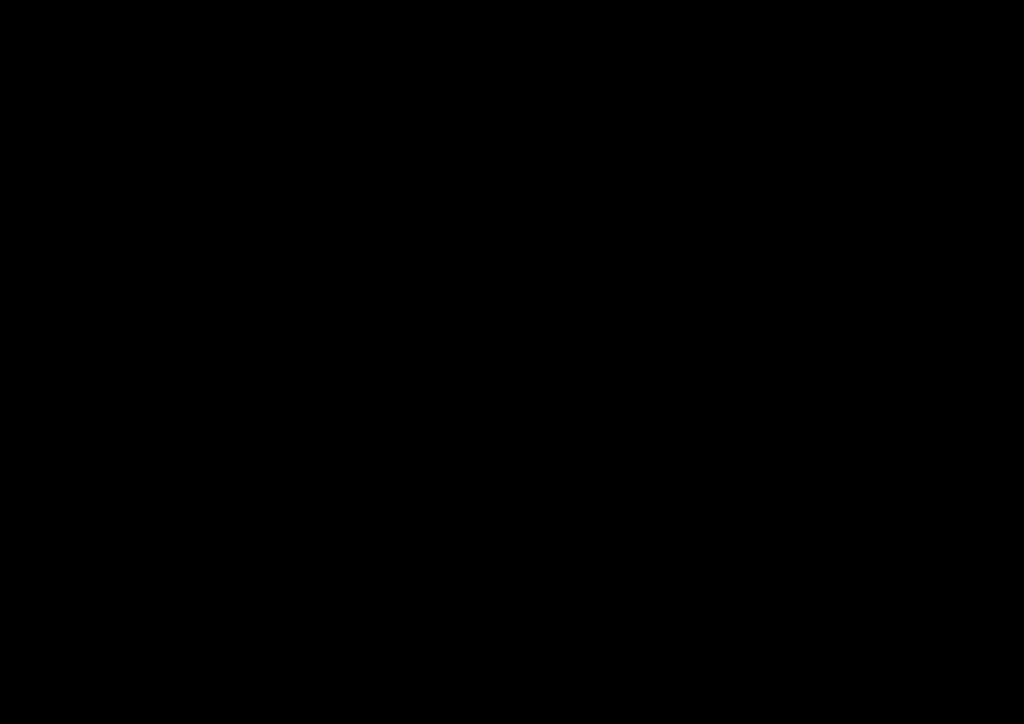 click at bounding box center [512, 362] 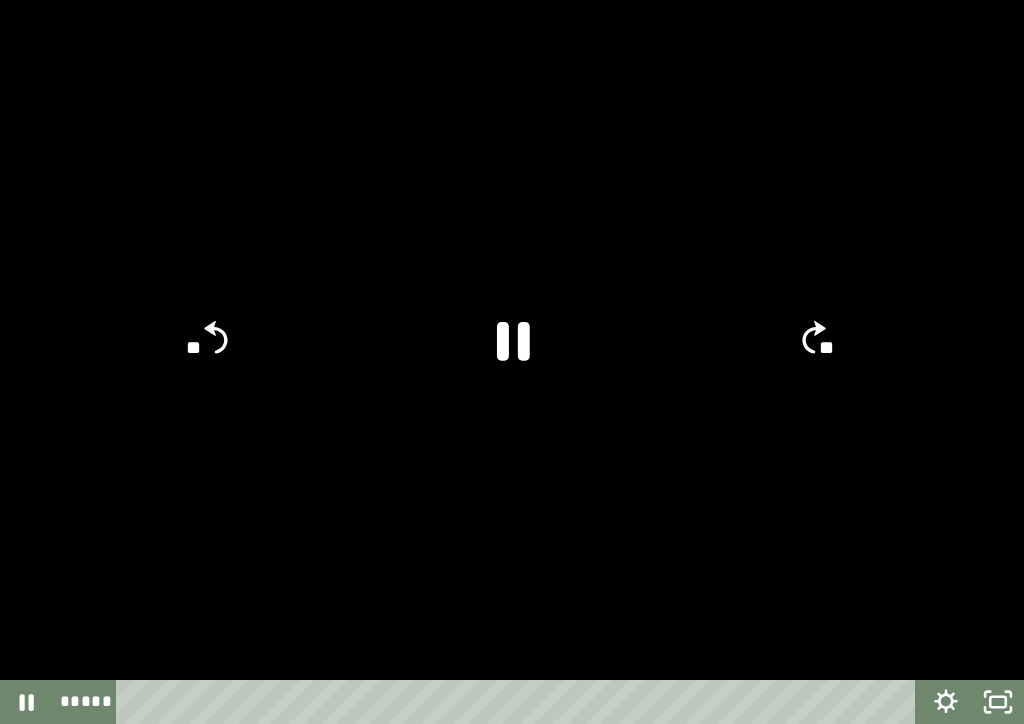 click 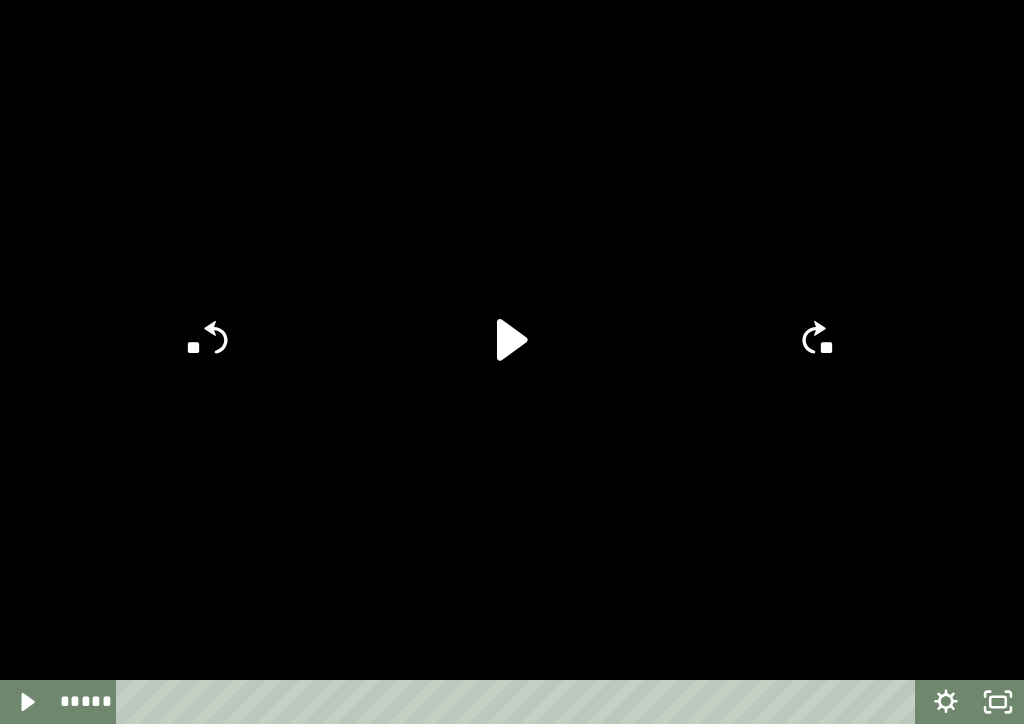 click 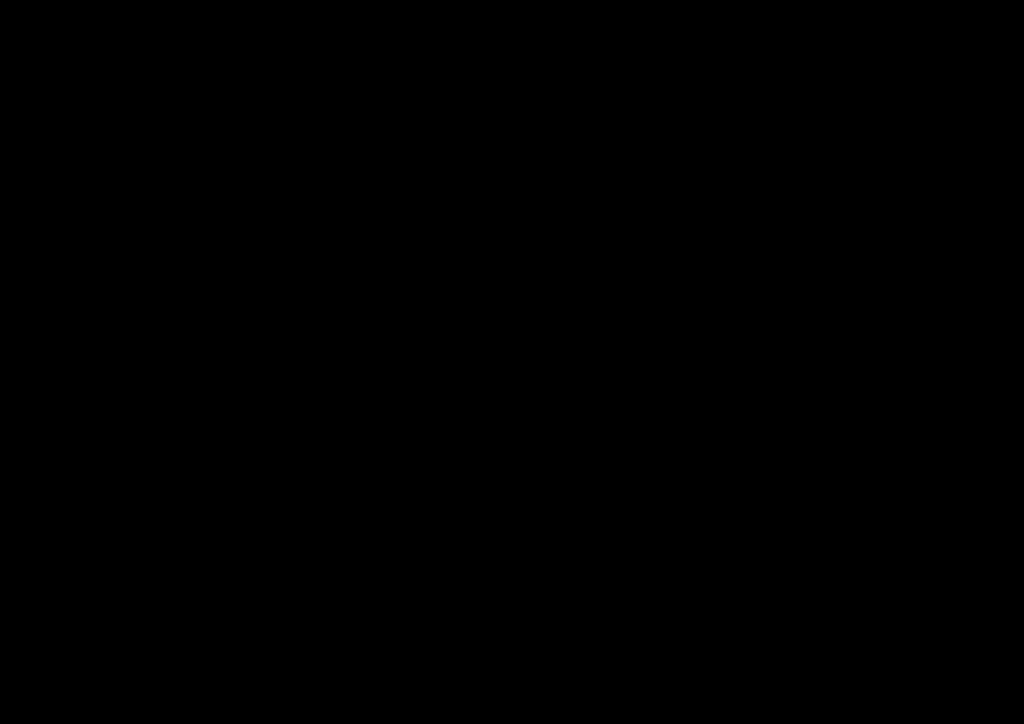 click at bounding box center [512, 362] 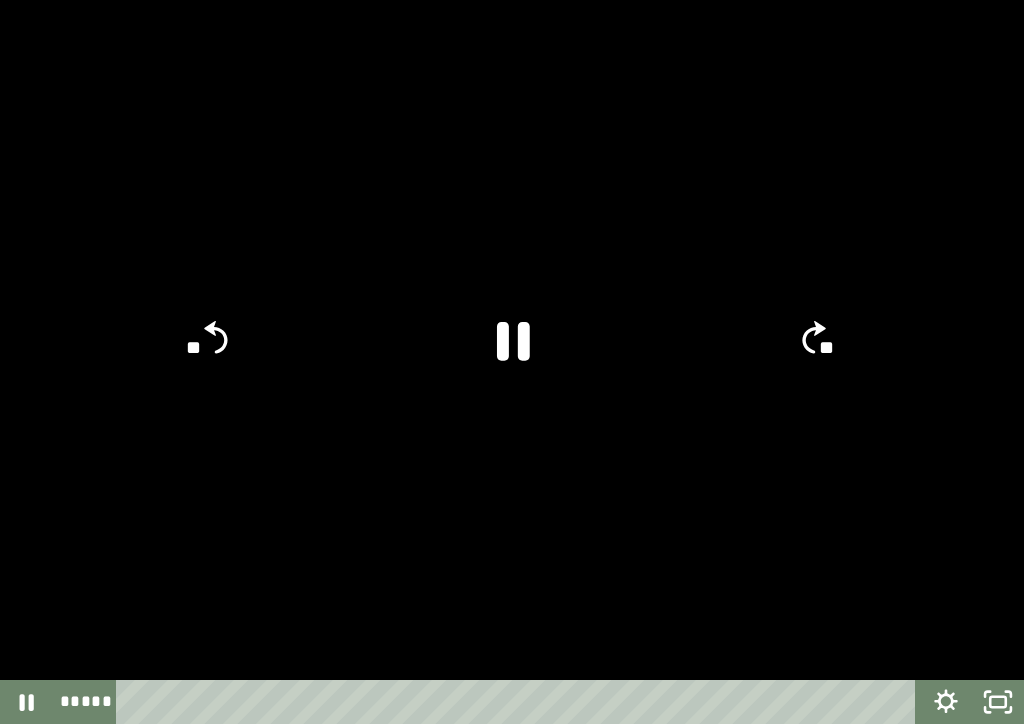 click 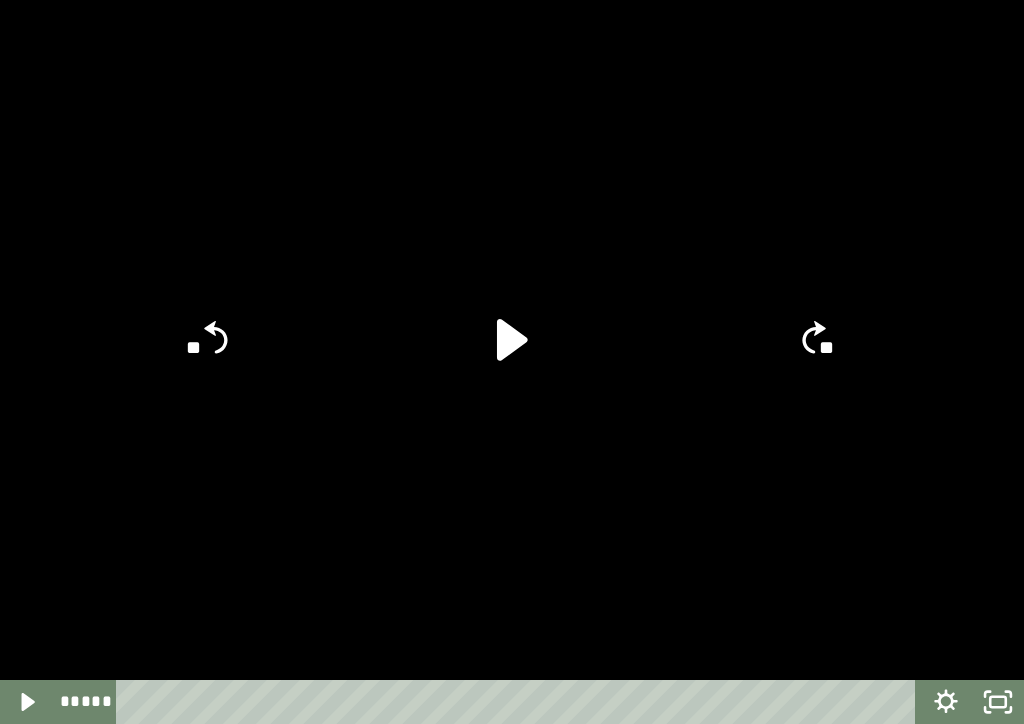 click 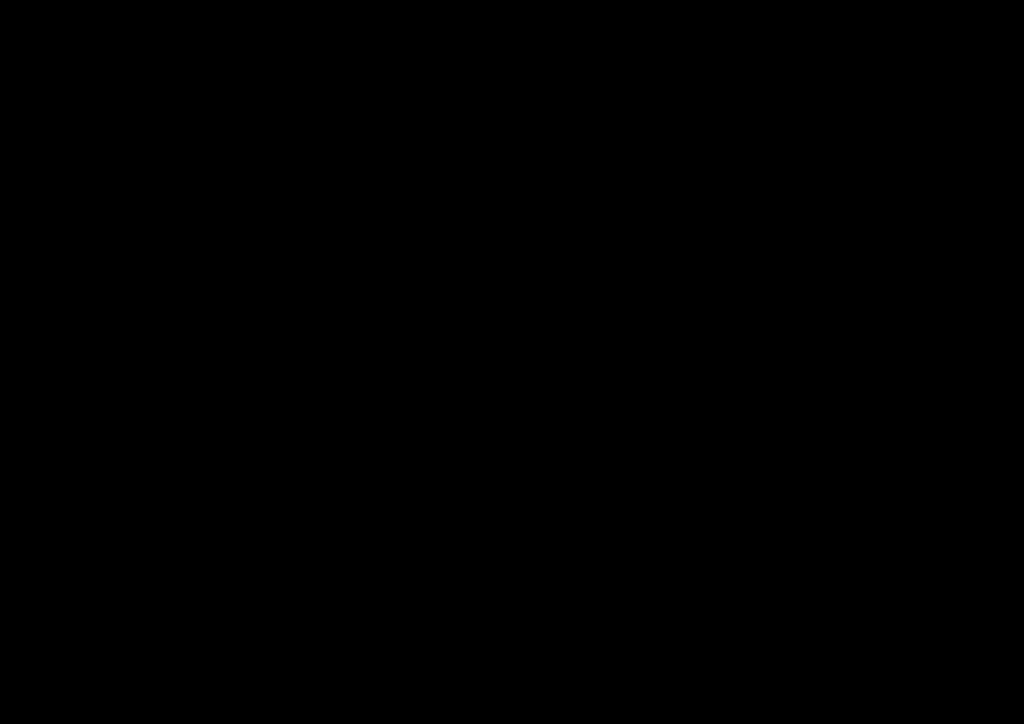 click at bounding box center [512, 362] 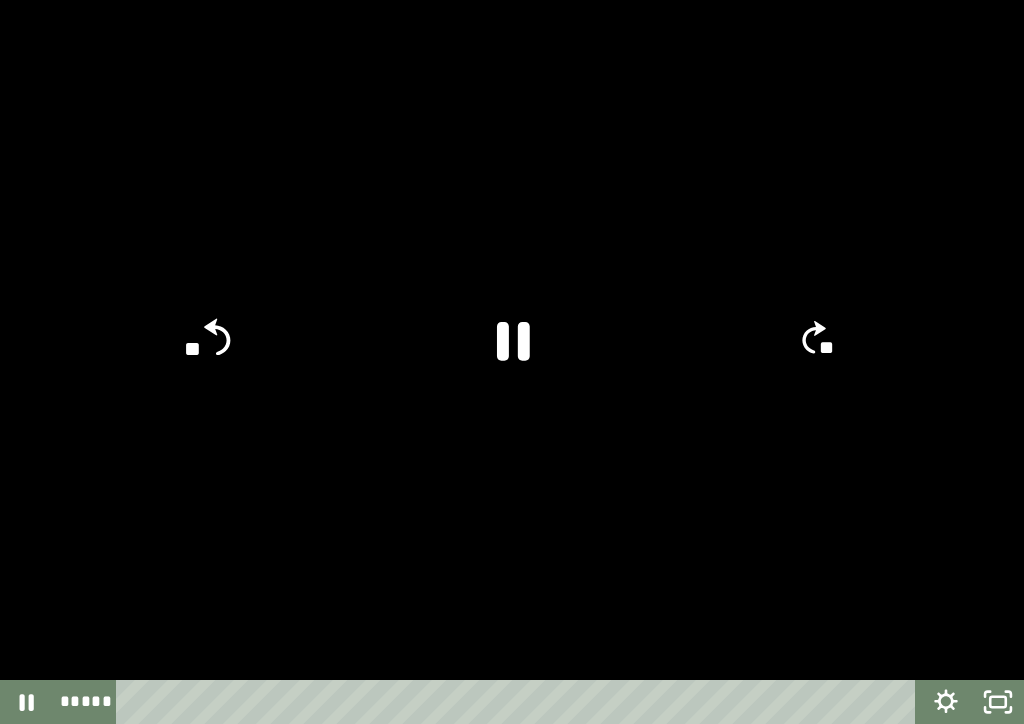 click on "**" 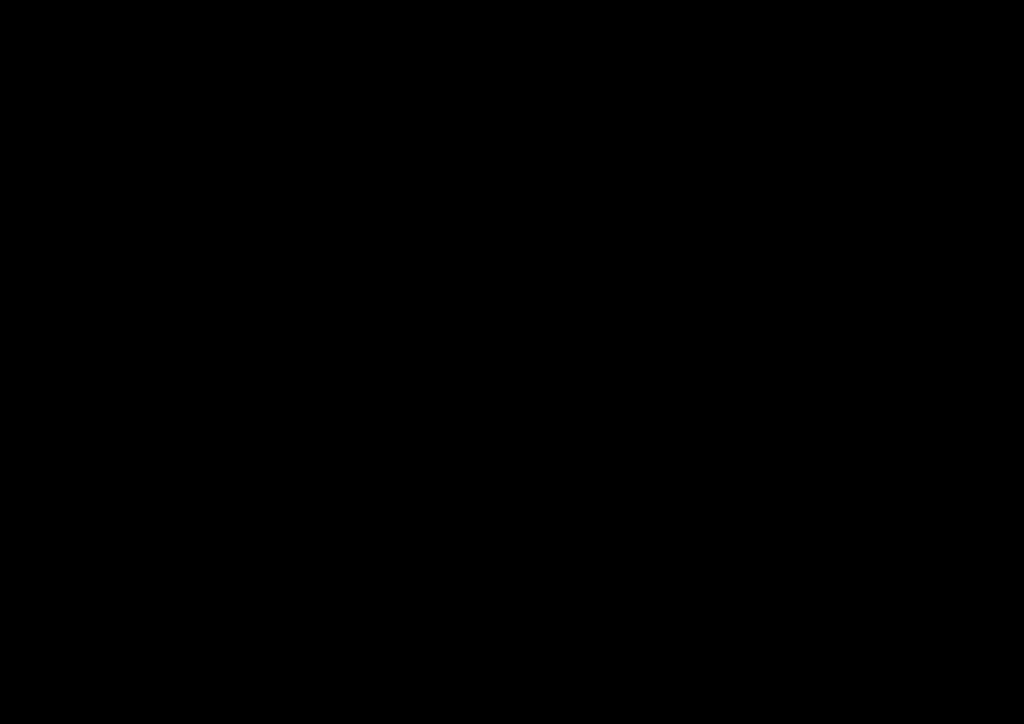 click at bounding box center [512, 362] 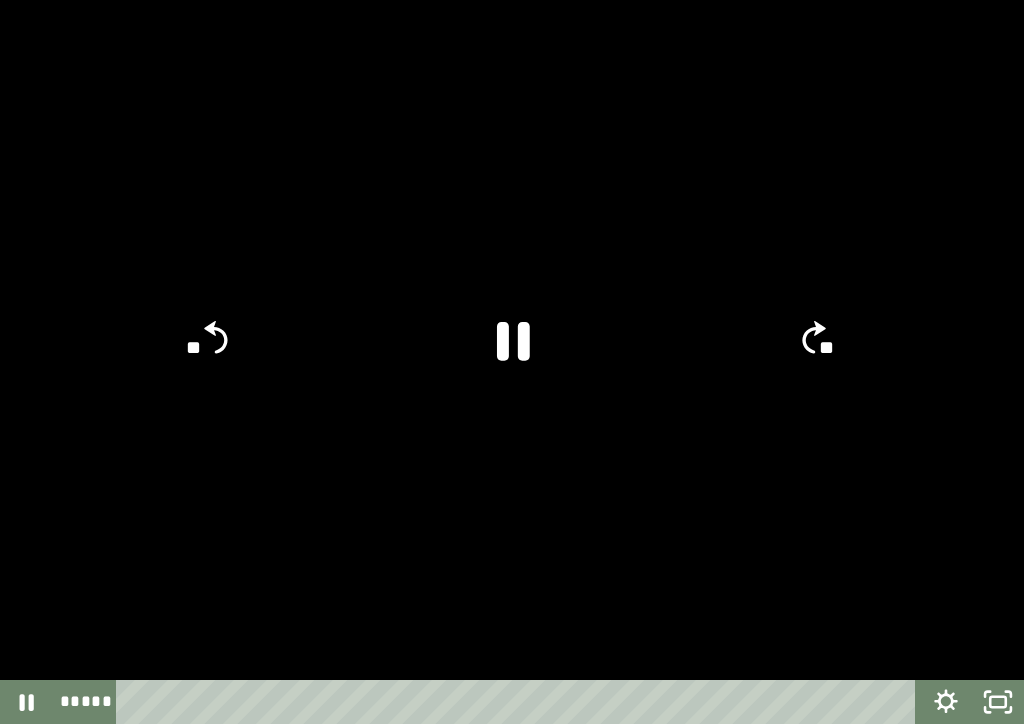 click 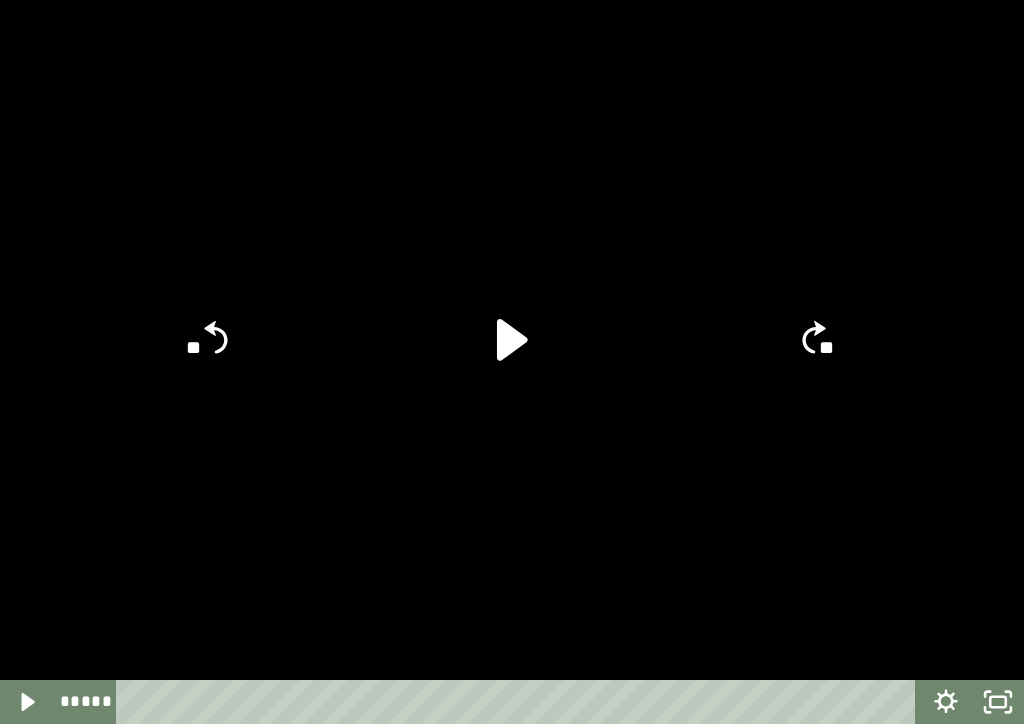 click 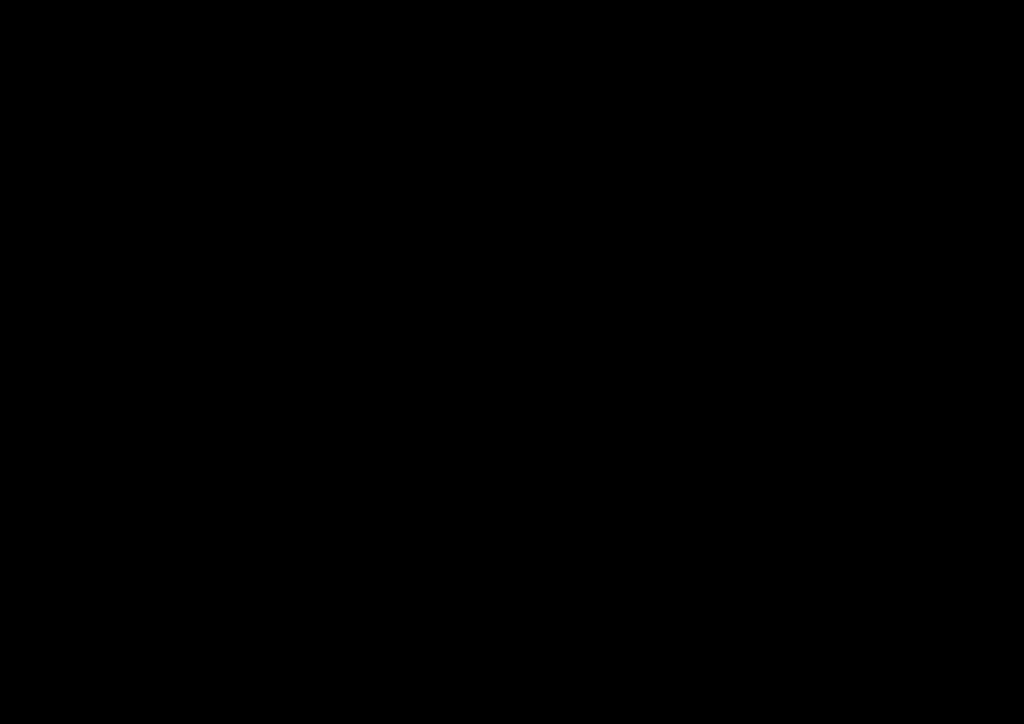 click at bounding box center (512, 362) 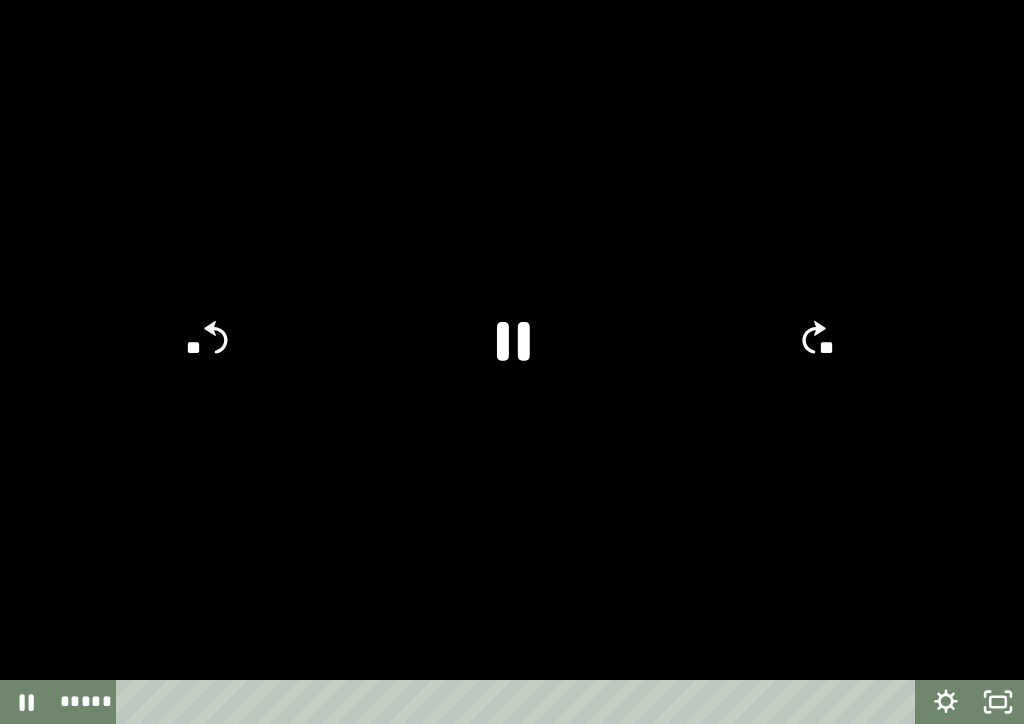 click 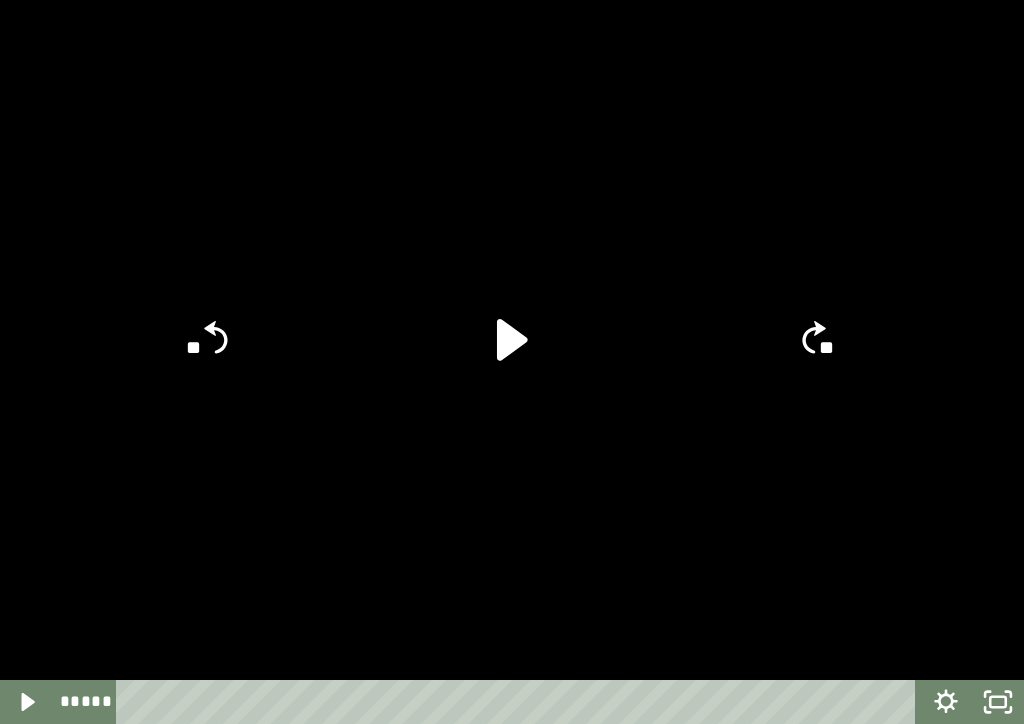 click 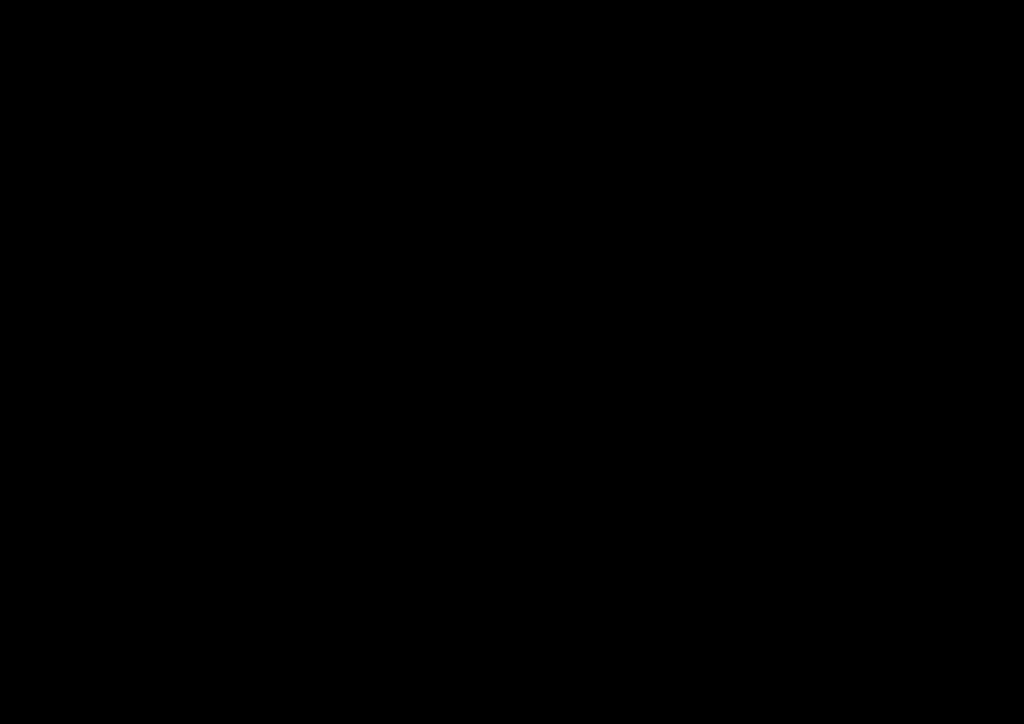 click at bounding box center (512, 362) 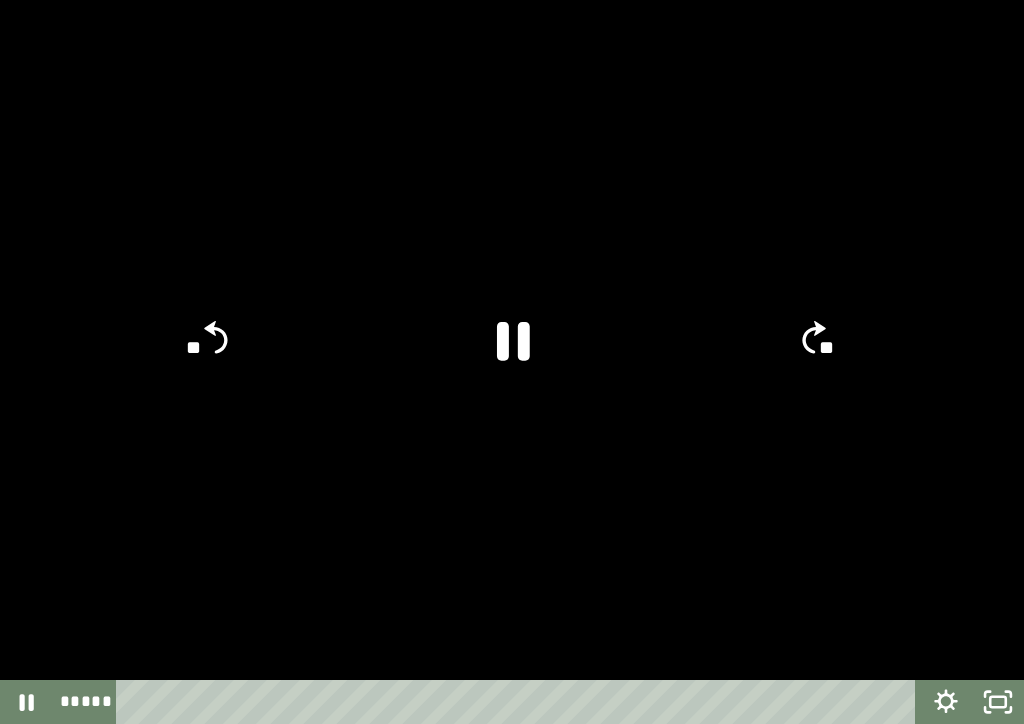 click 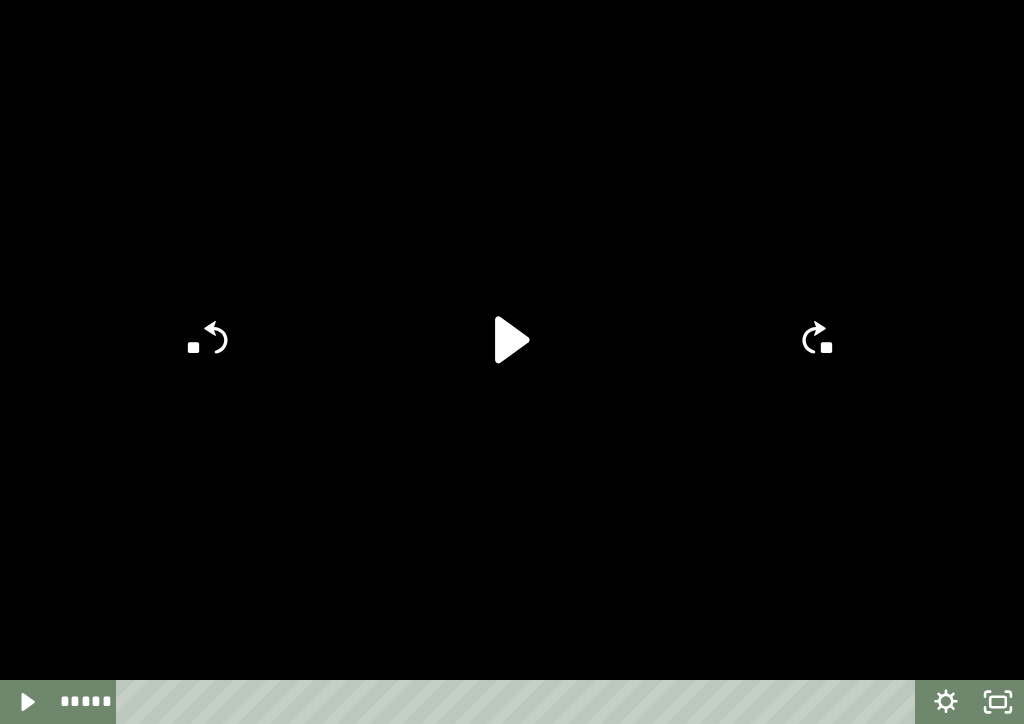 click 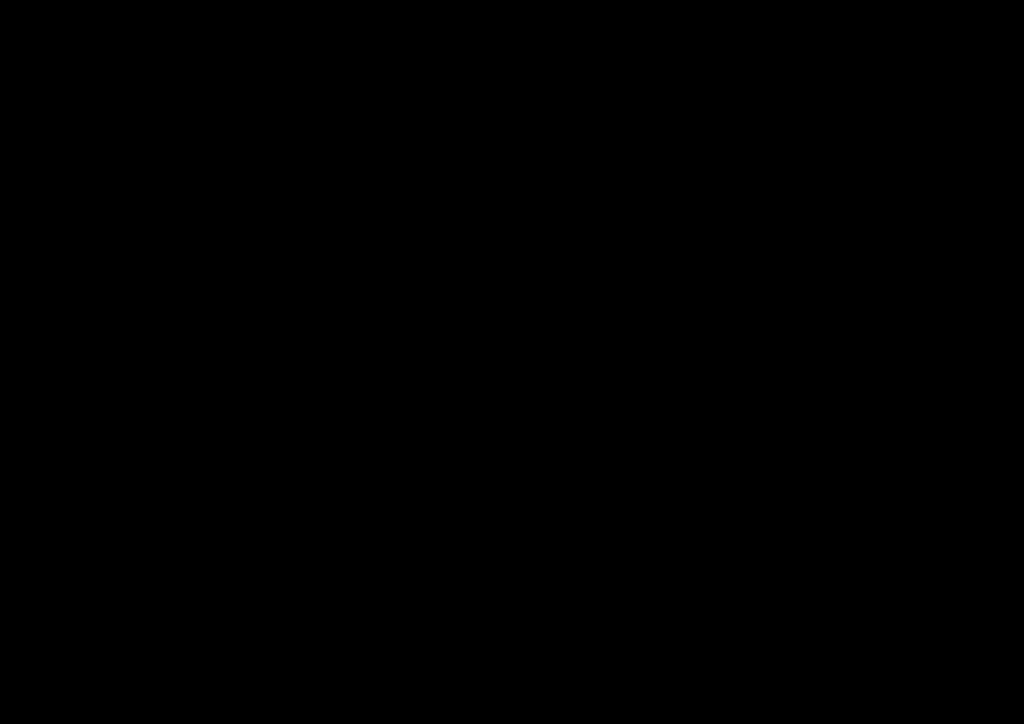 click at bounding box center (512, 362) 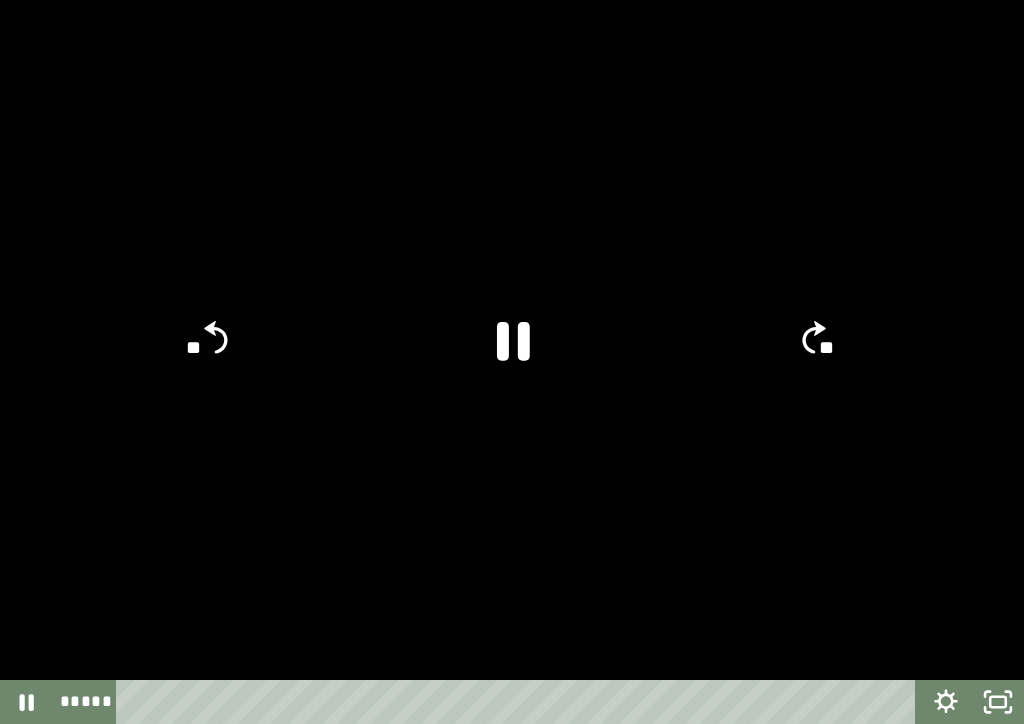 click 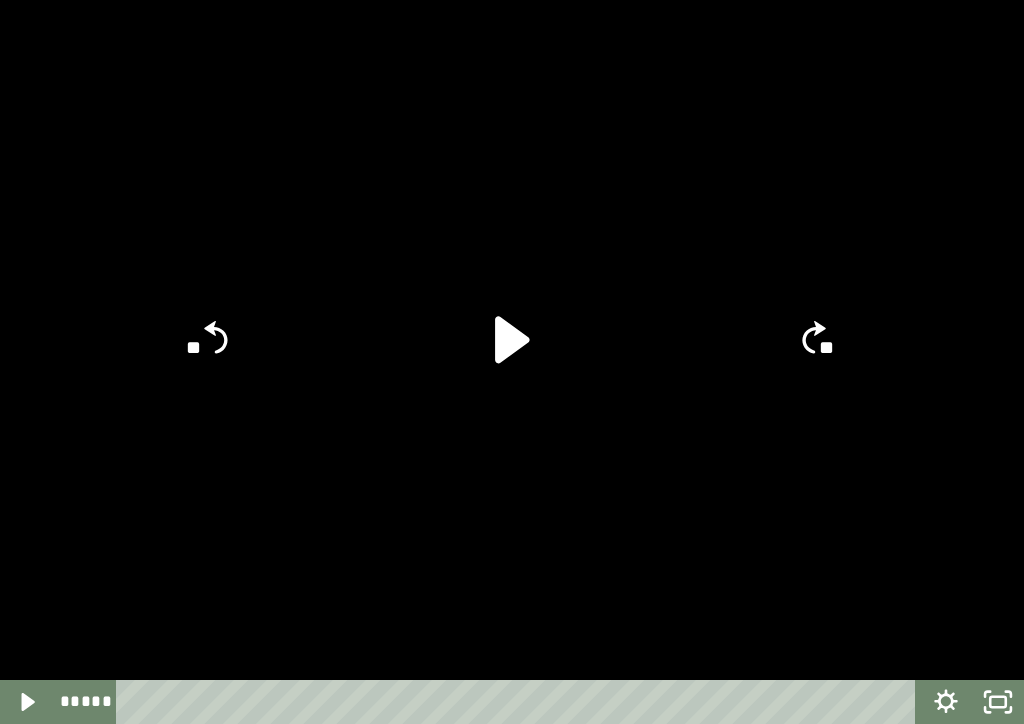 click 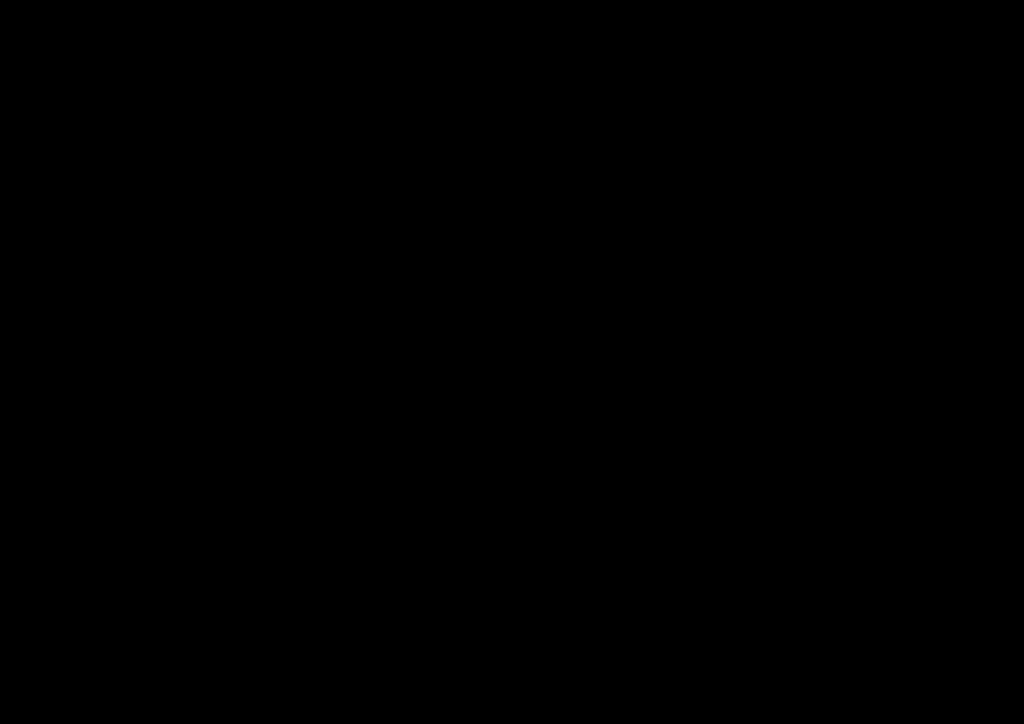 click at bounding box center (512, 362) 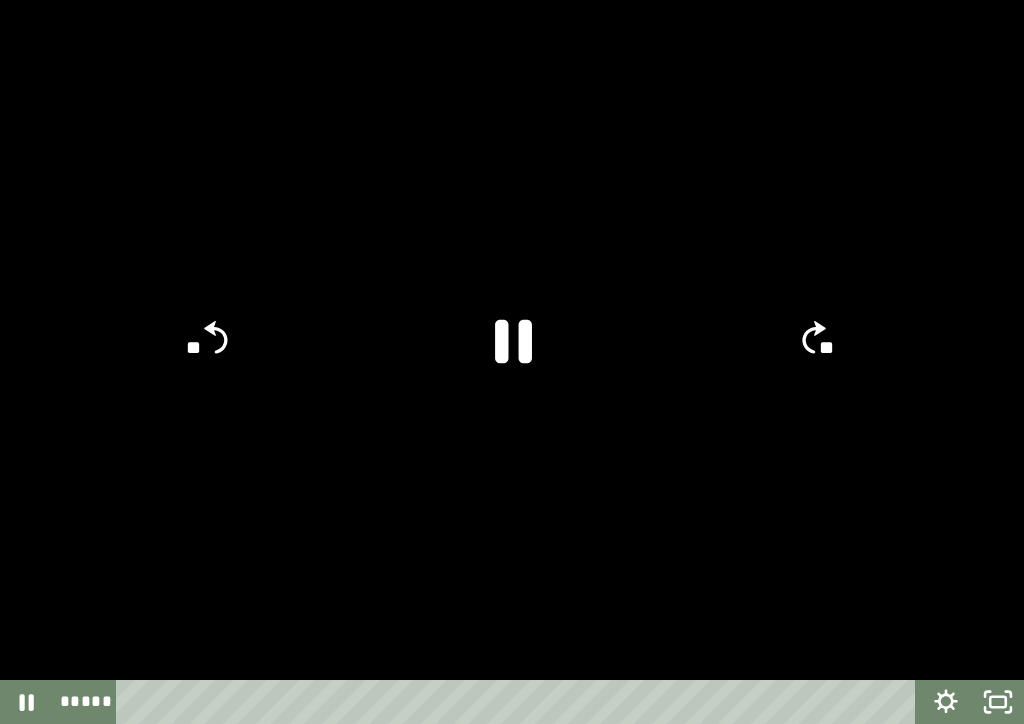 click 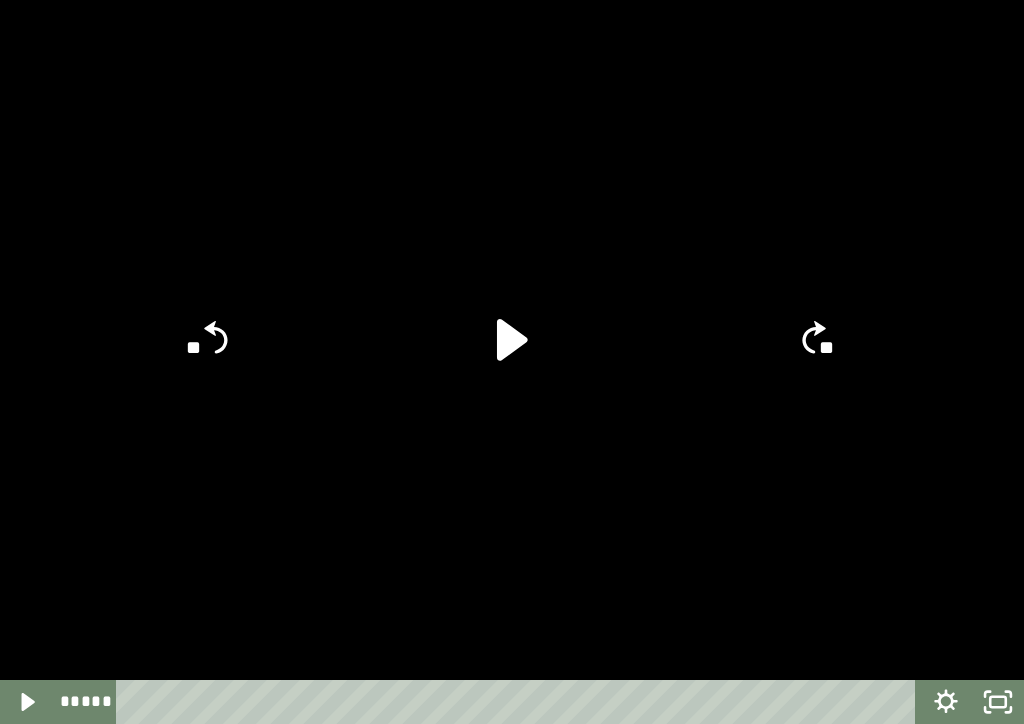 click at bounding box center (512, 362) 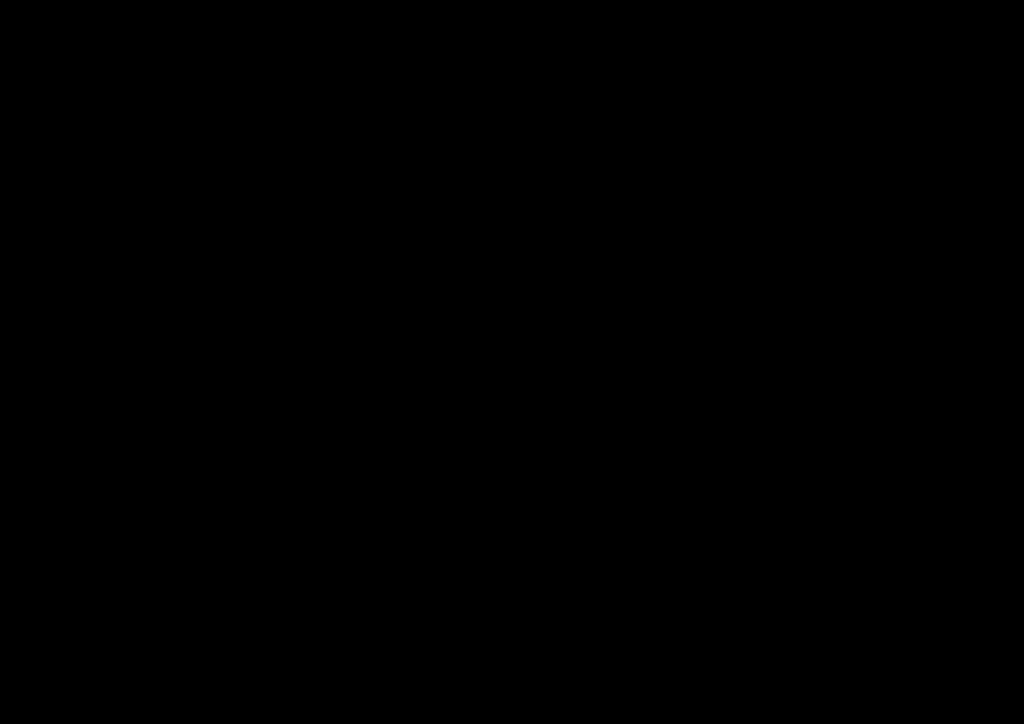 click at bounding box center [512, 362] 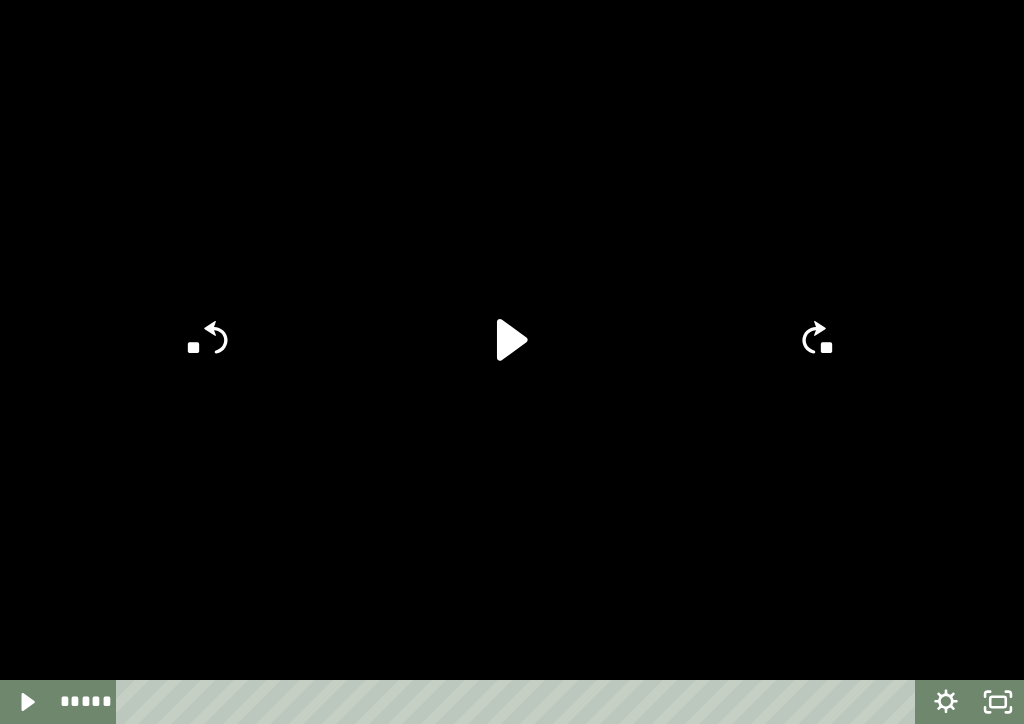 click 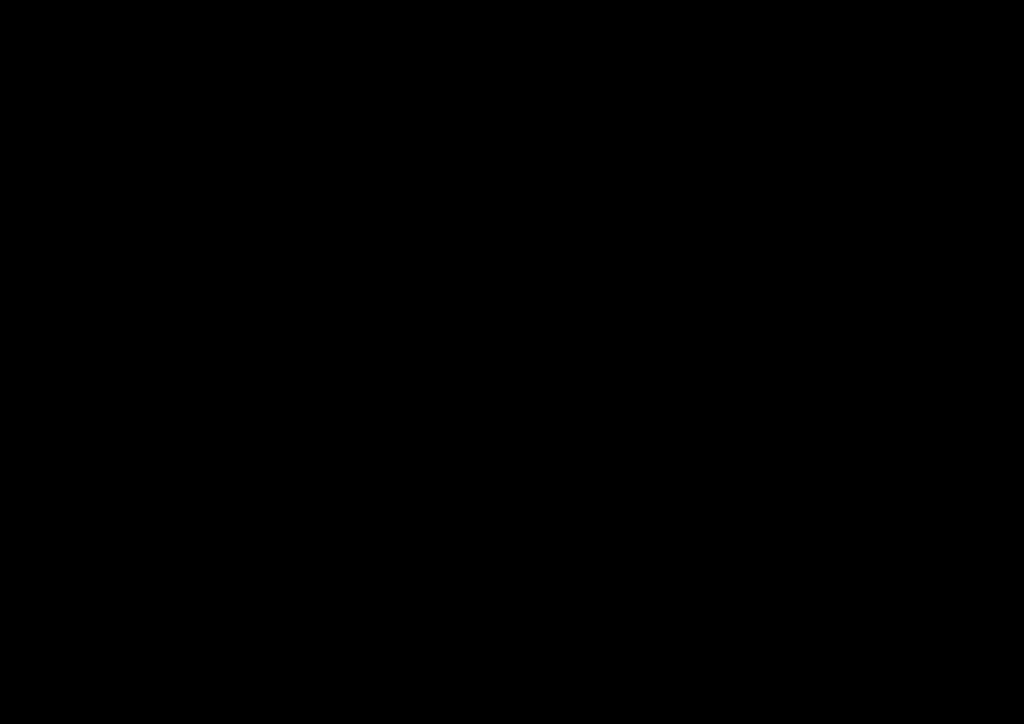click at bounding box center [512, 362] 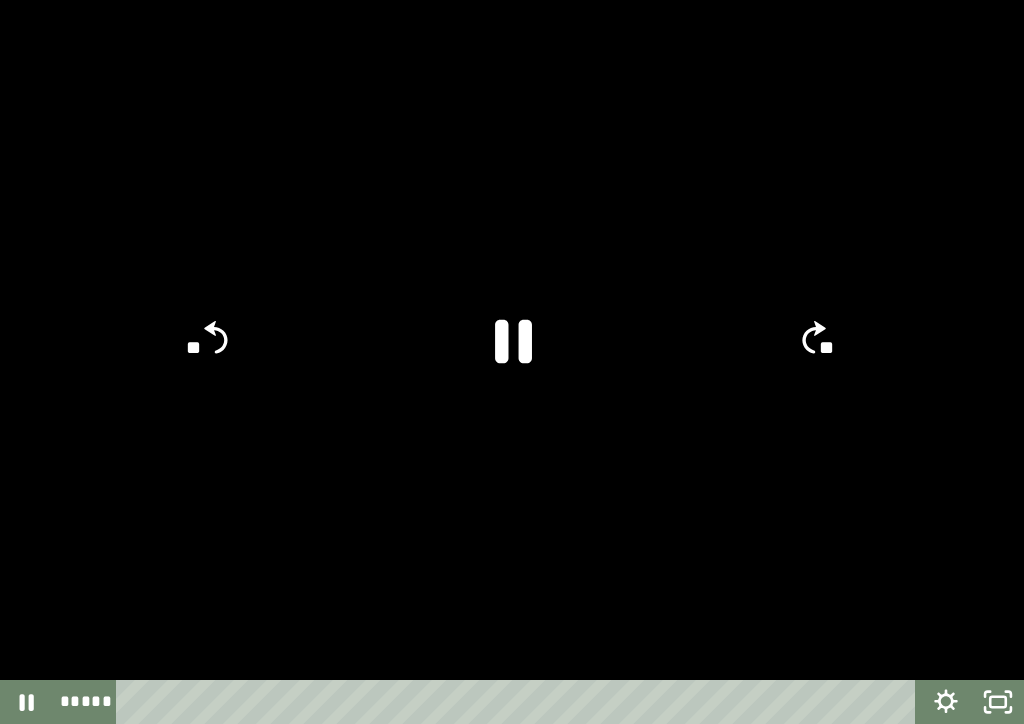 click 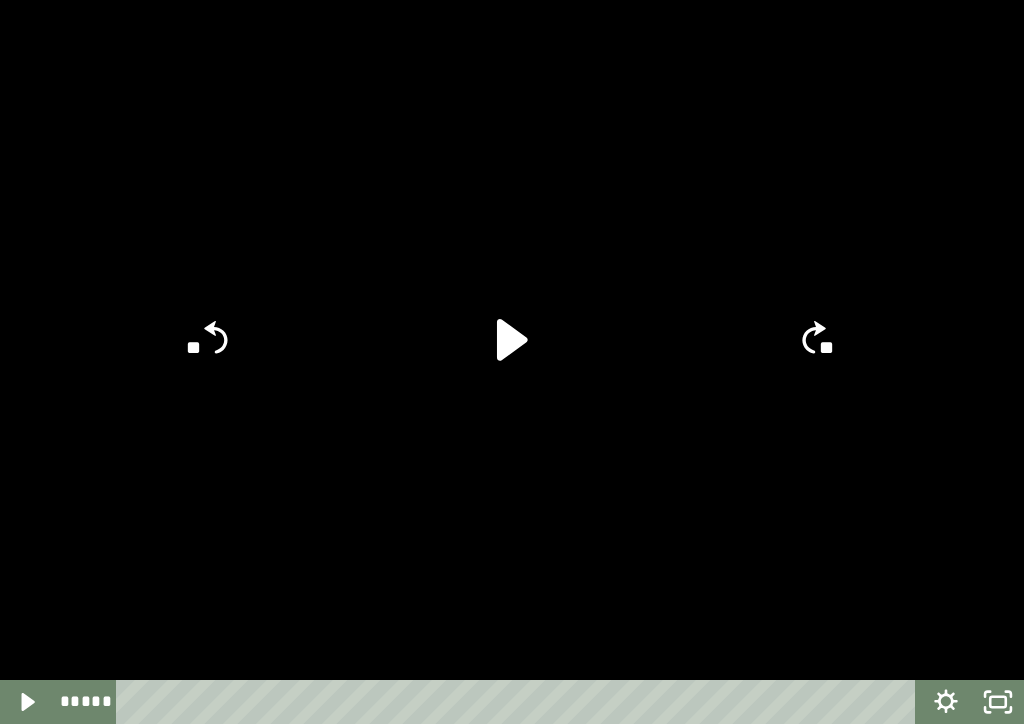 click at bounding box center [512, 362] 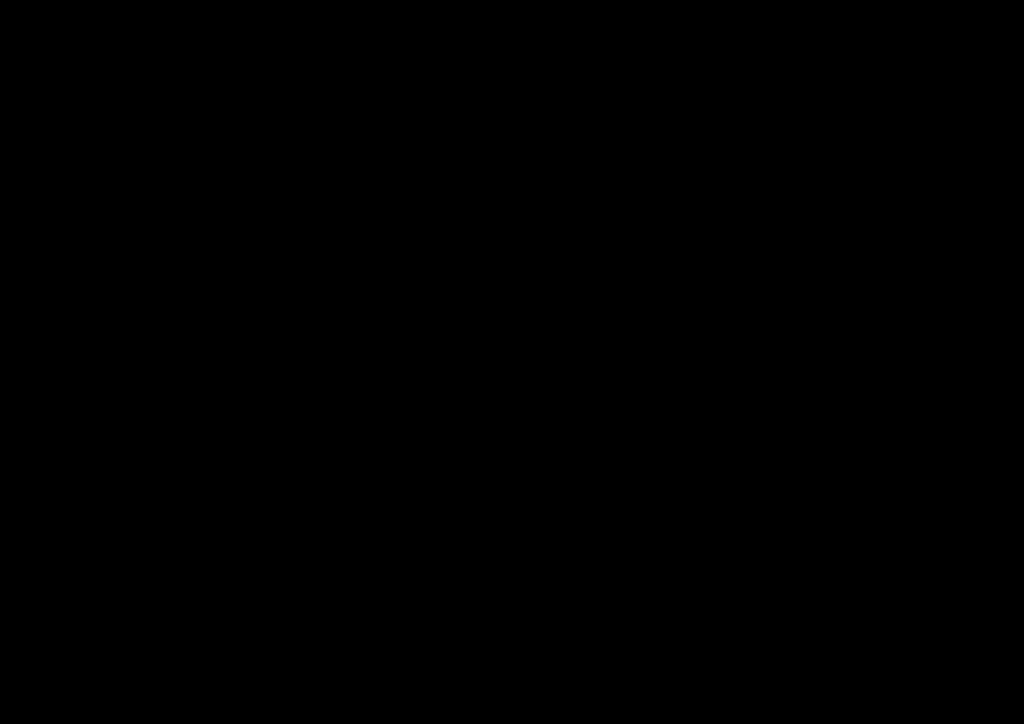 click at bounding box center [512, 362] 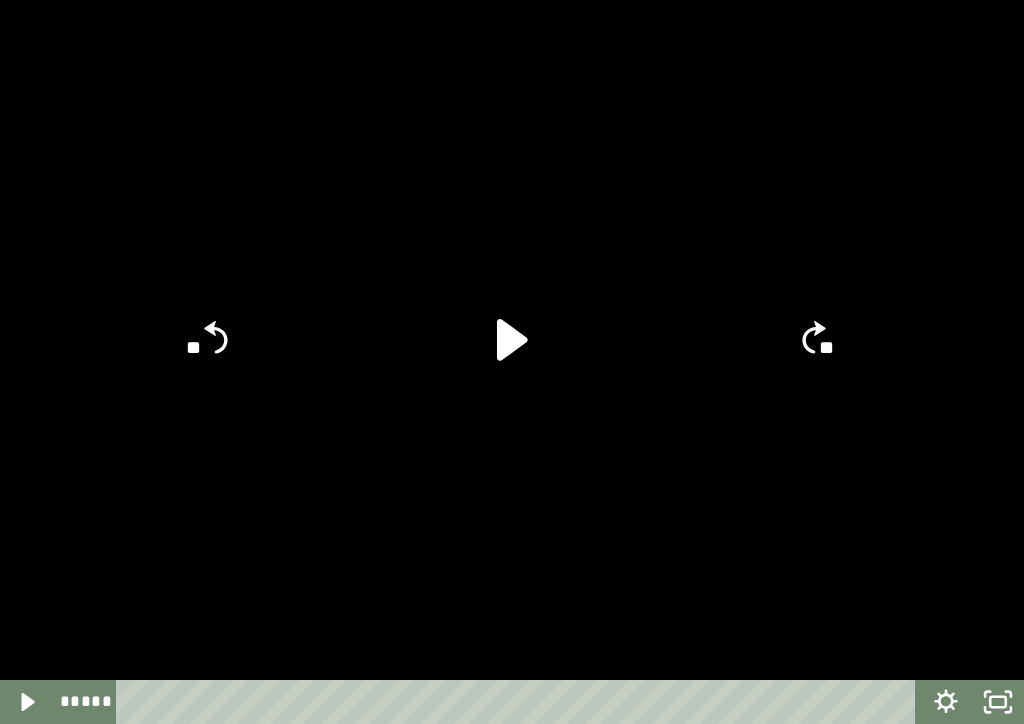 click 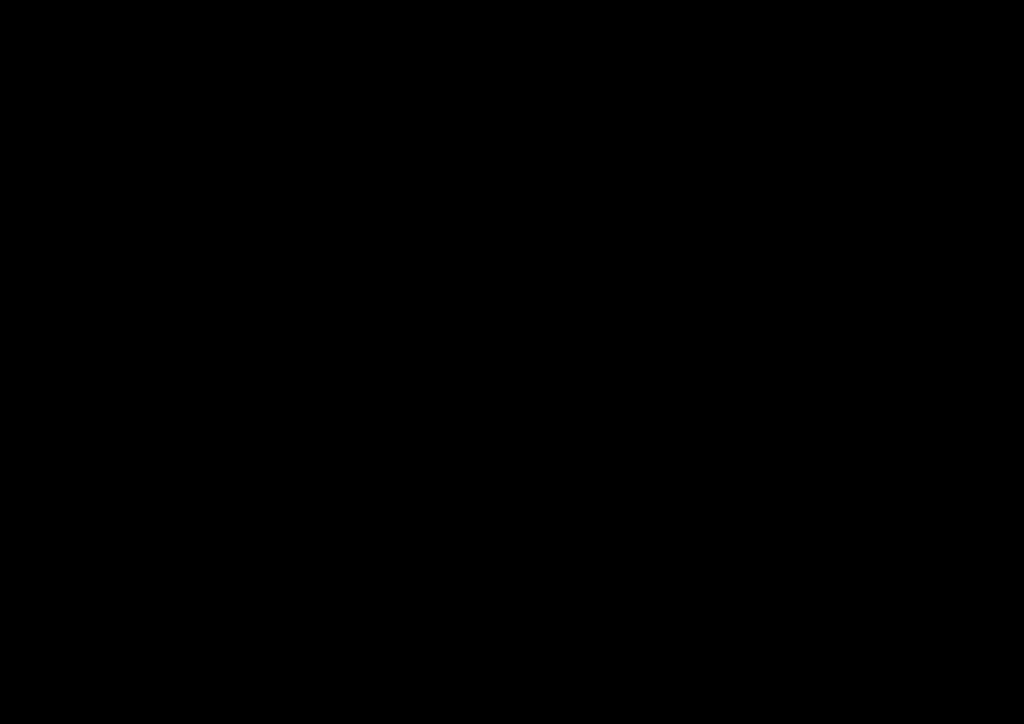 click at bounding box center [512, 362] 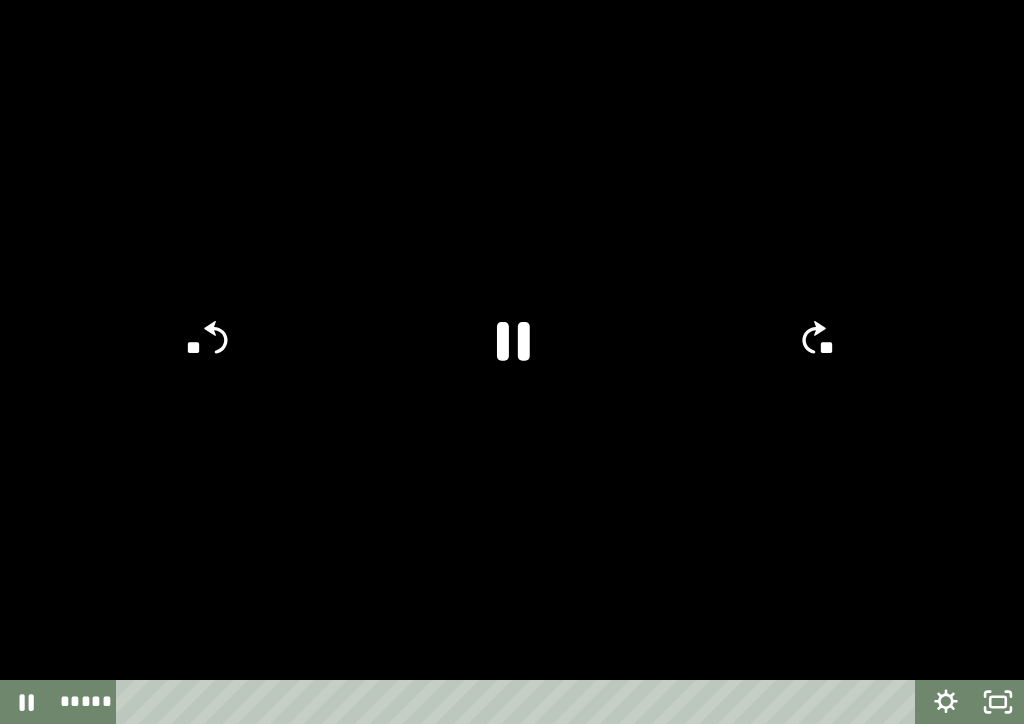 click 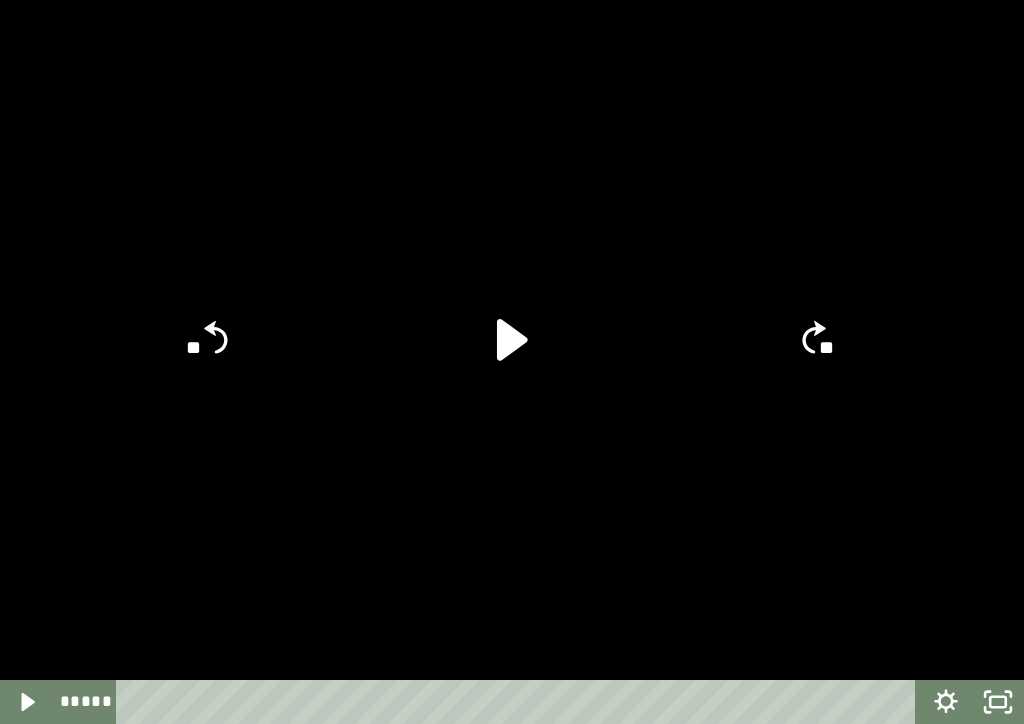 click 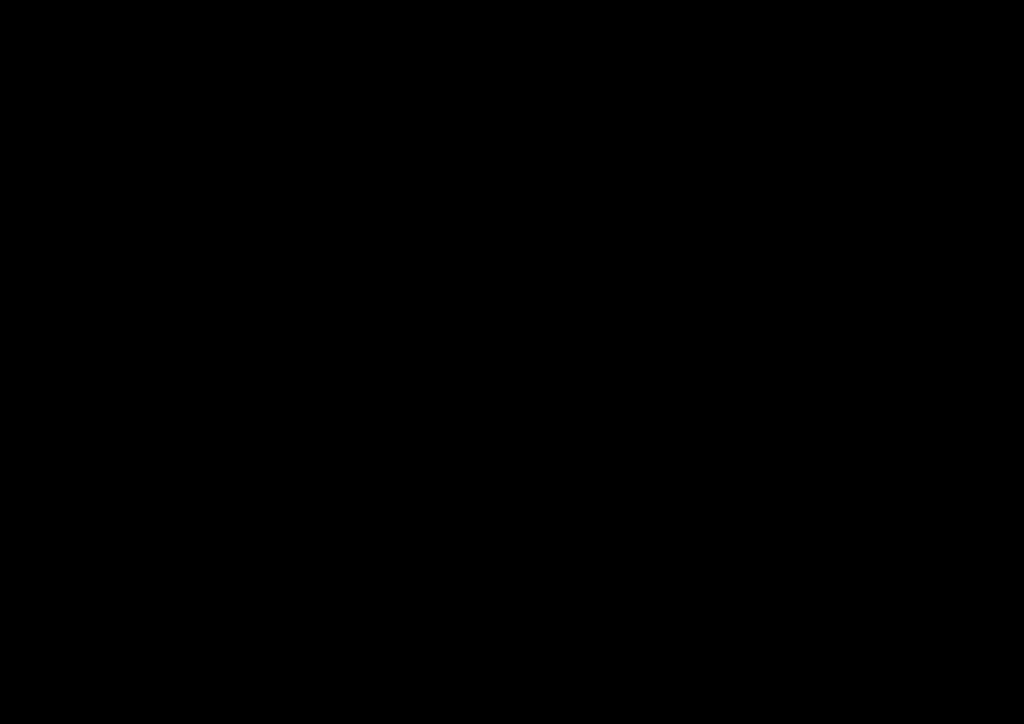click at bounding box center (512, 362) 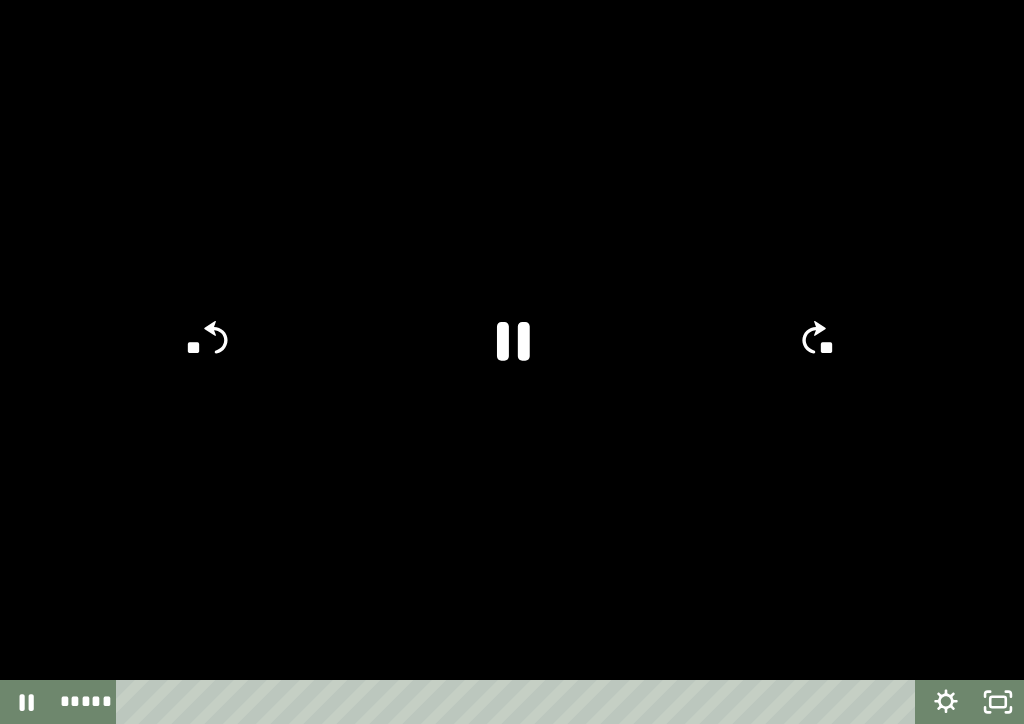 click 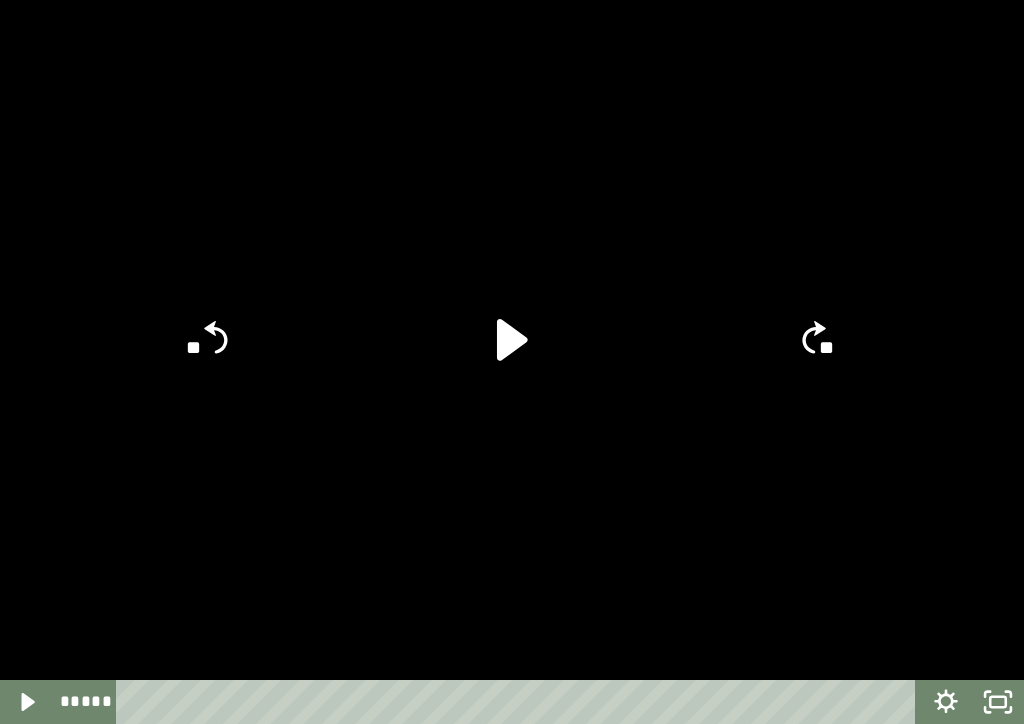 click 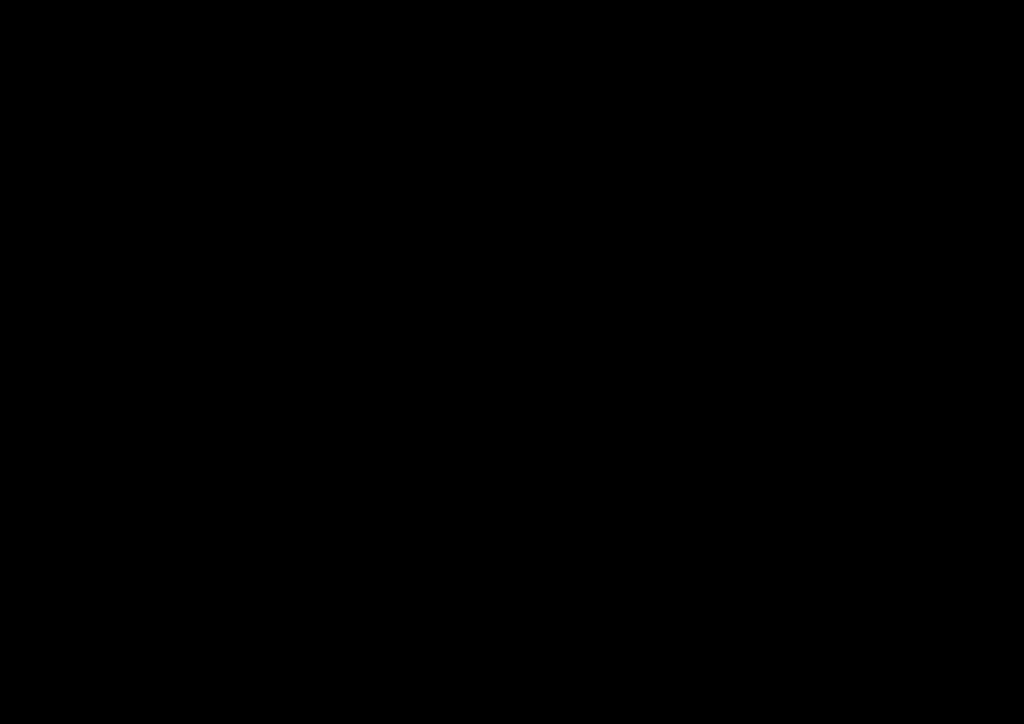 click at bounding box center (512, 362) 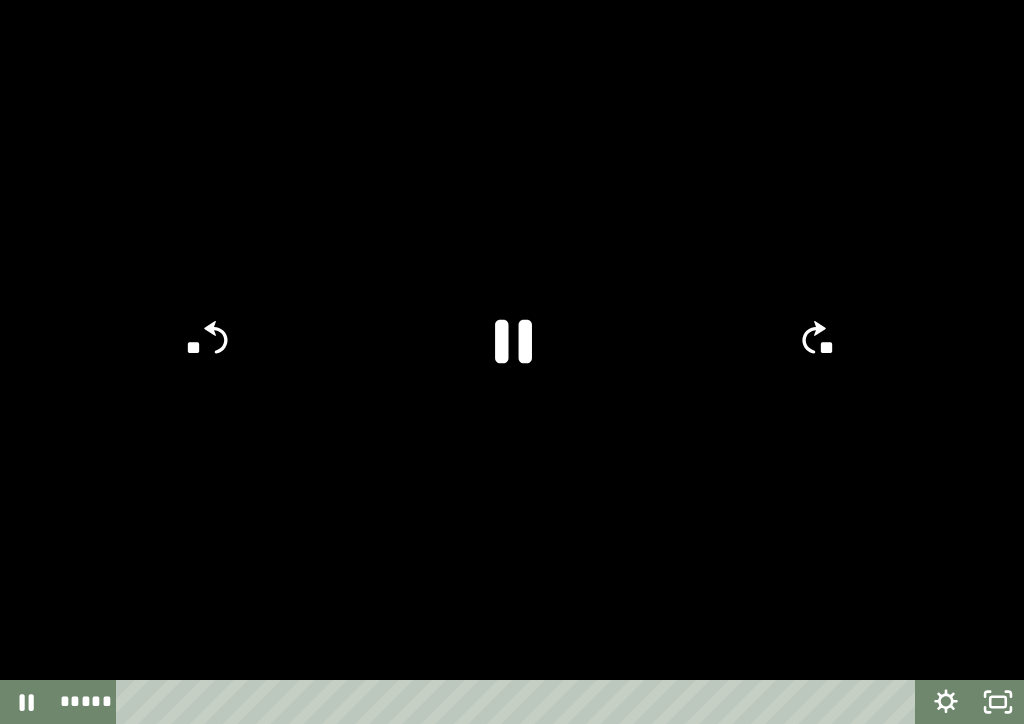 click 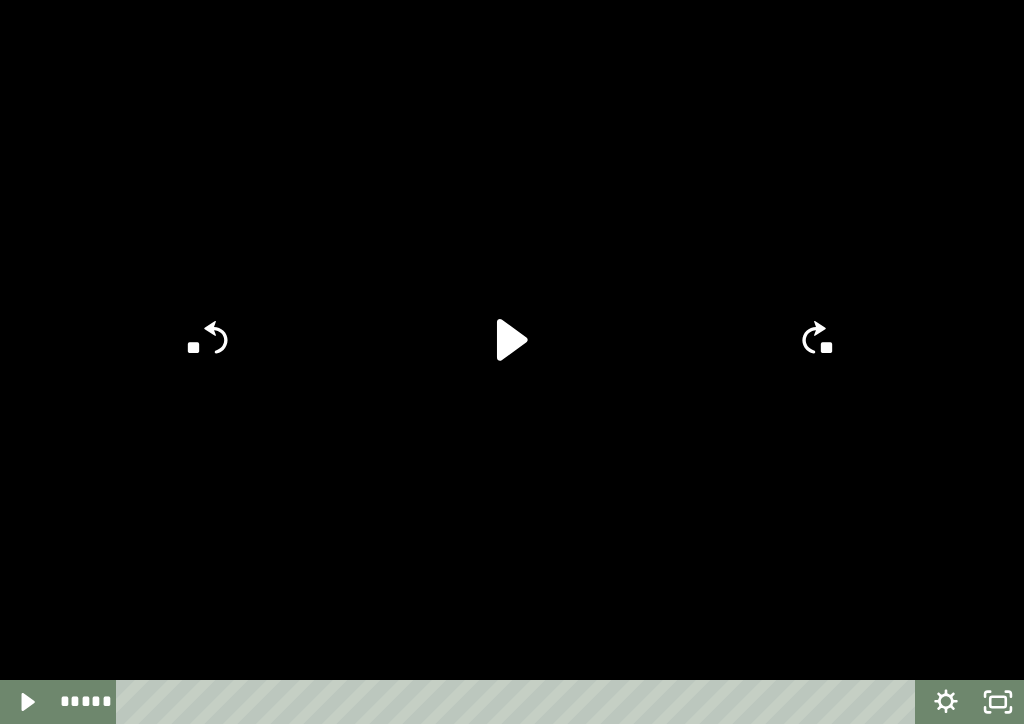 click at bounding box center (512, 362) 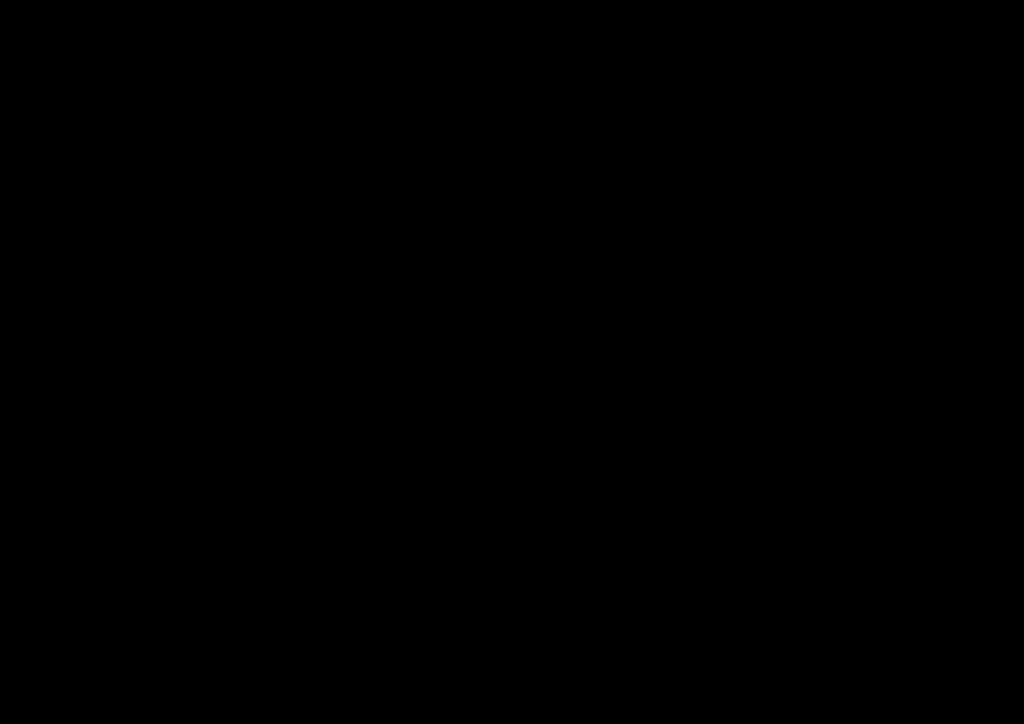 click at bounding box center [512, 362] 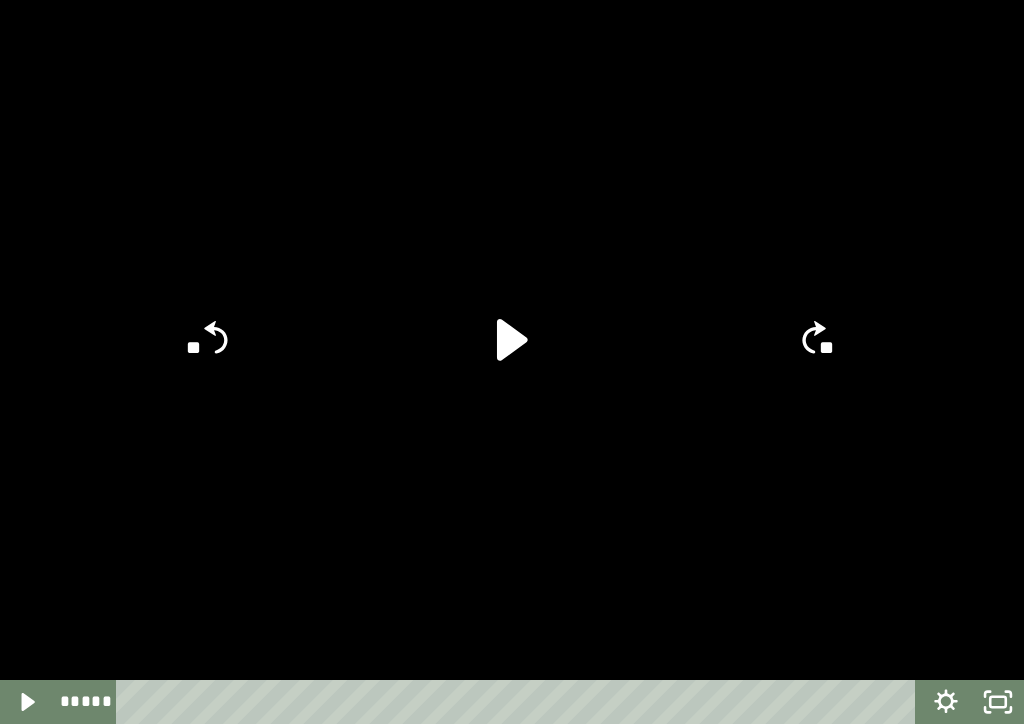 click on "**" 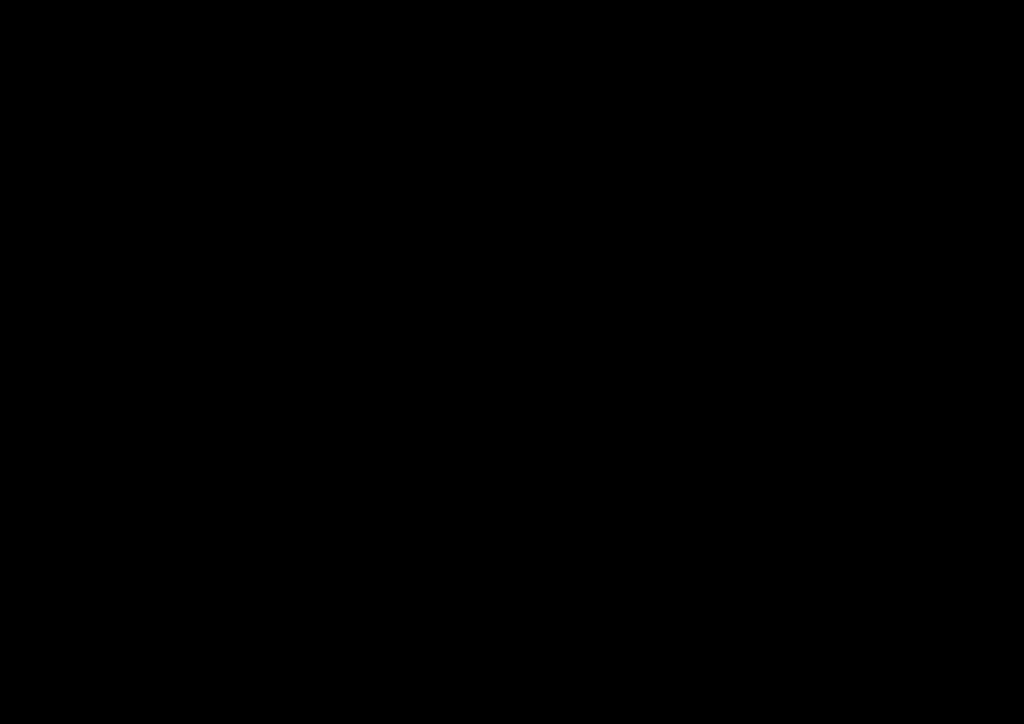 click at bounding box center [512, 362] 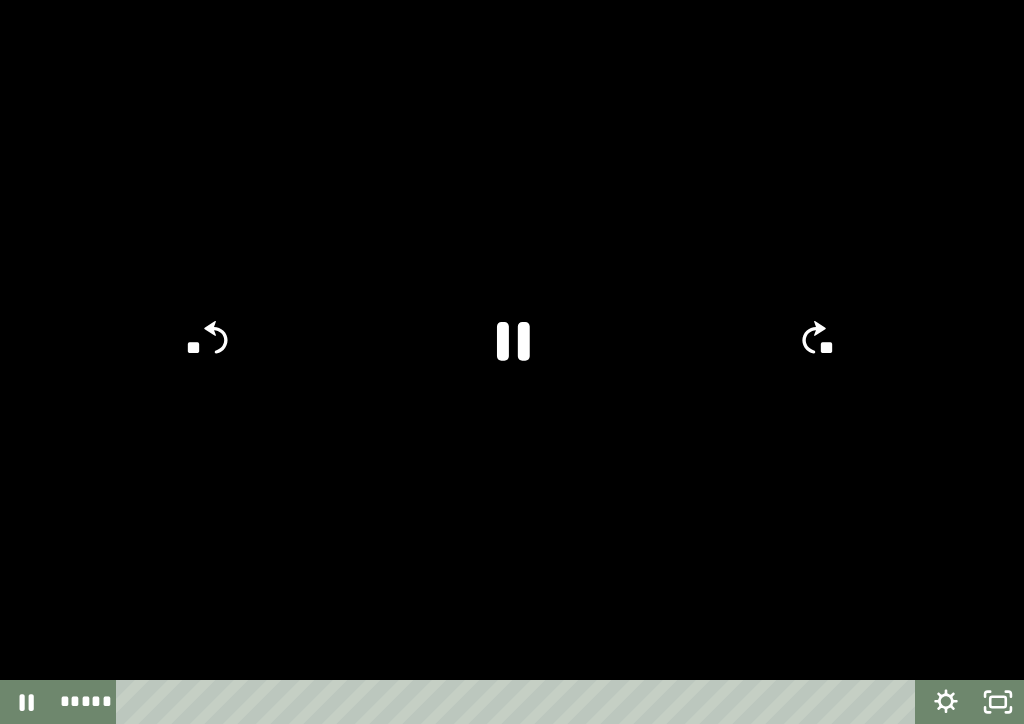click 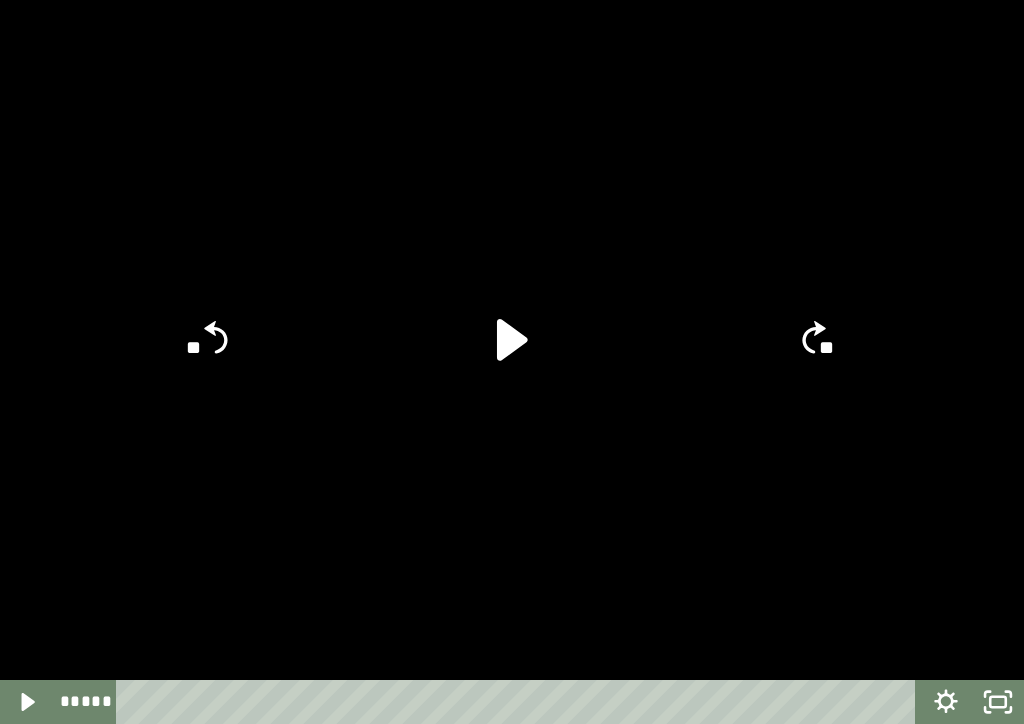 click 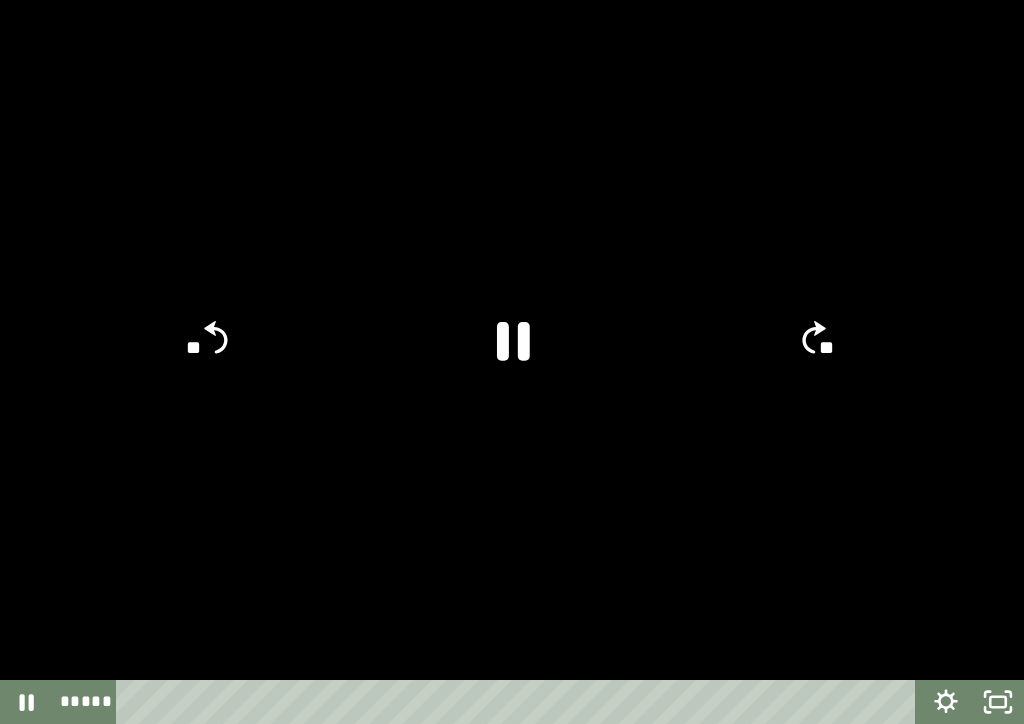 click 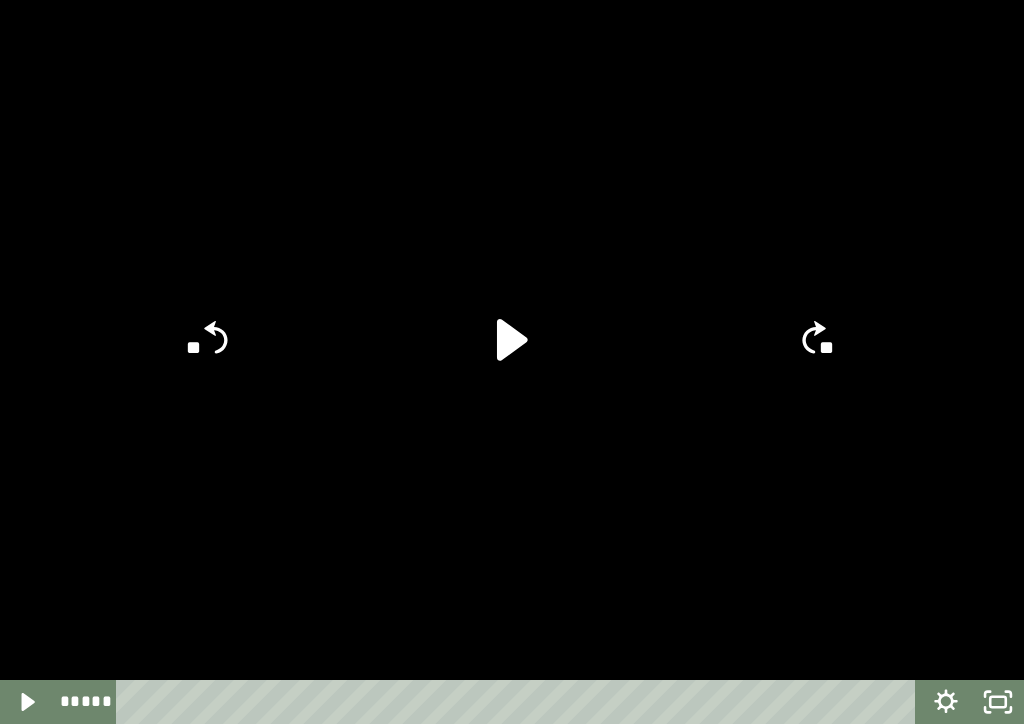 click 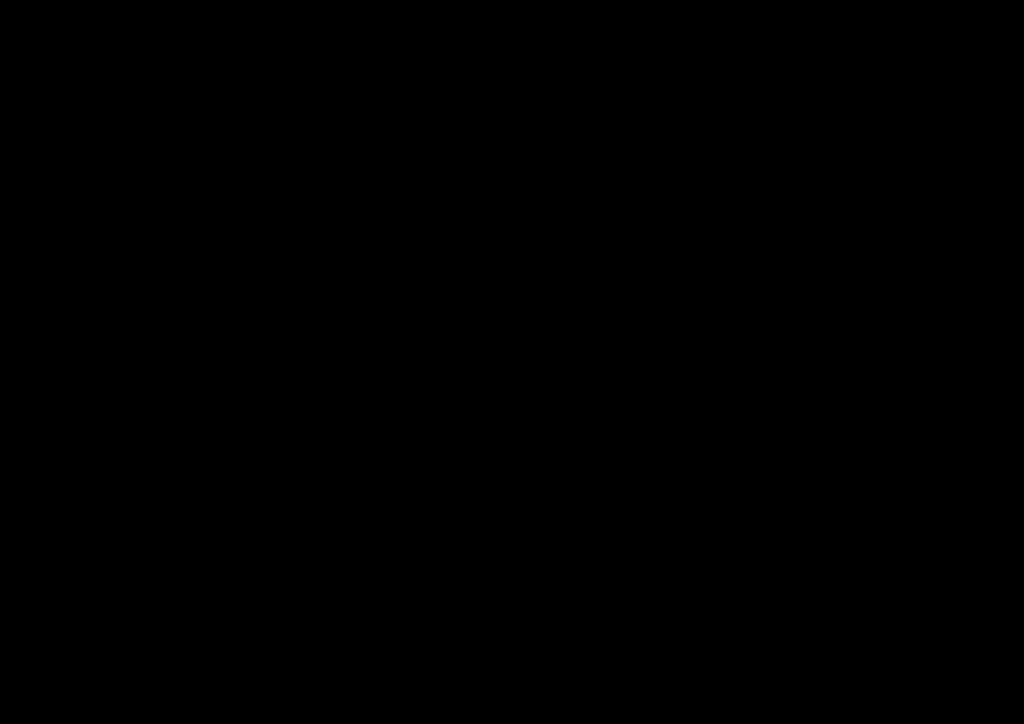 click at bounding box center (512, 362) 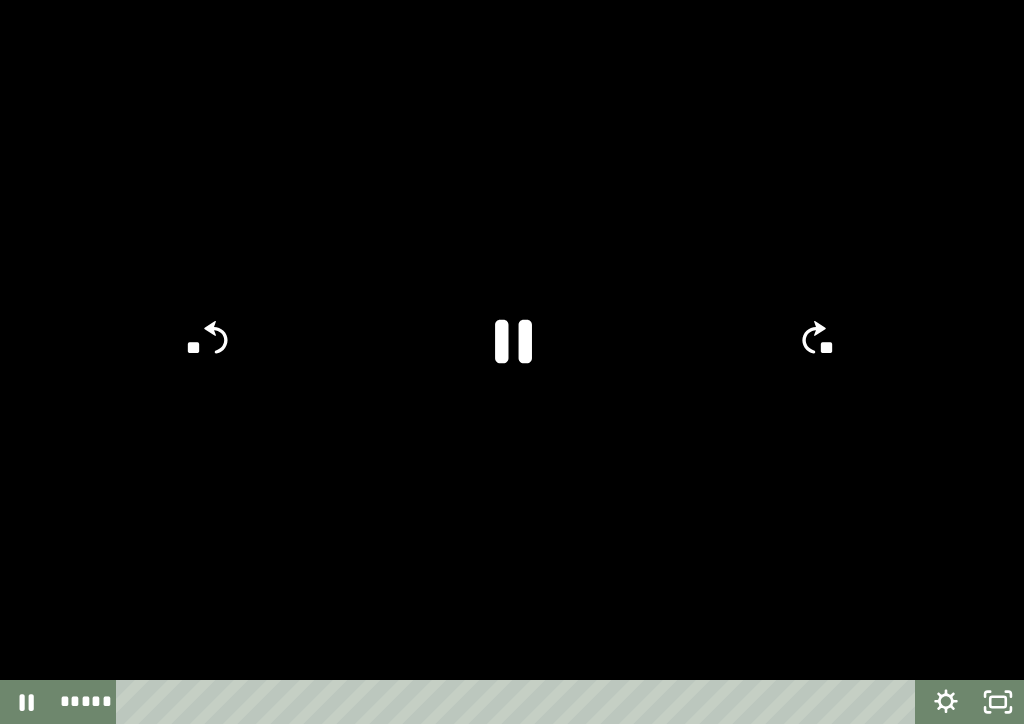 click 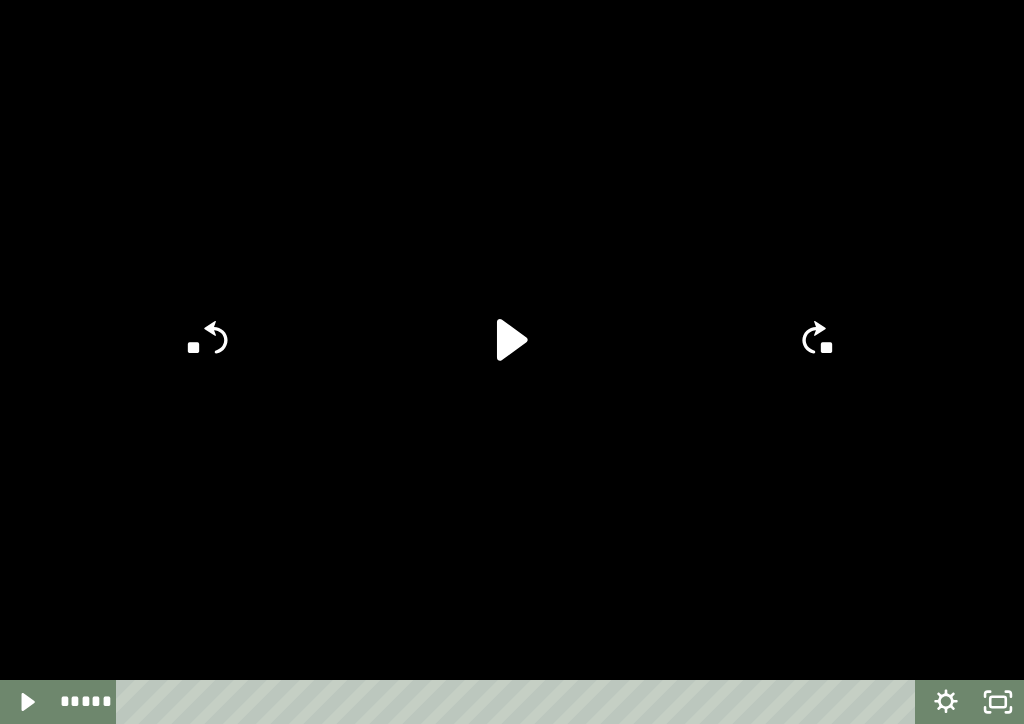 click 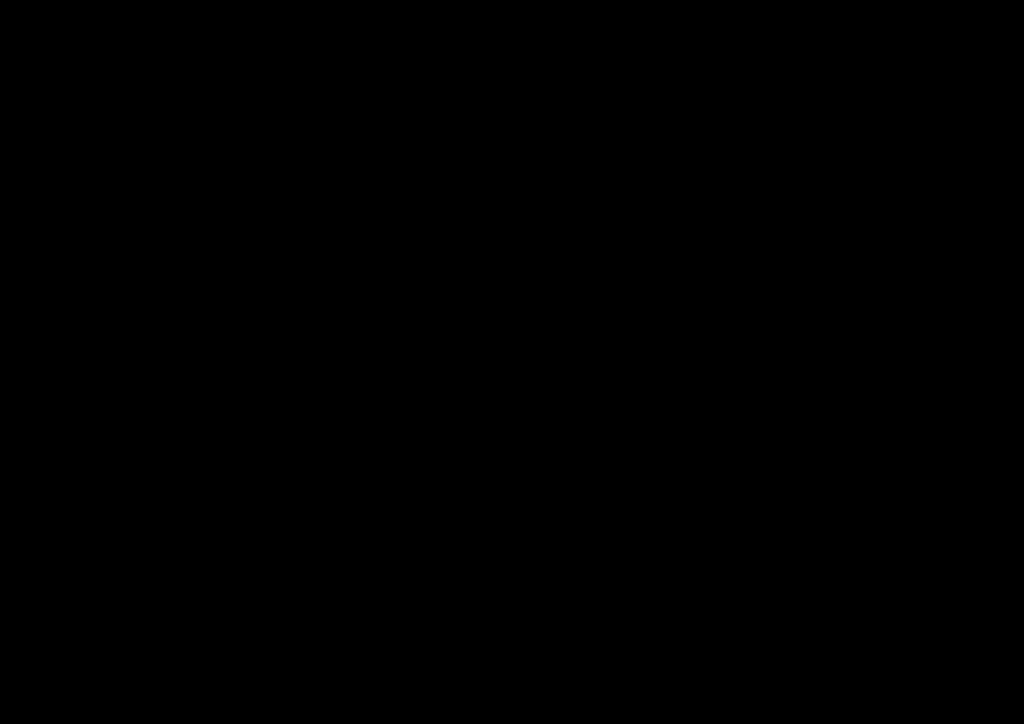 click at bounding box center [512, 362] 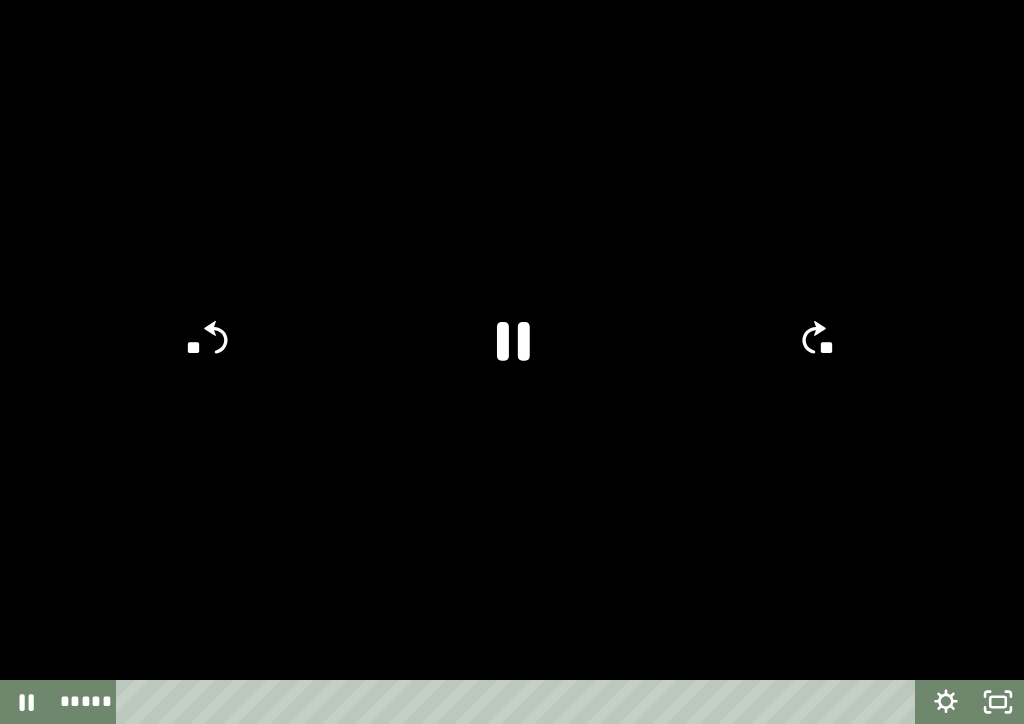 click 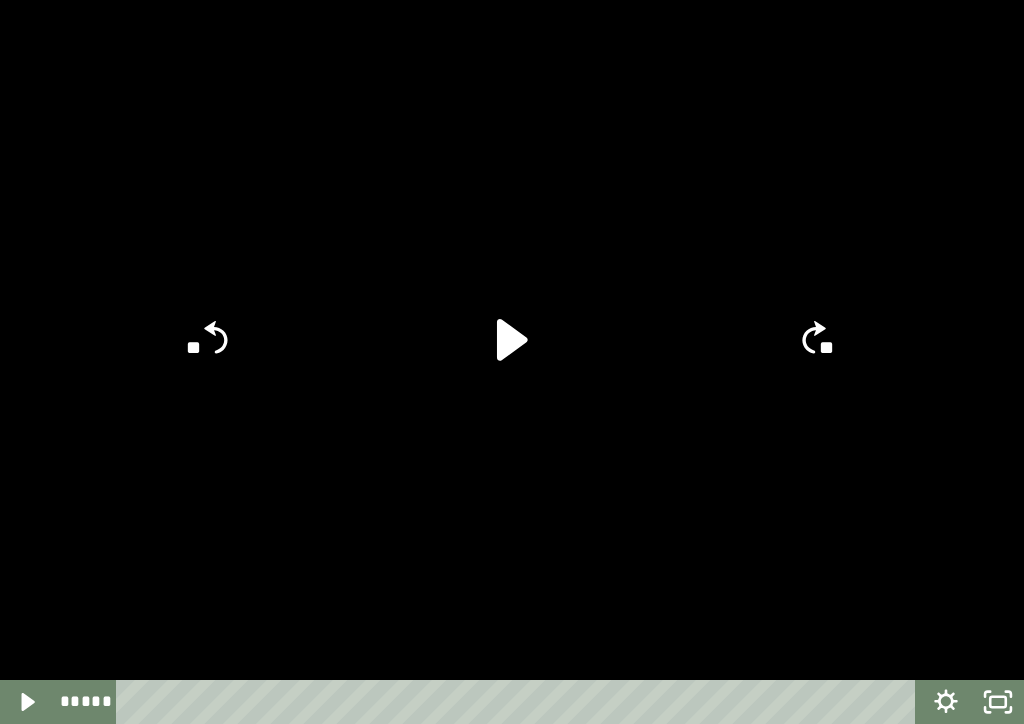 click 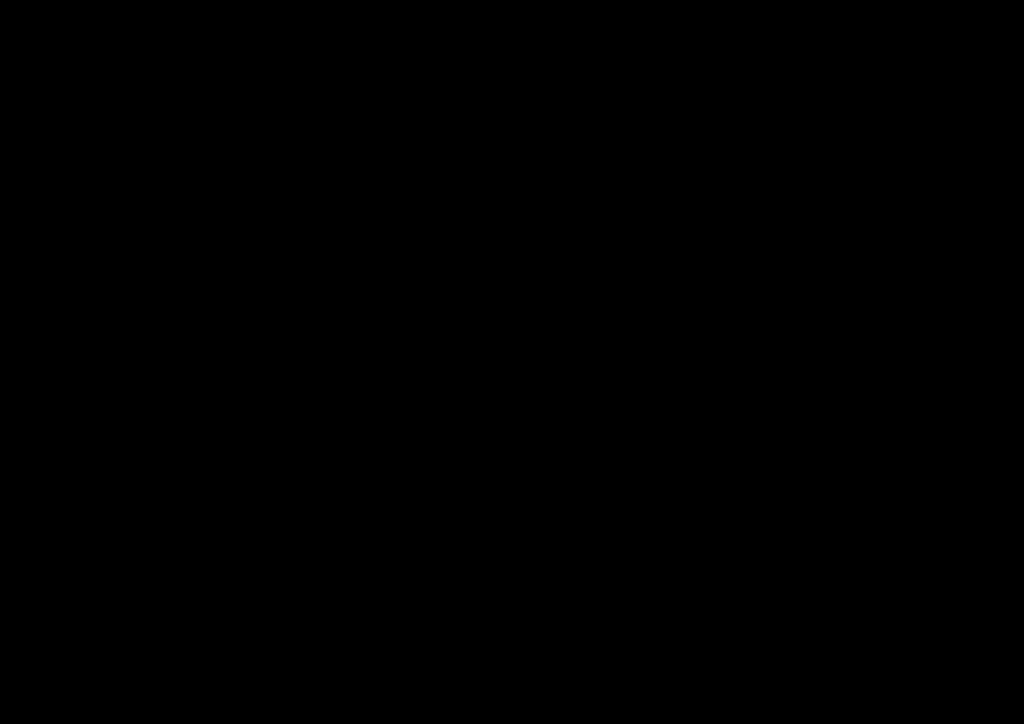 click at bounding box center (512, 362) 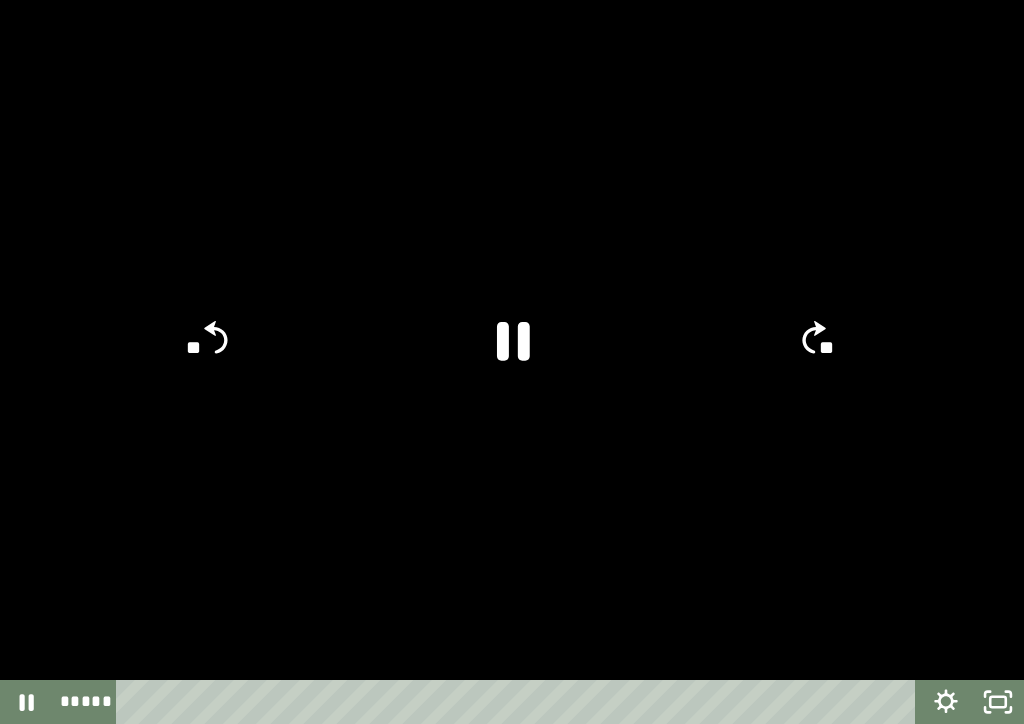 click 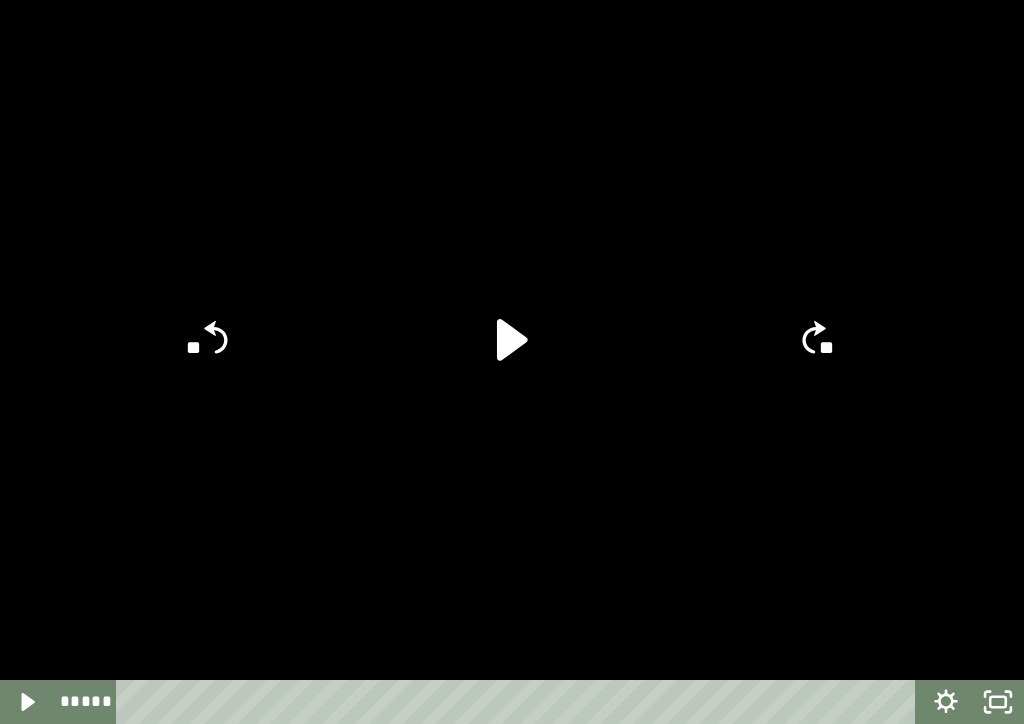 click 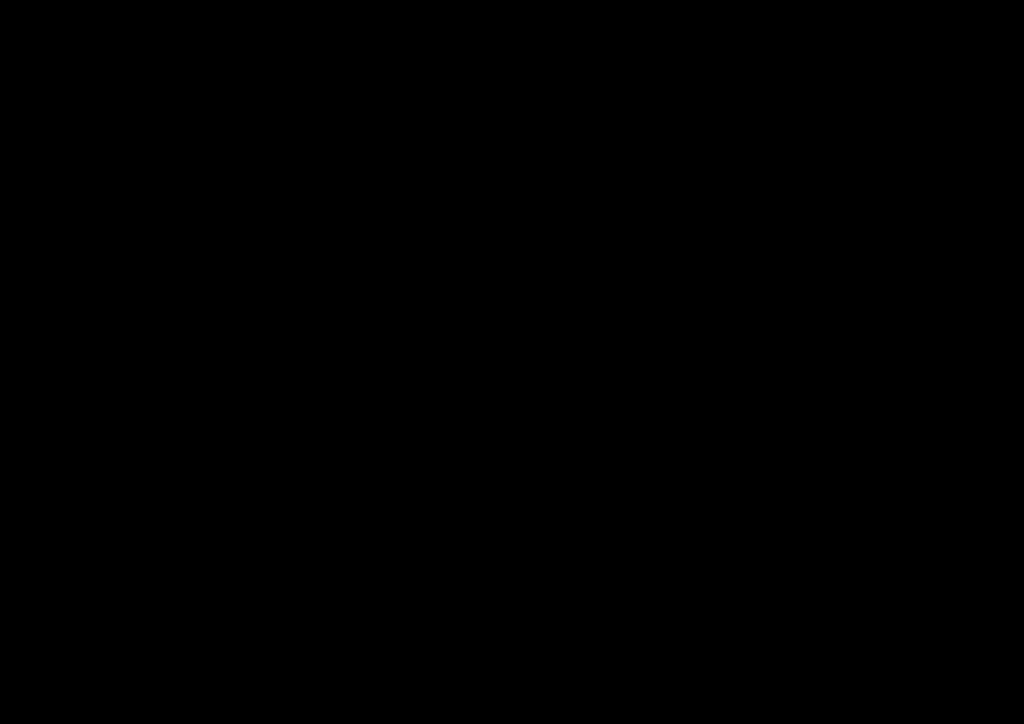 click at bounding box center [512, 362] 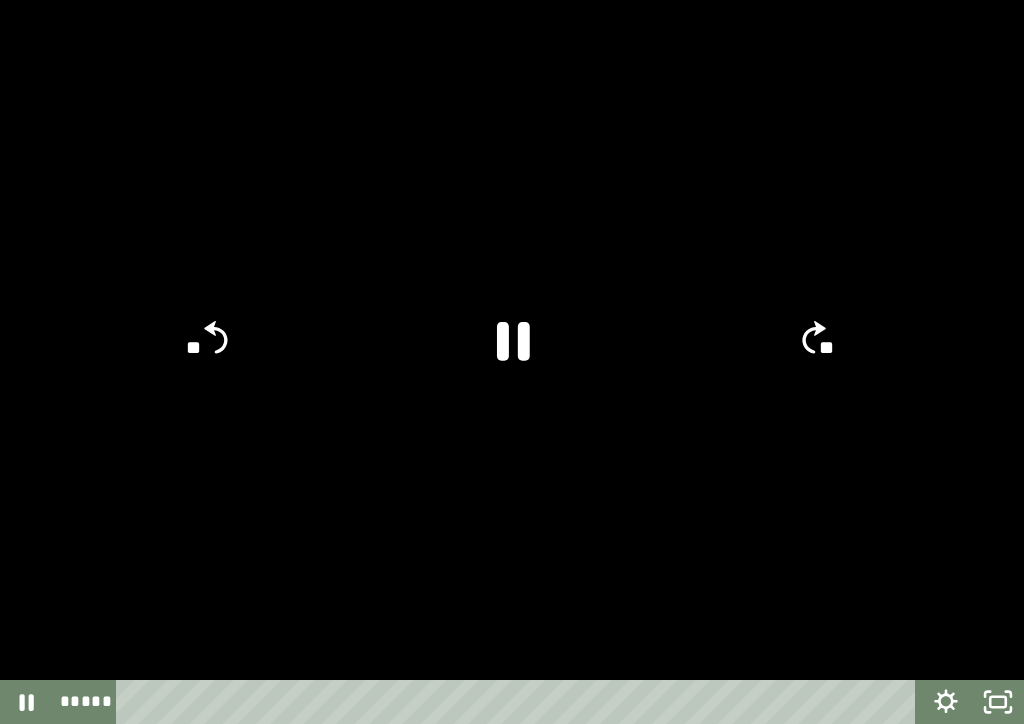 click on "**" 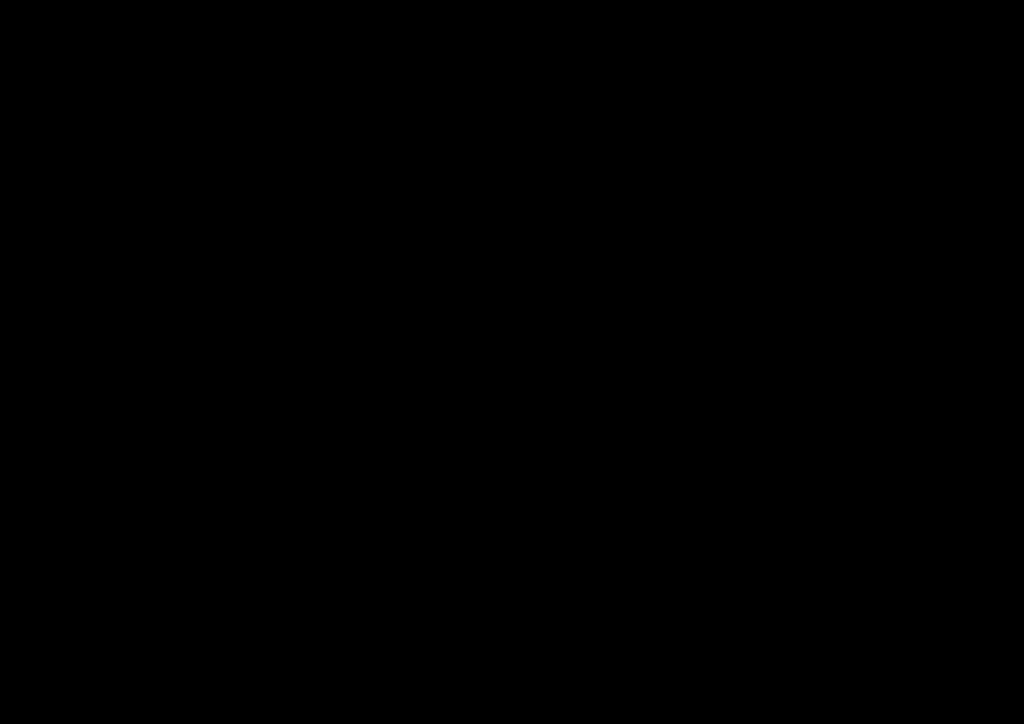 click at bounding box center [512, 362] 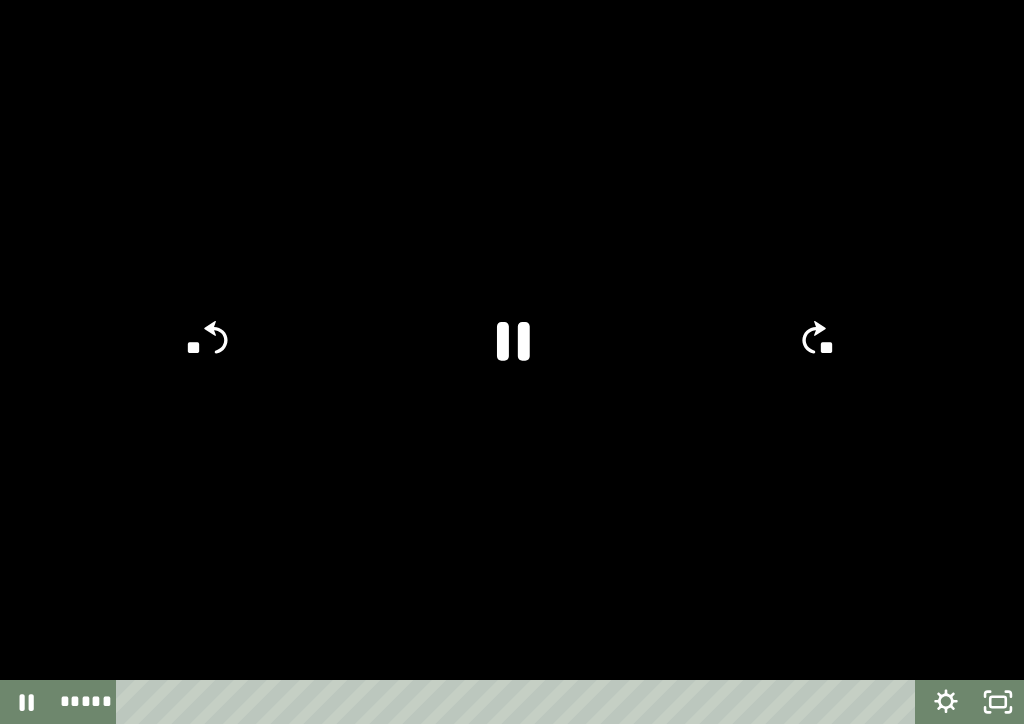 click 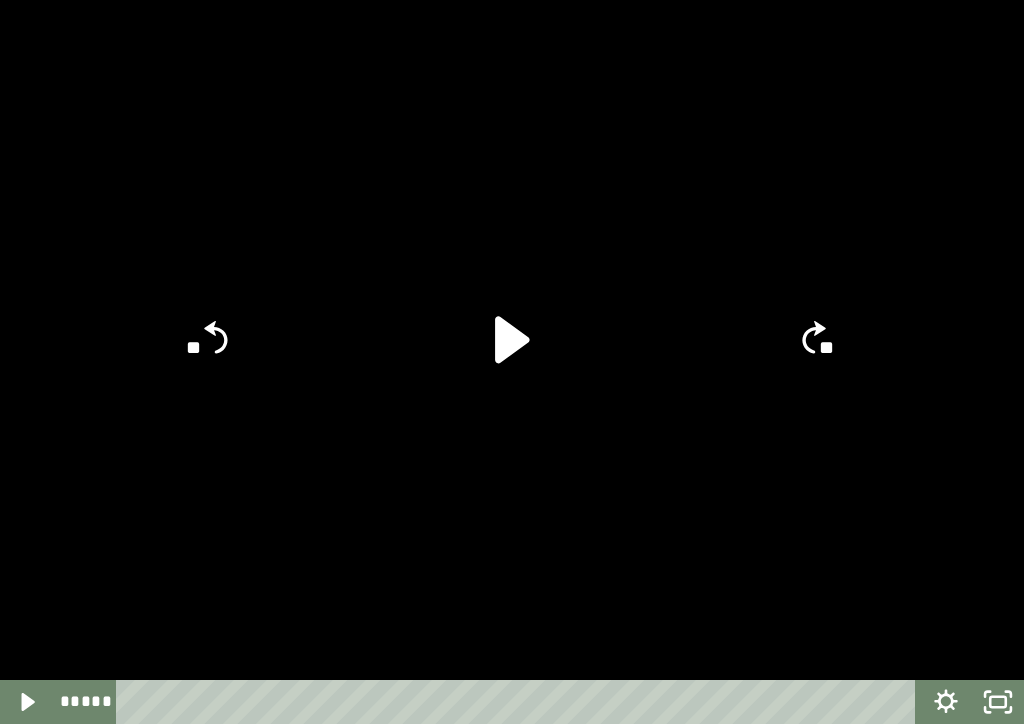 click 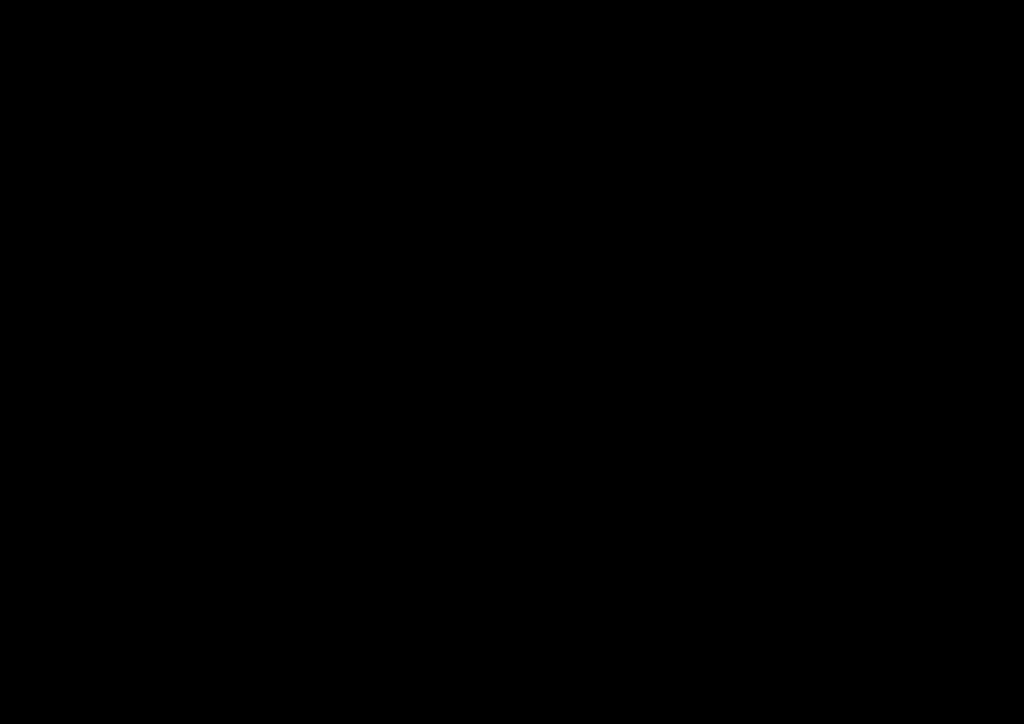 click at bounding box center (512, 362) 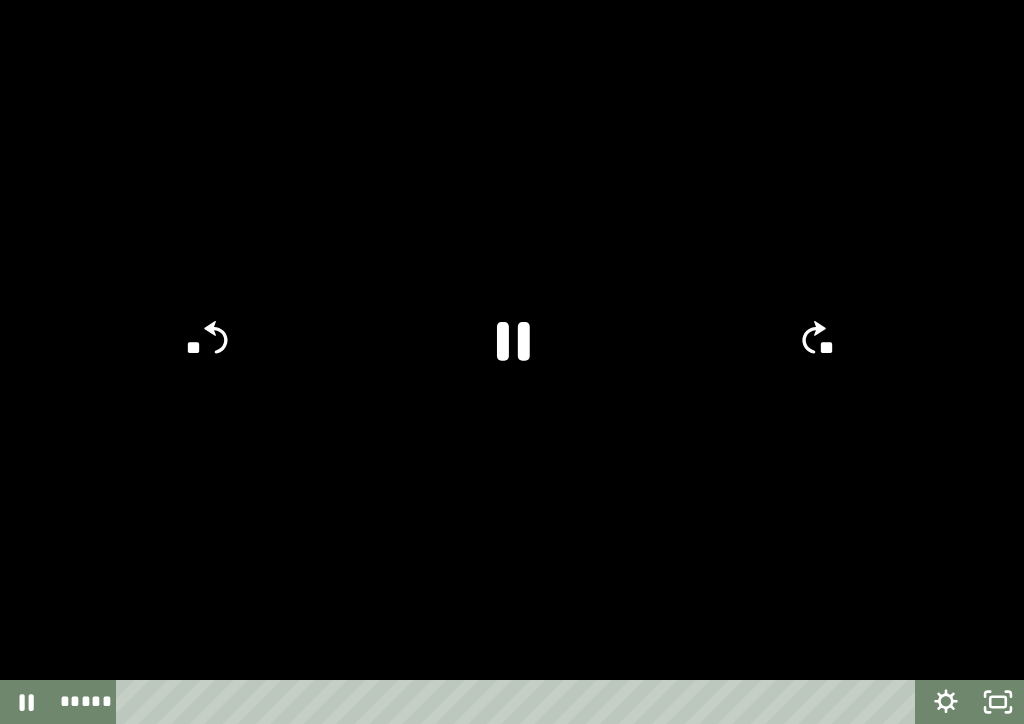 click on "**" 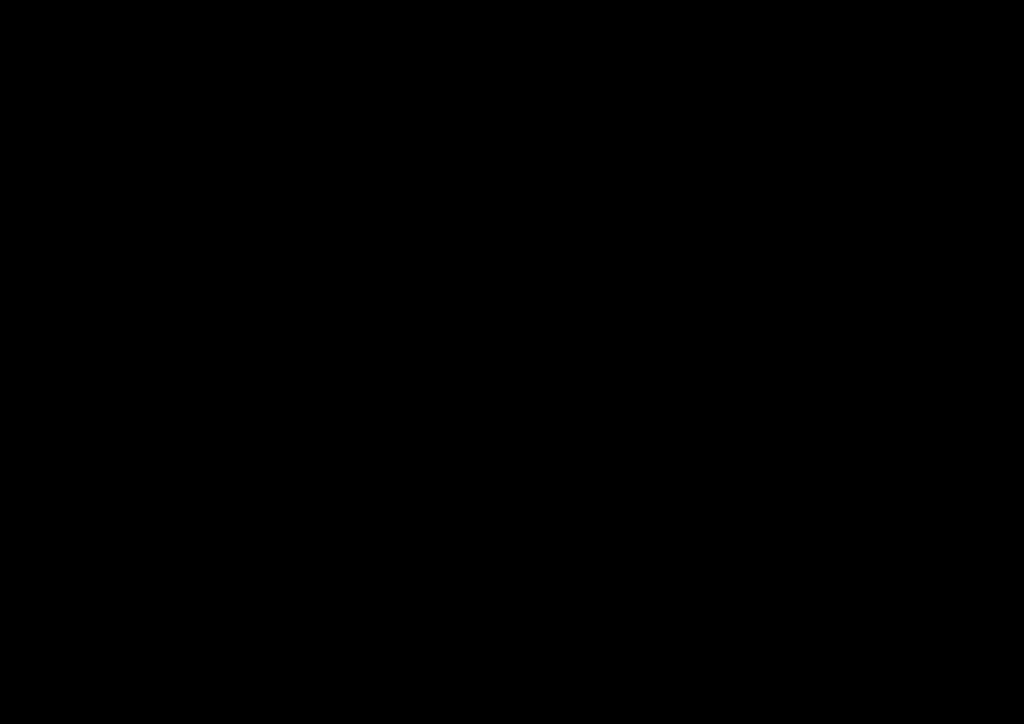 click at bounding box center [512, 362] 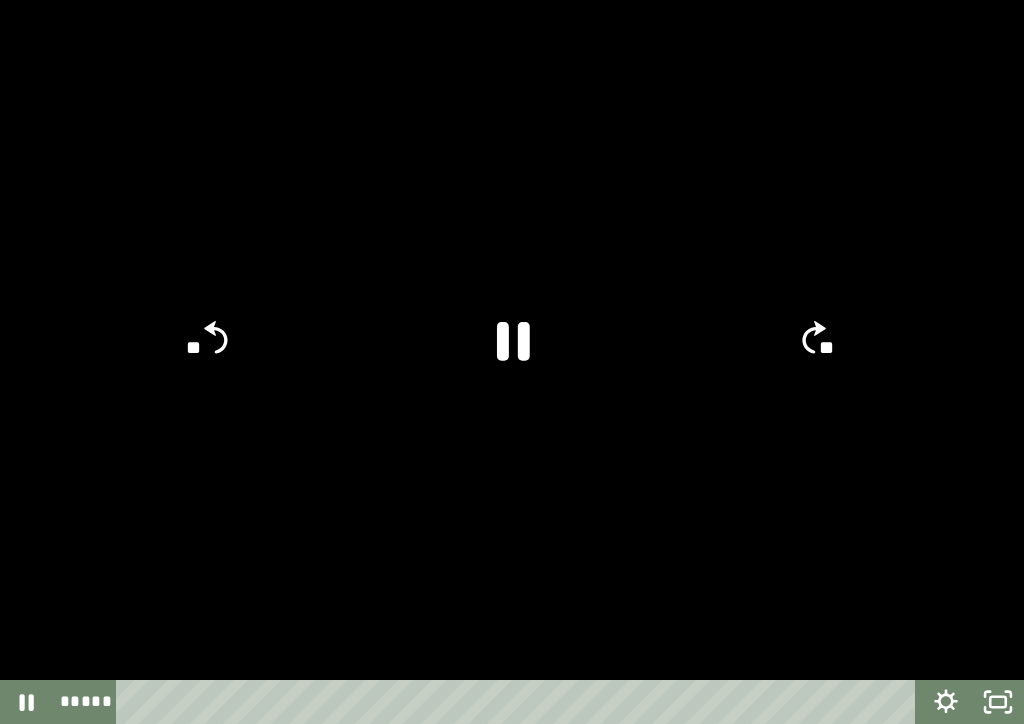 click 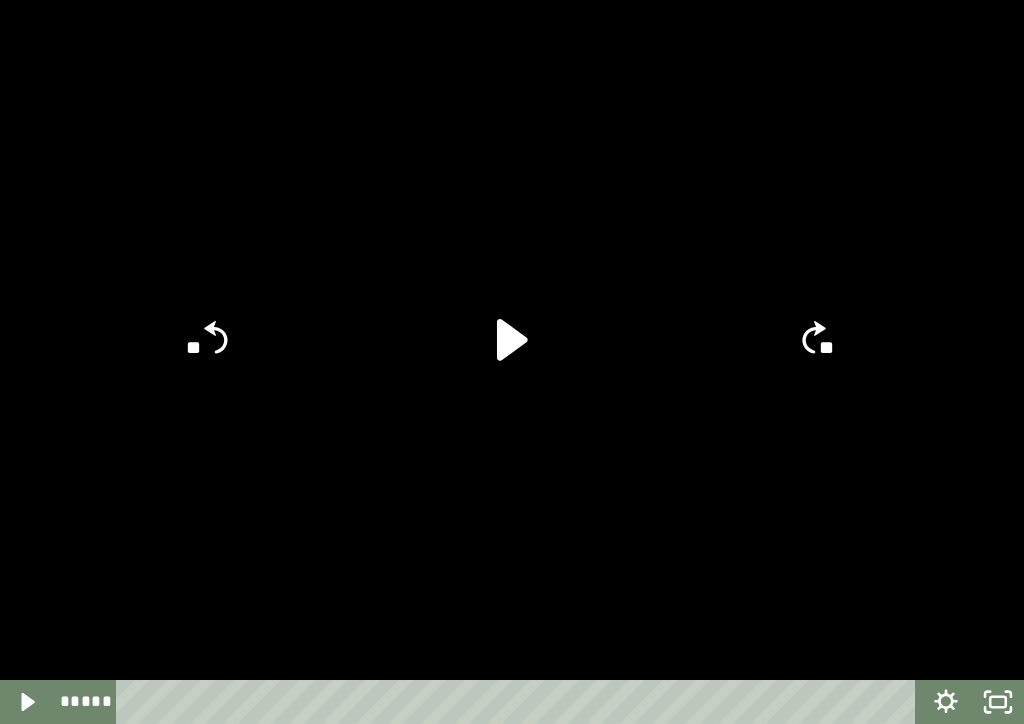 click 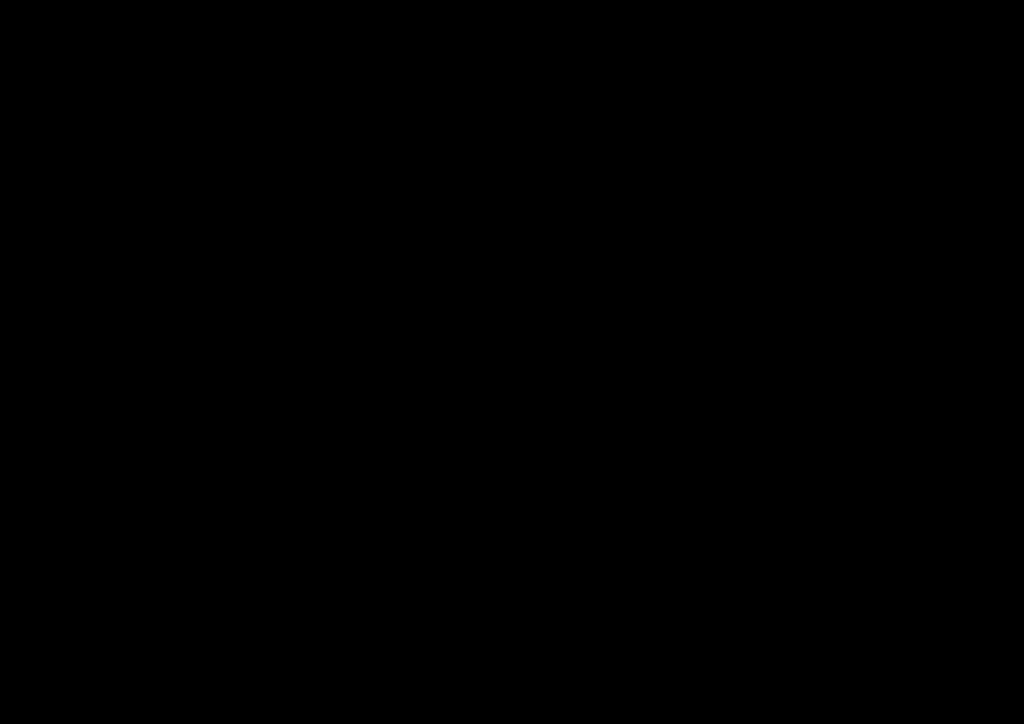 click at bounding box center (512, 362) 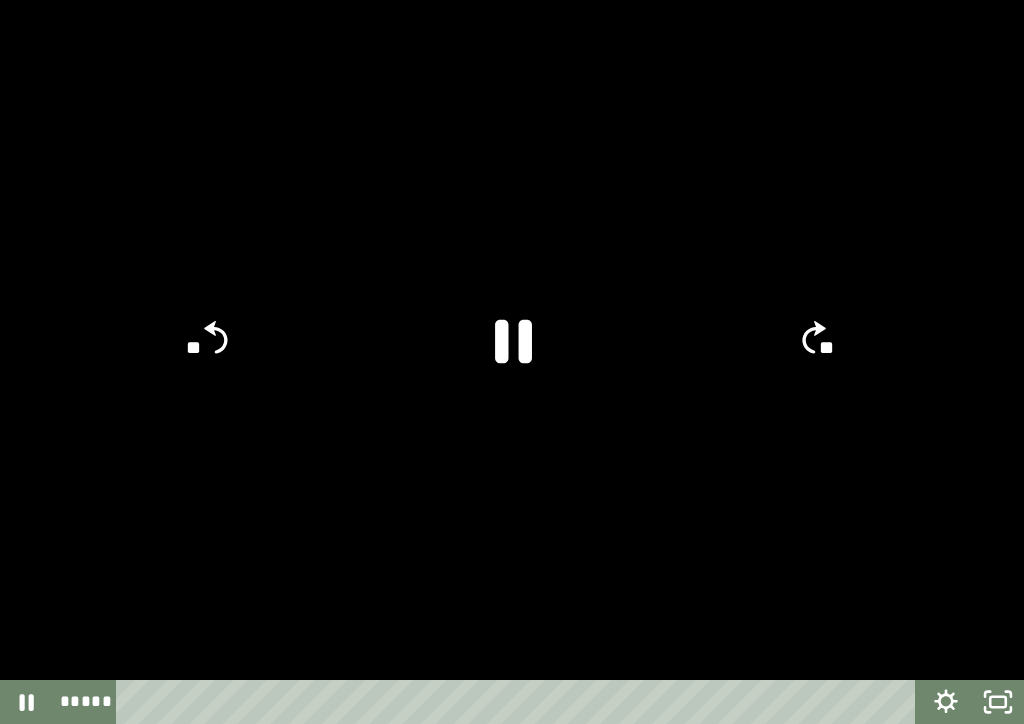 click 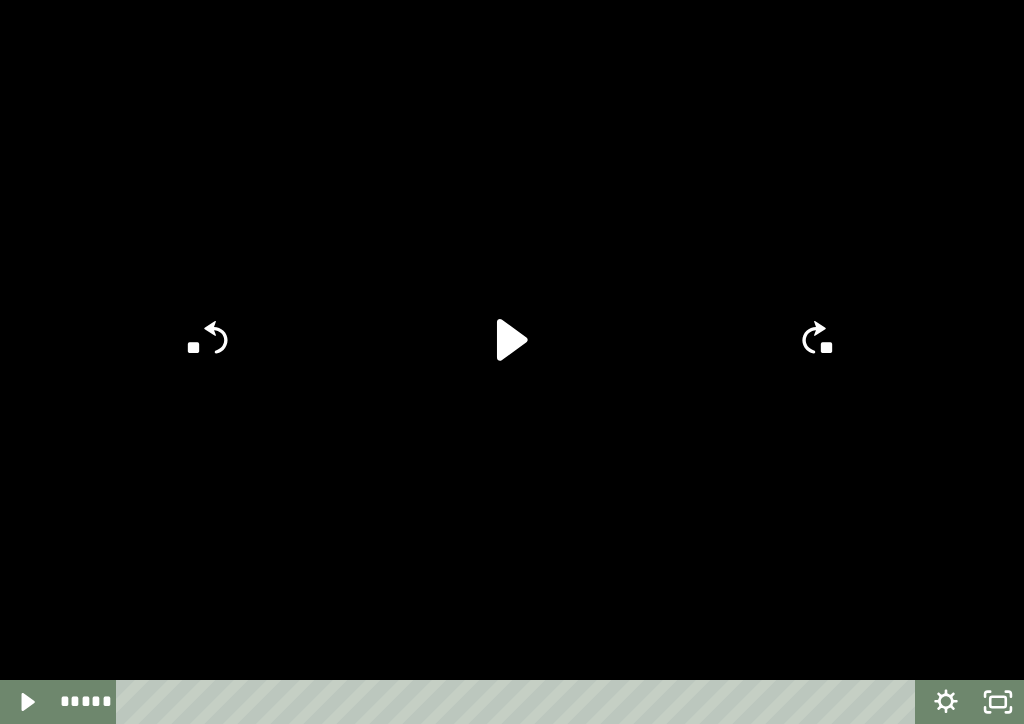 click 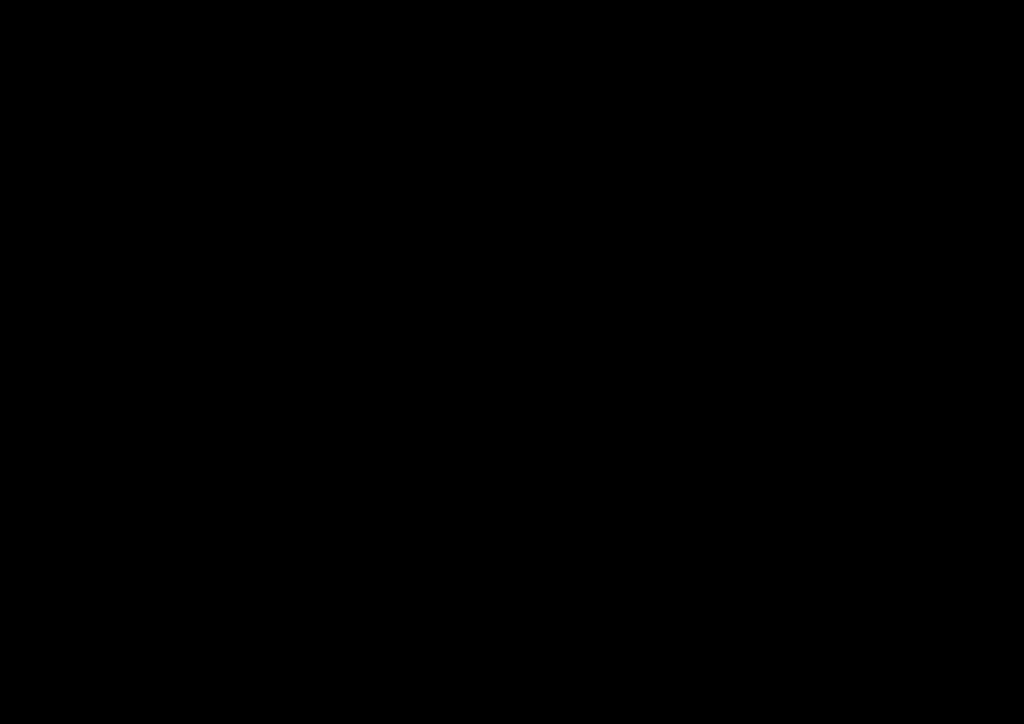 click at bounding box center (512, 362) 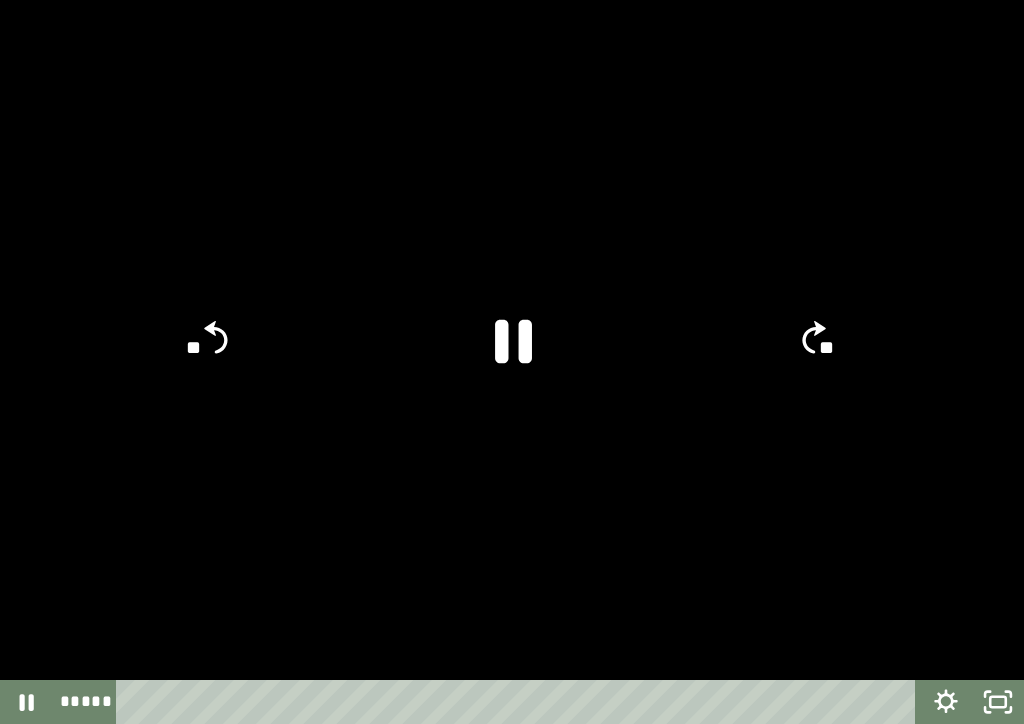 click 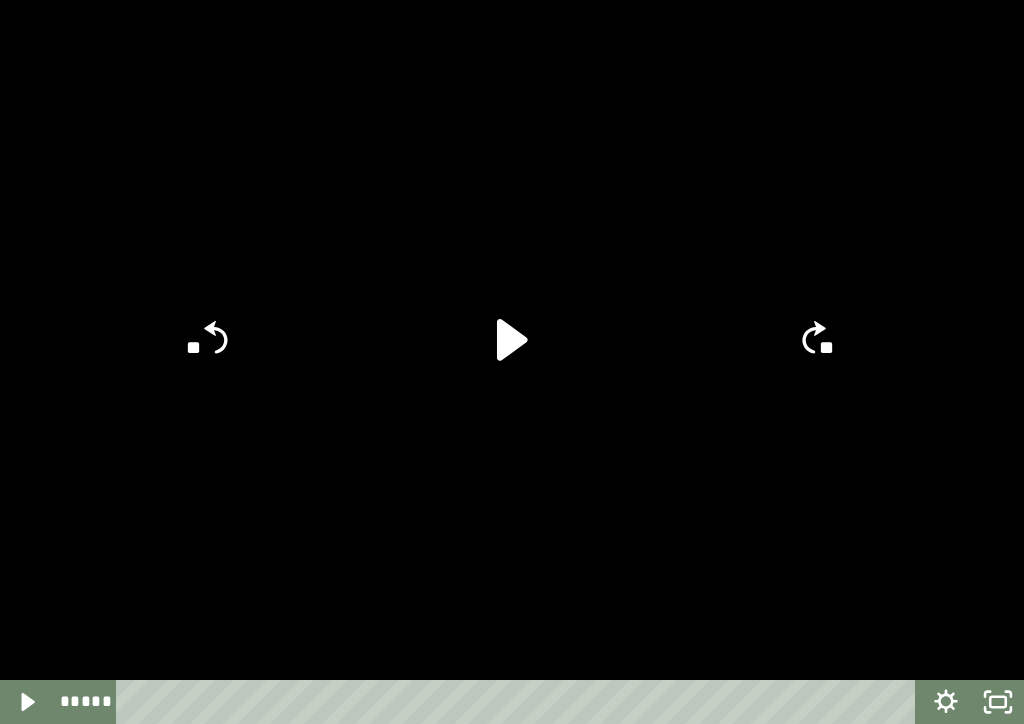 click 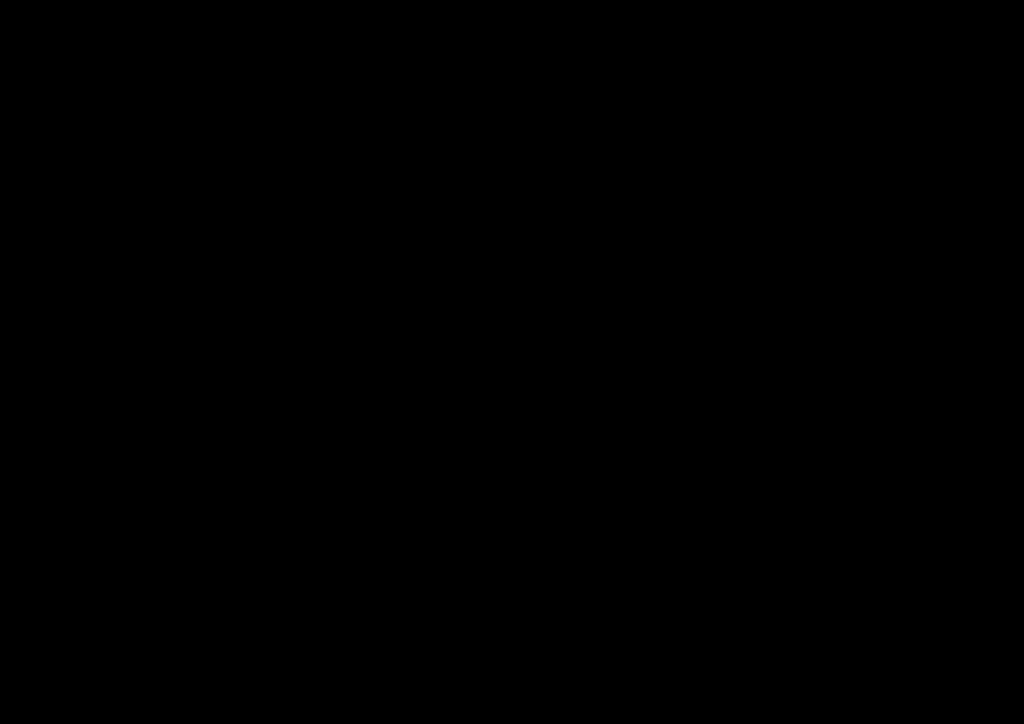 click at bounding box center (512, 362) 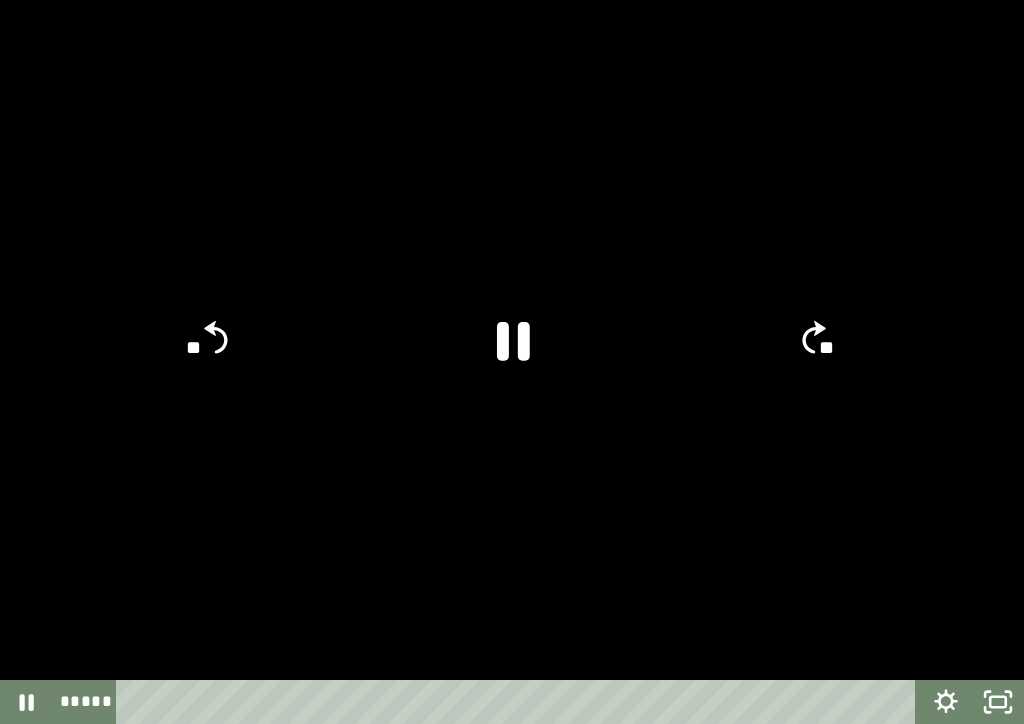 click 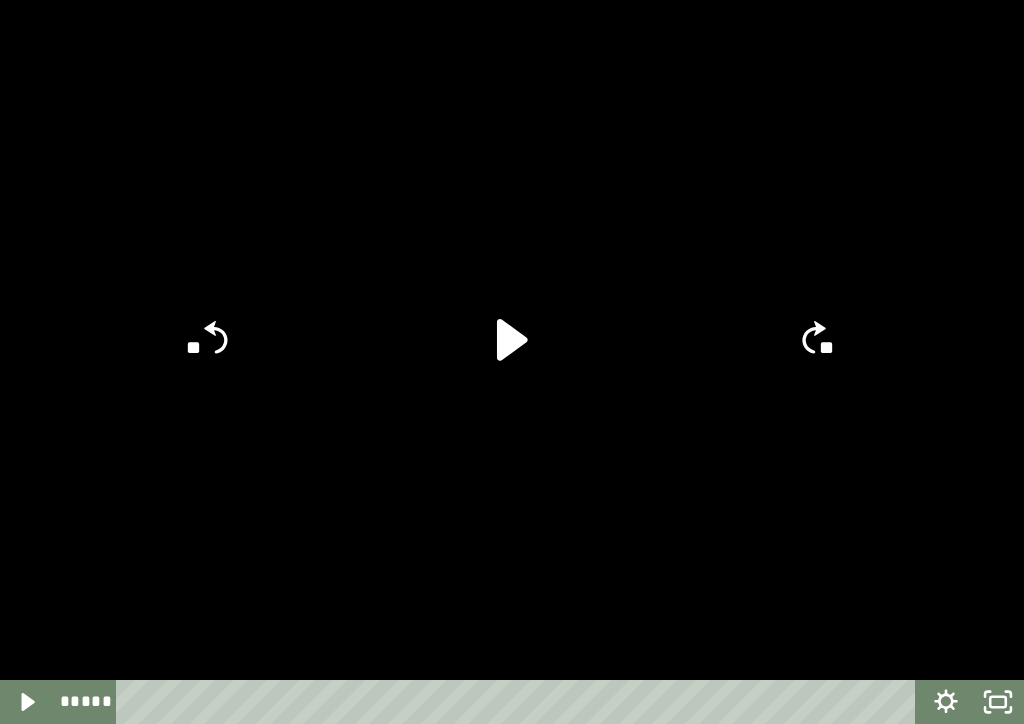 click at bounding box center (512, 362) 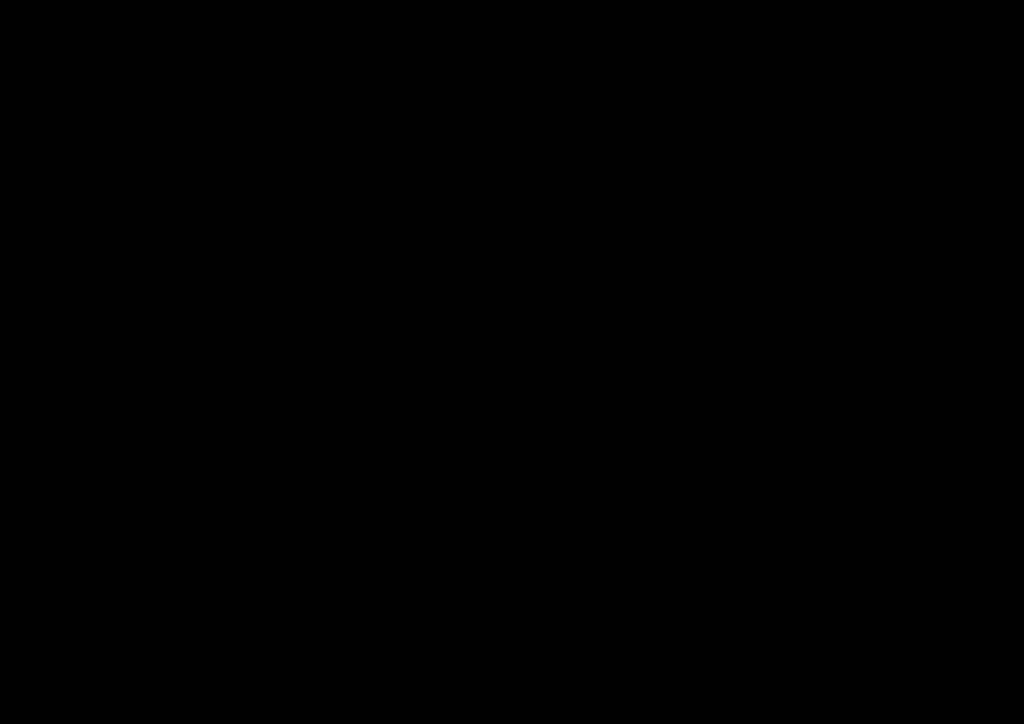 click at bounding box center [512, 362] 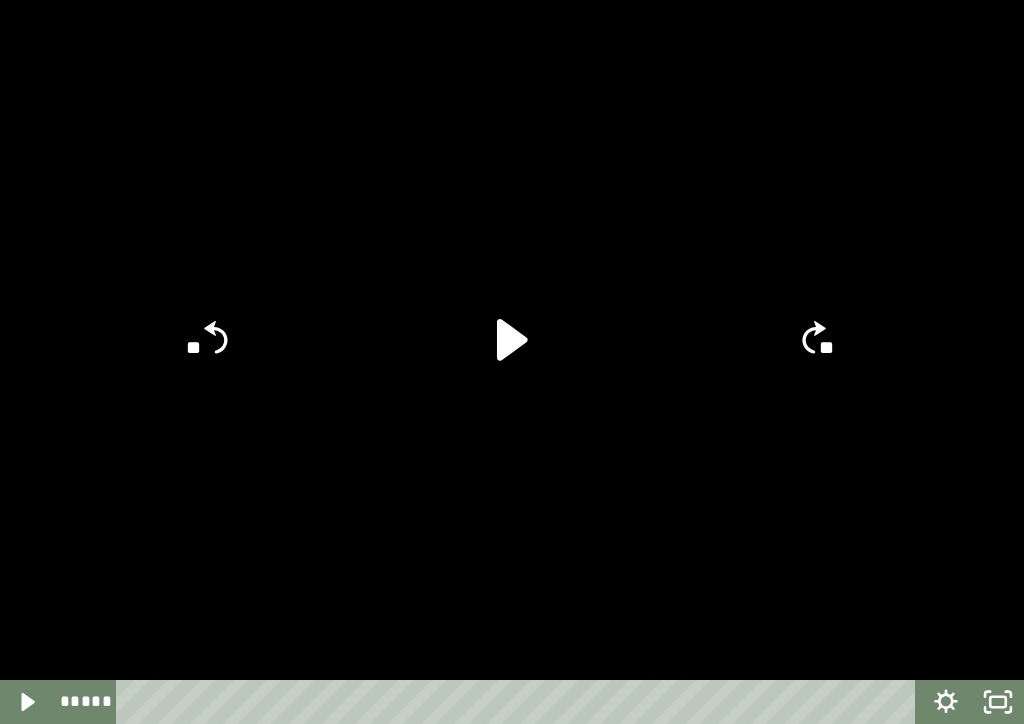 click 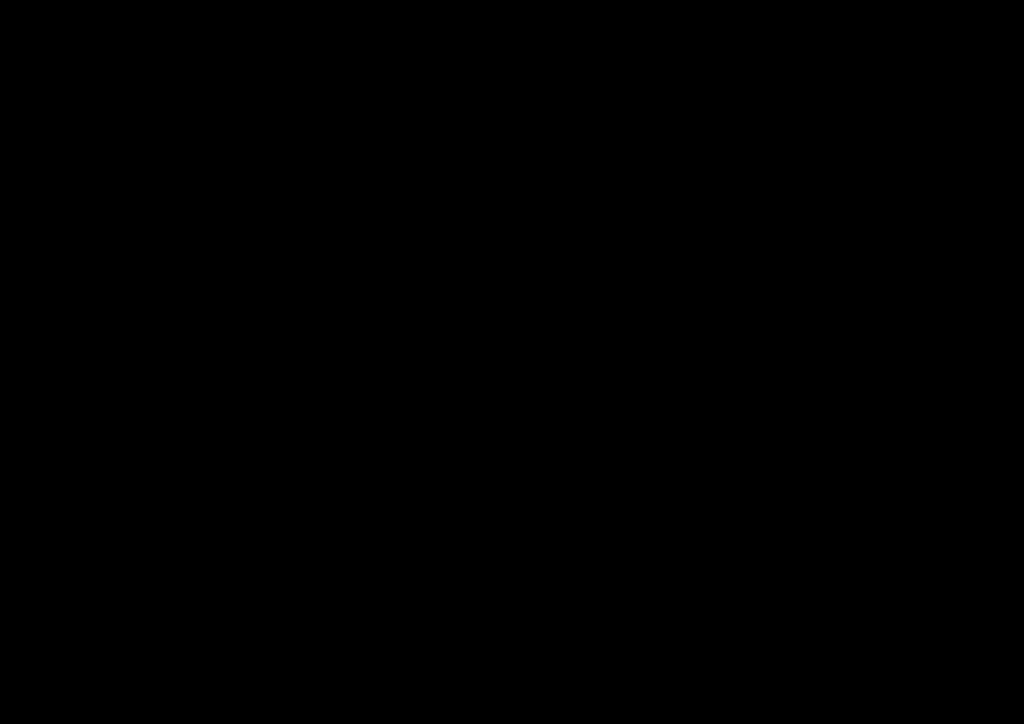 click at bounding box center (512, 362) 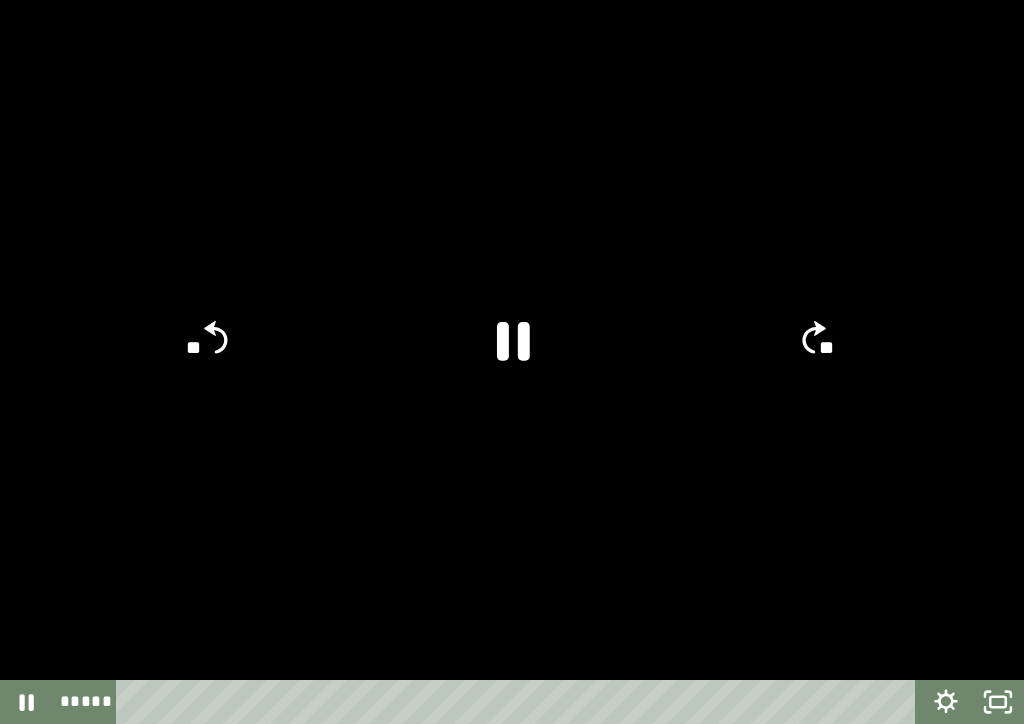 click 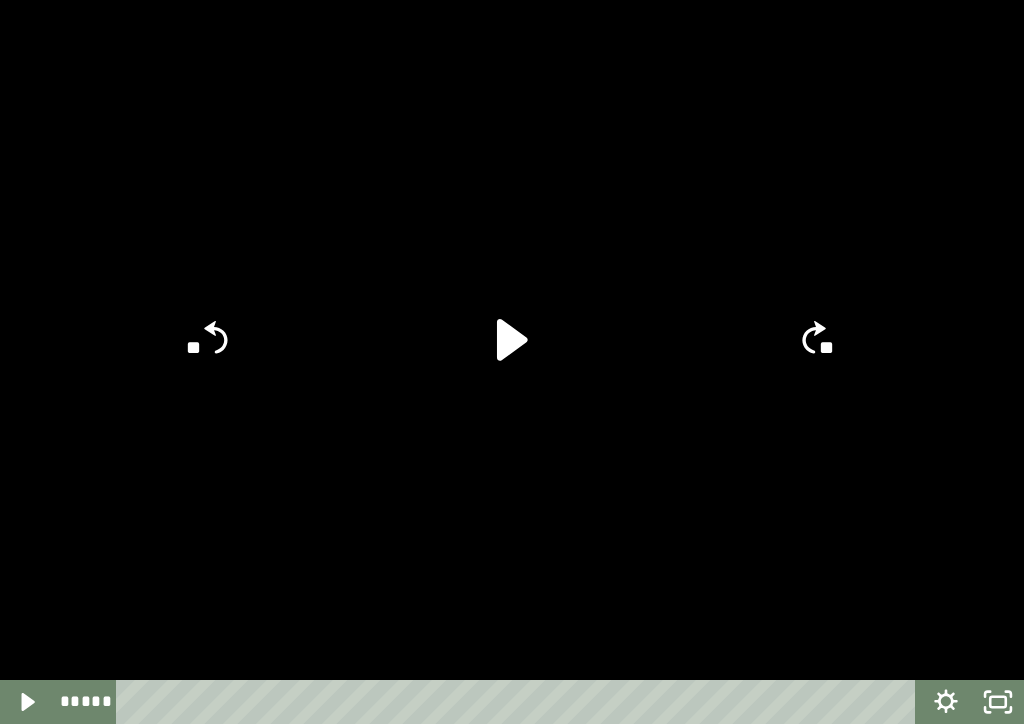 click at bounding box center (512, 362) 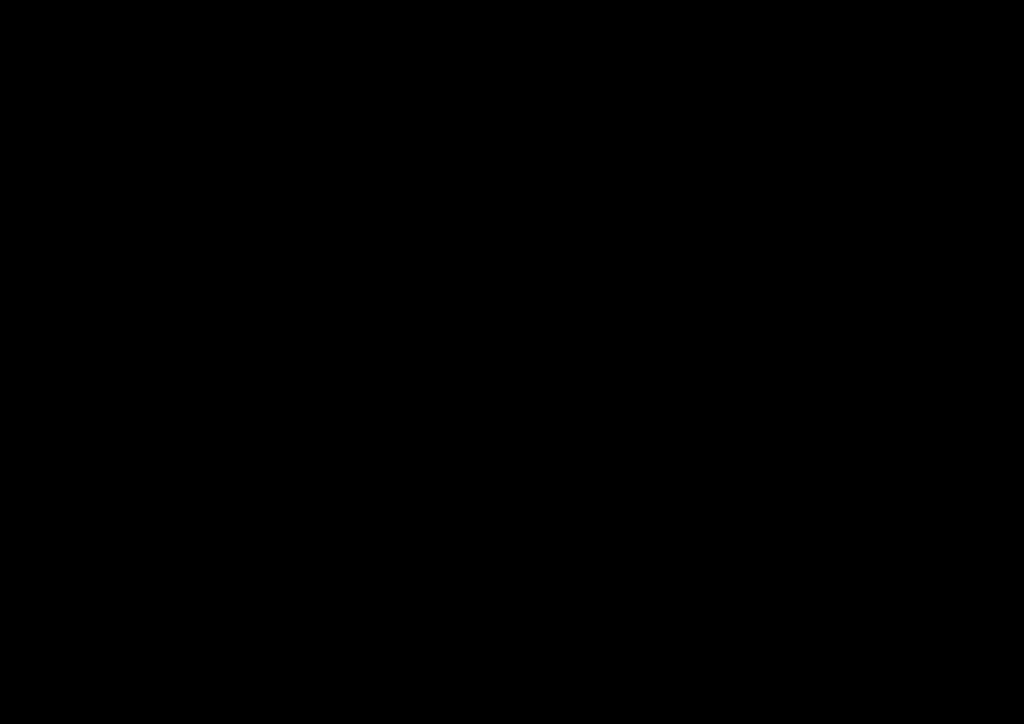 click at bounding box center (512, 362) 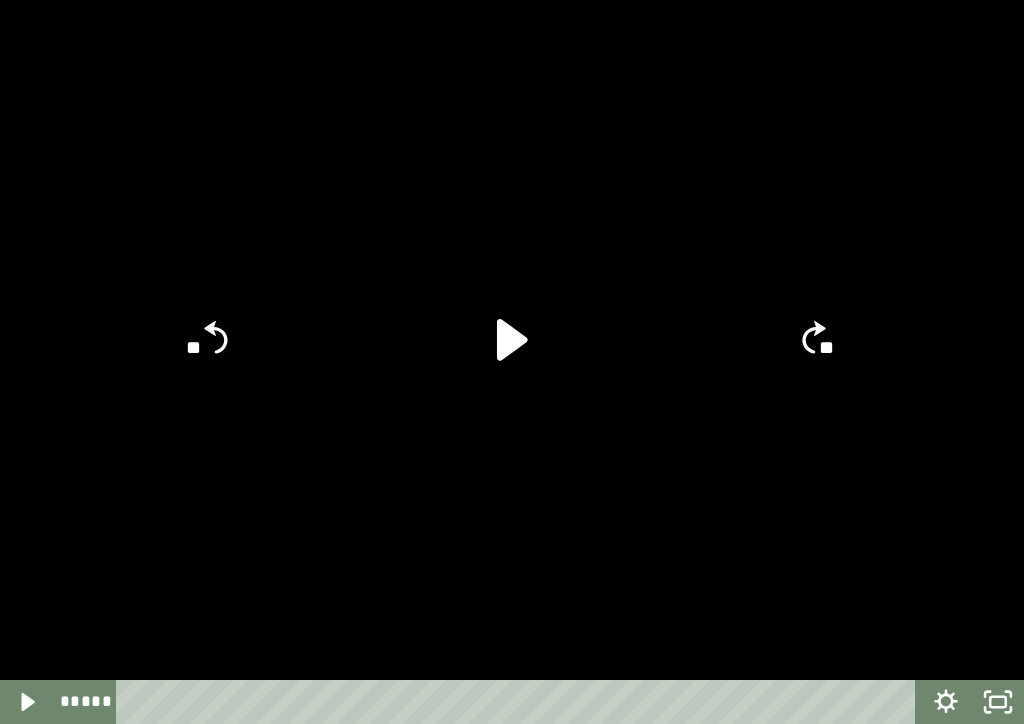 click 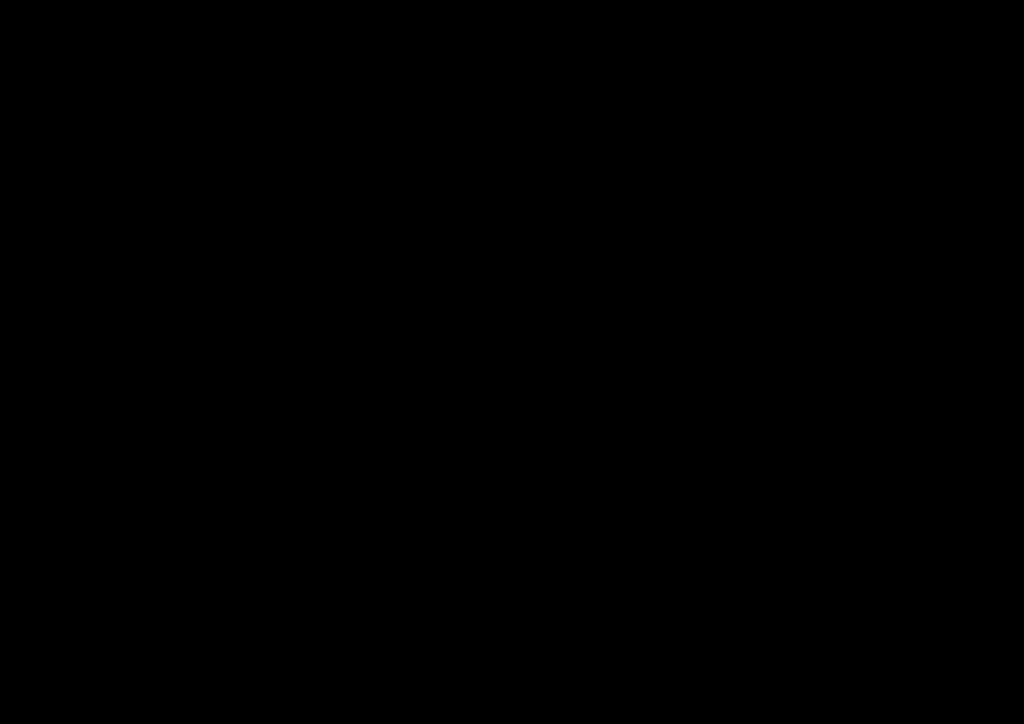 click at bounding box center (512, 362) 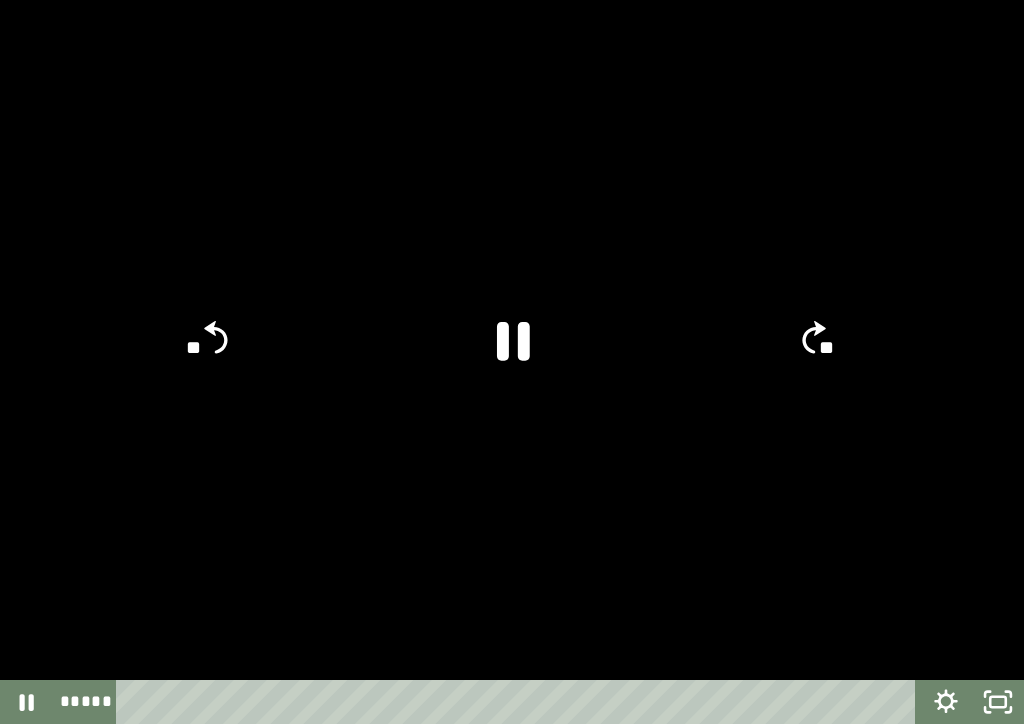 click 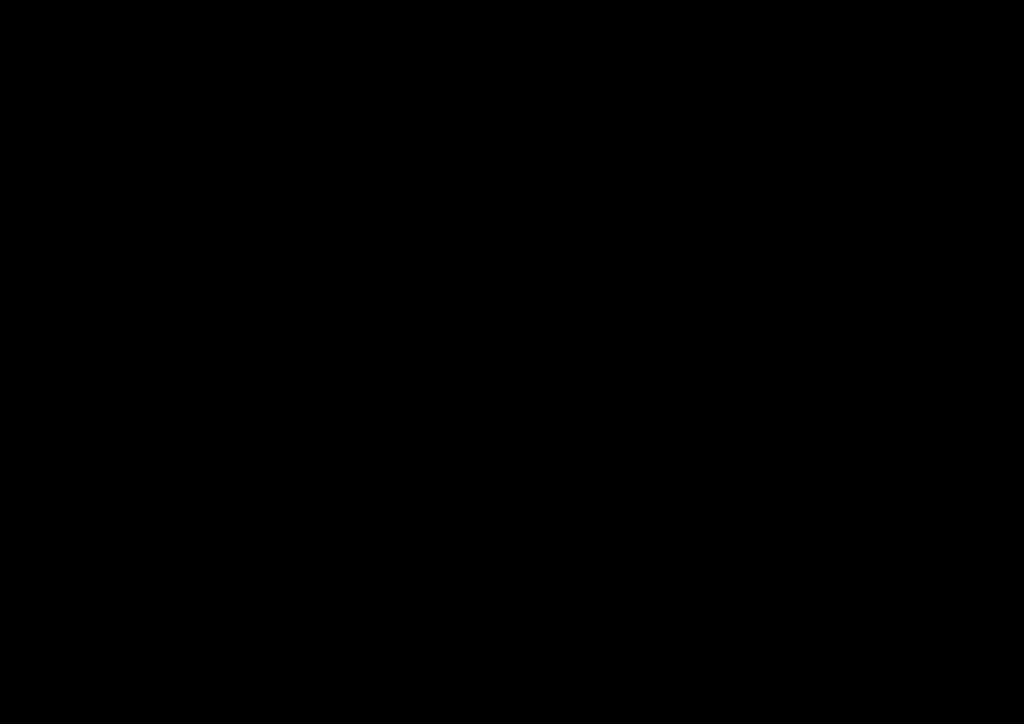 click at bounding box center [512, 362] 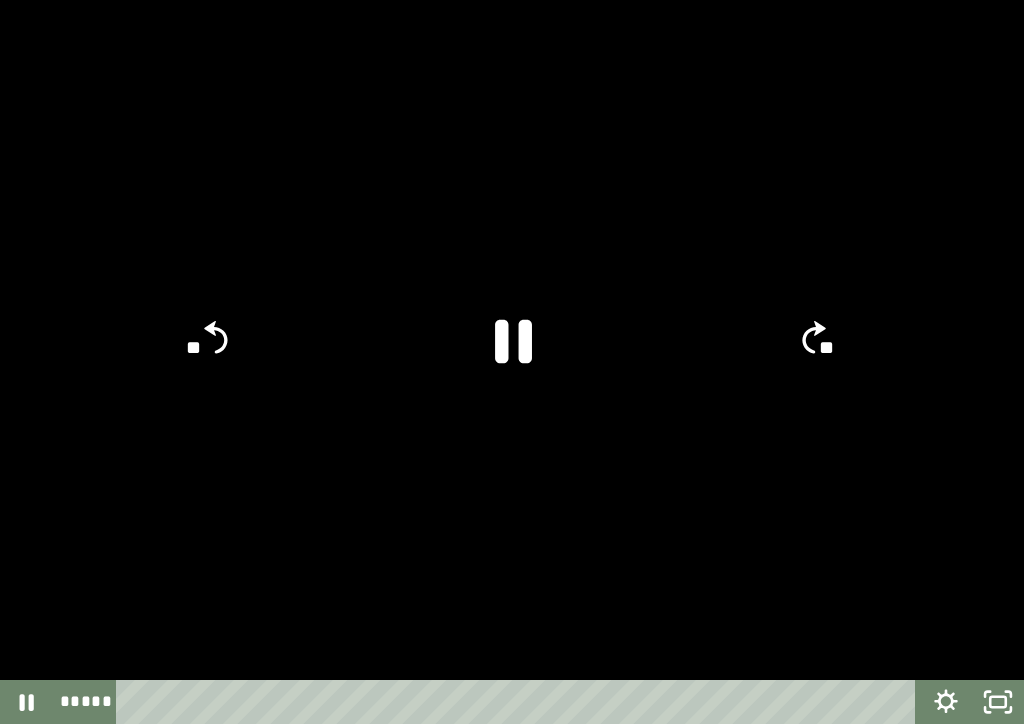 click 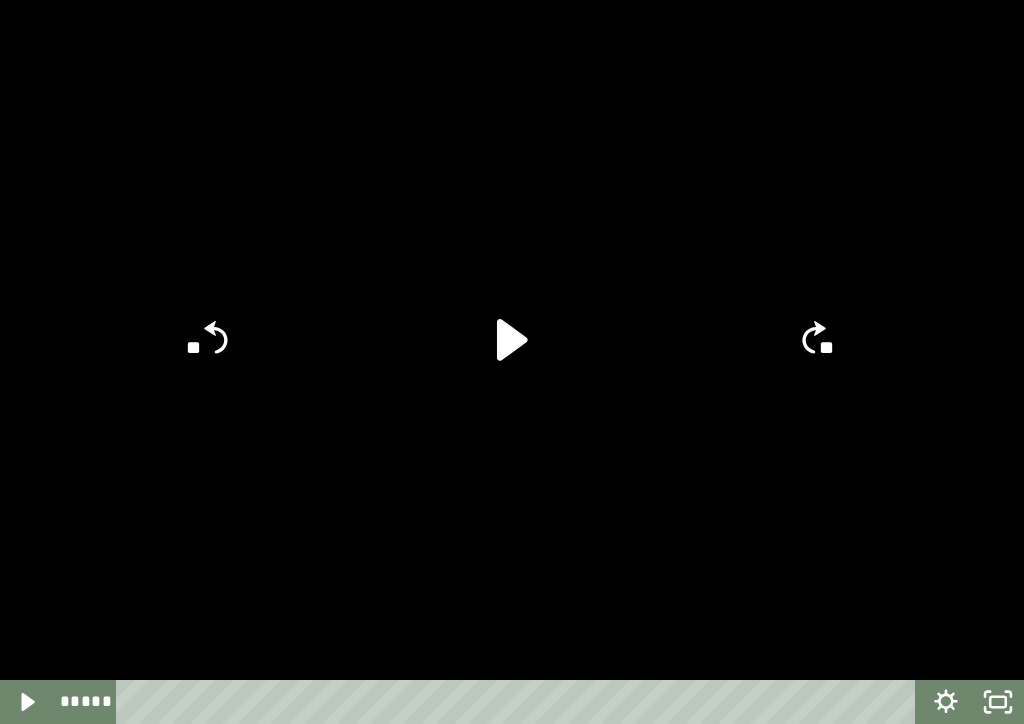 click 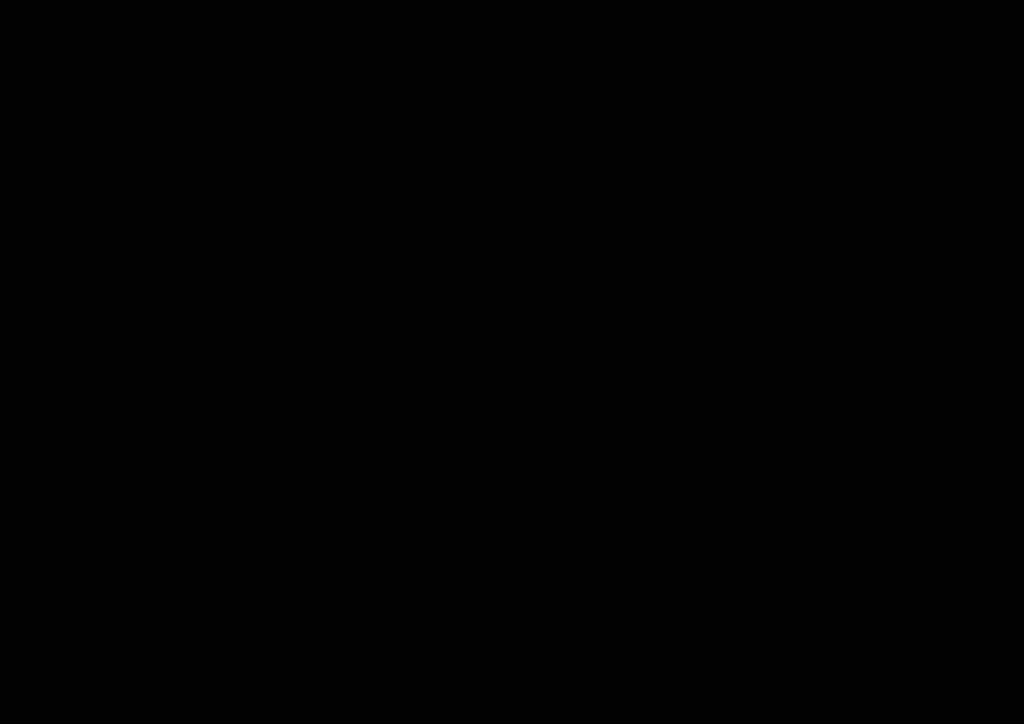 click at bounding box center [512, 362] 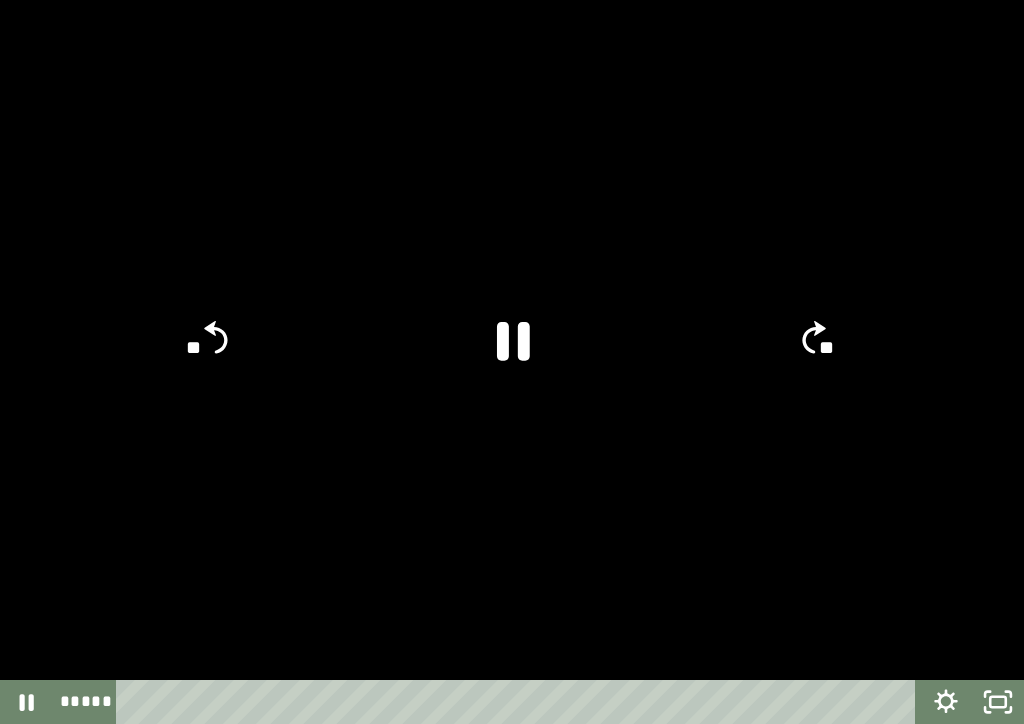 click 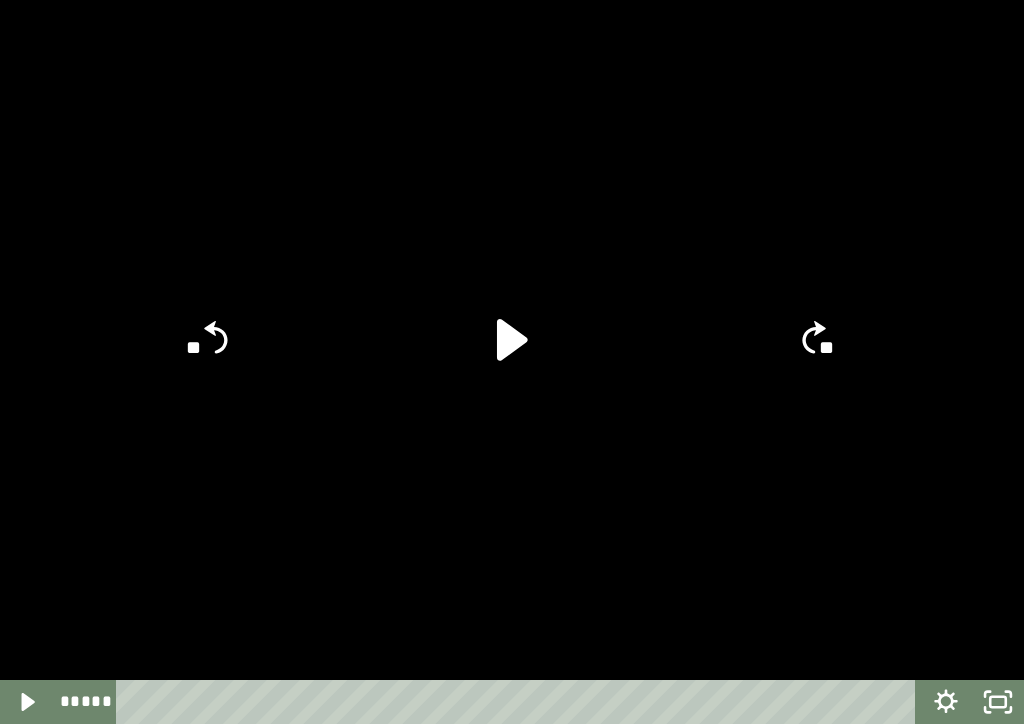 click 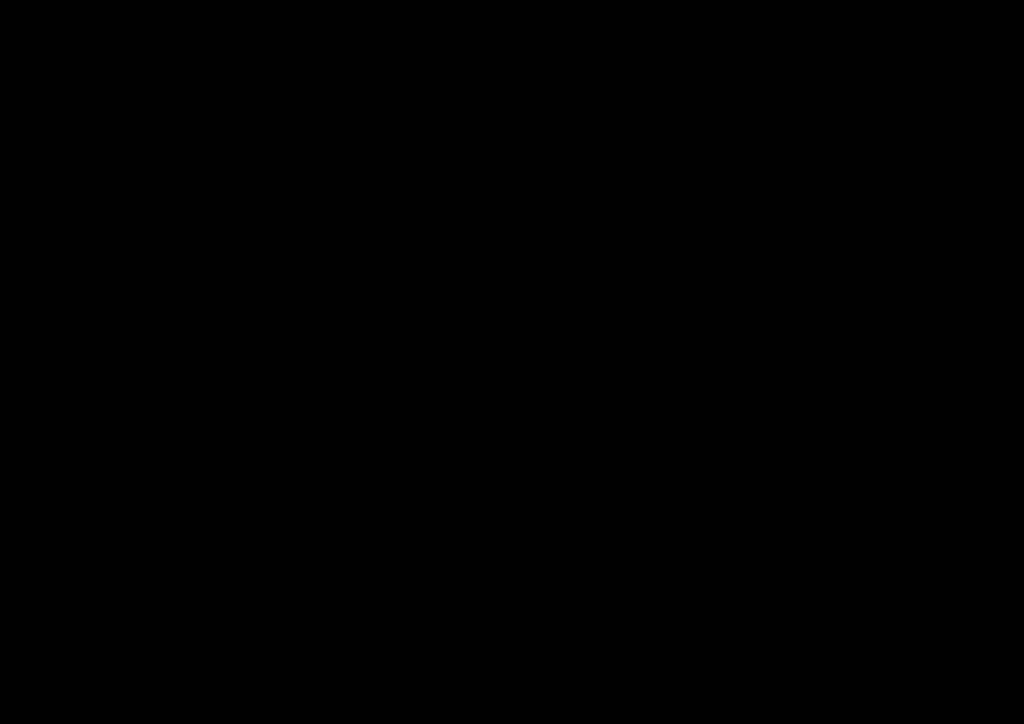 click at bounding box center [512, 362] 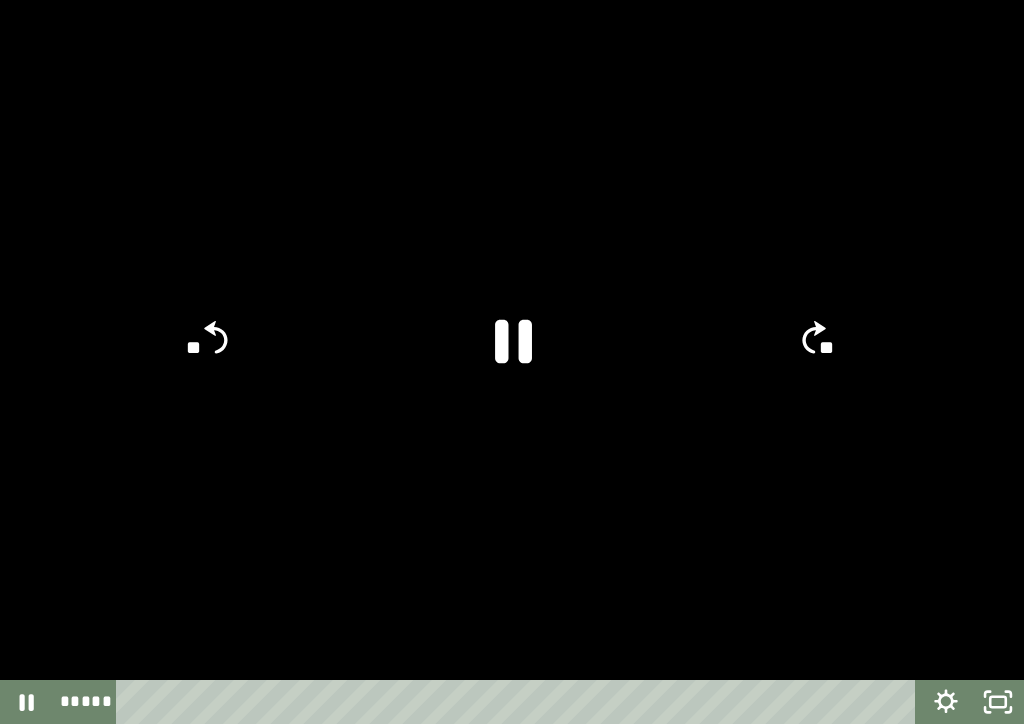 click 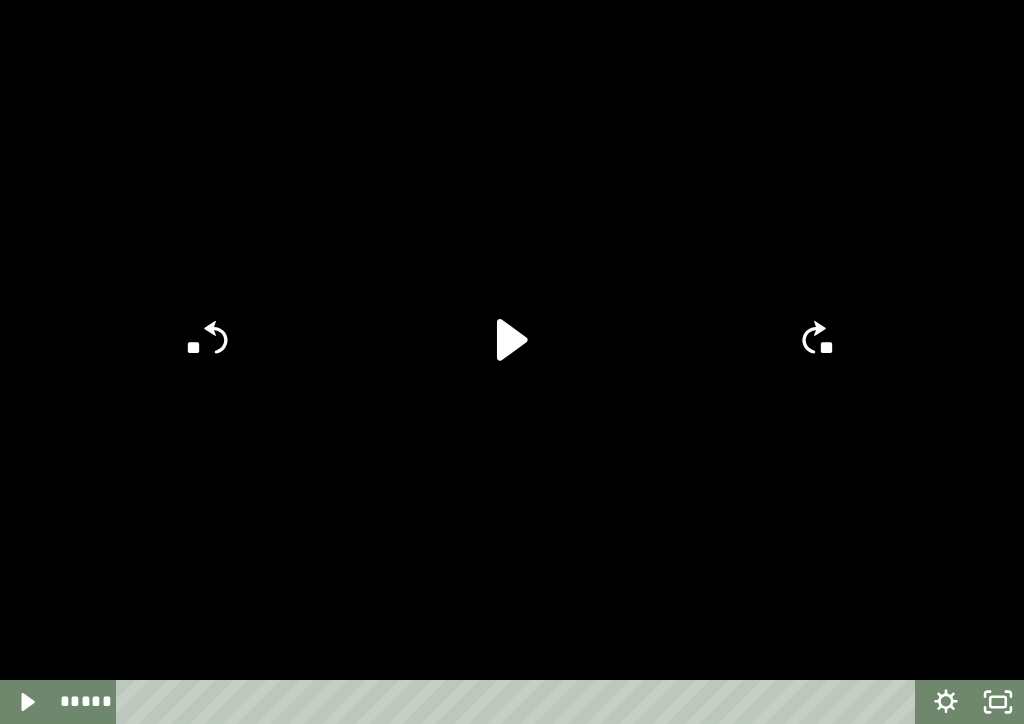 click 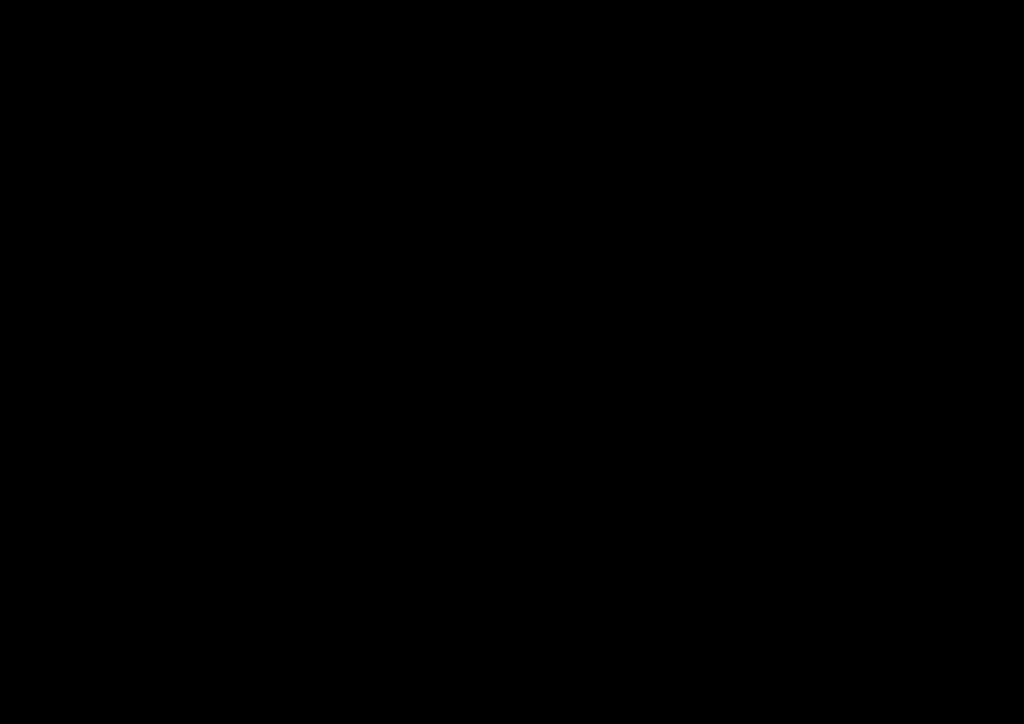 click at bounding box center [512, 362] 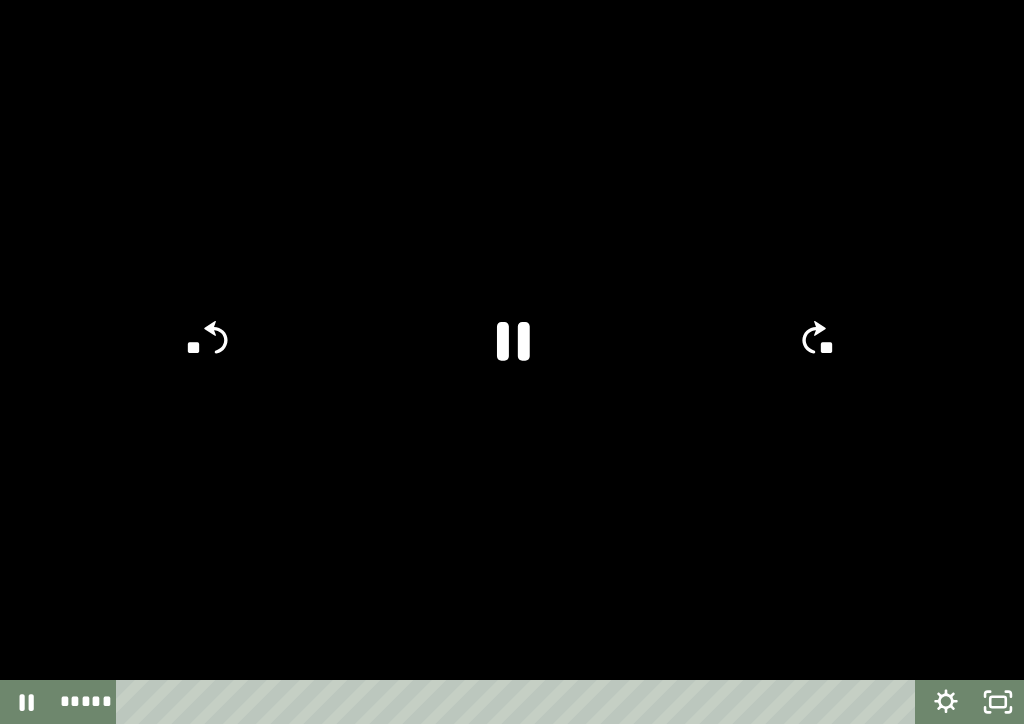 click 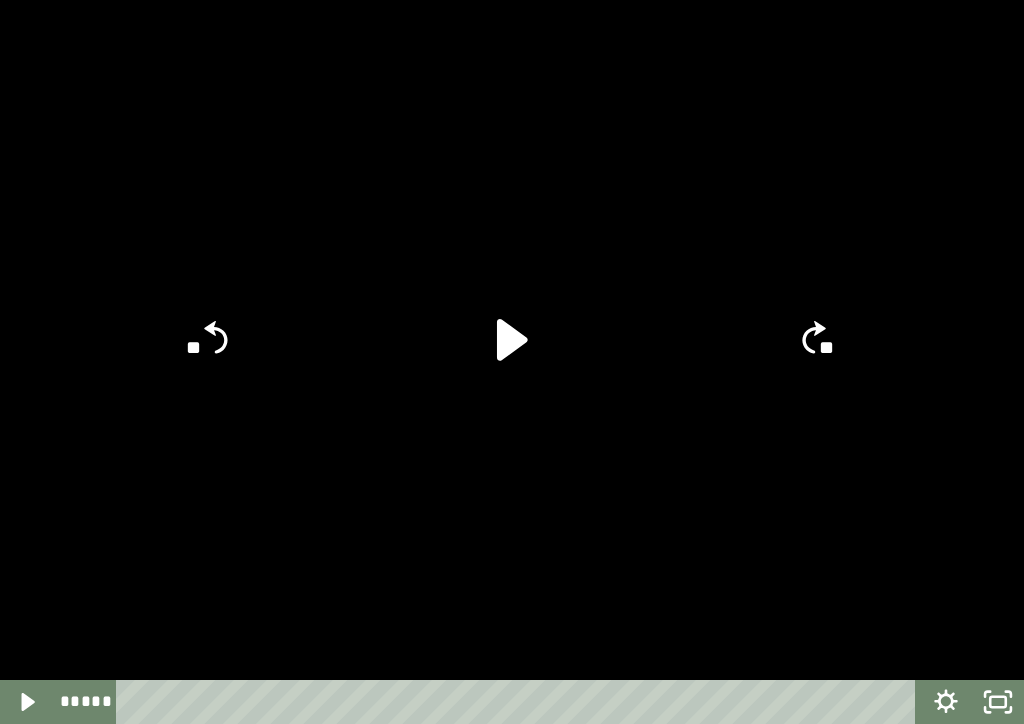 click 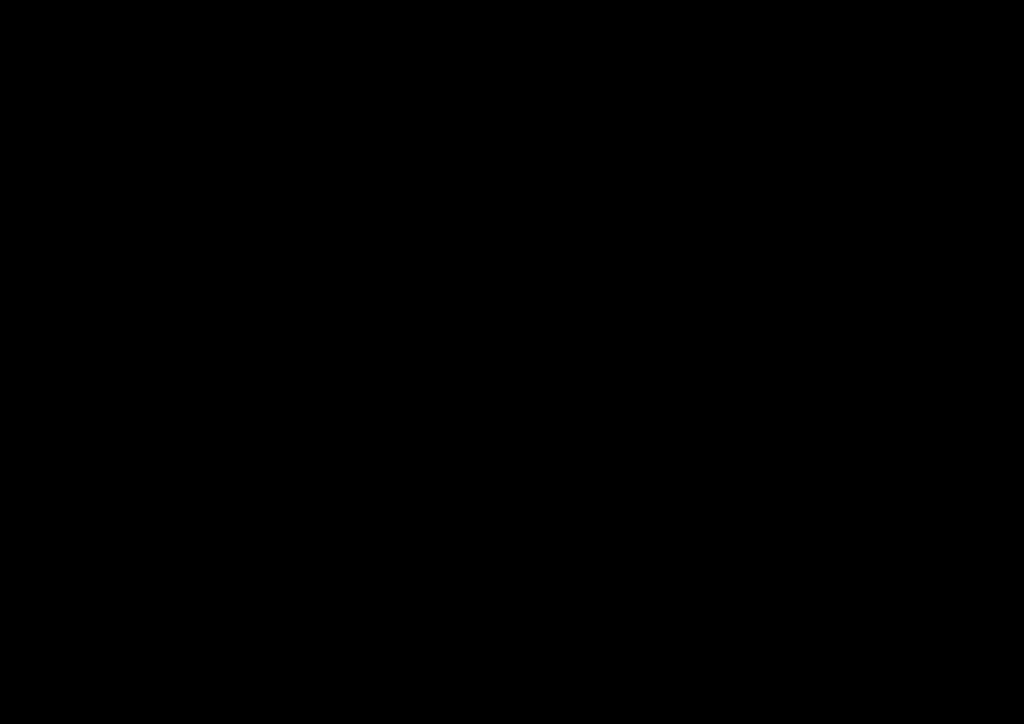 click at bounding box center (512, 362) 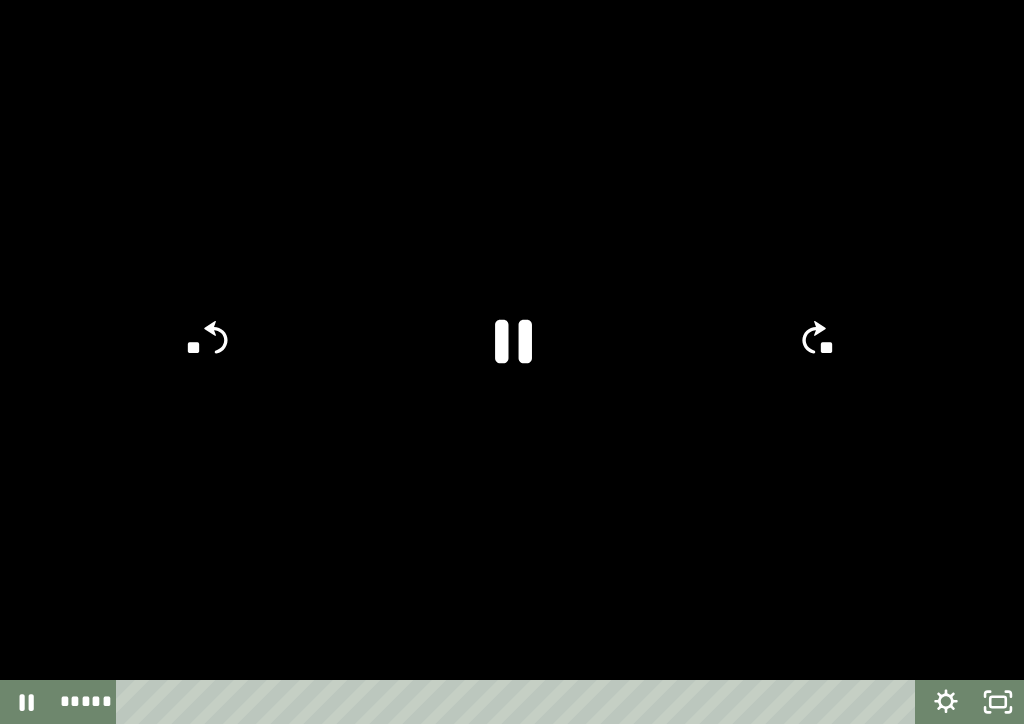 click 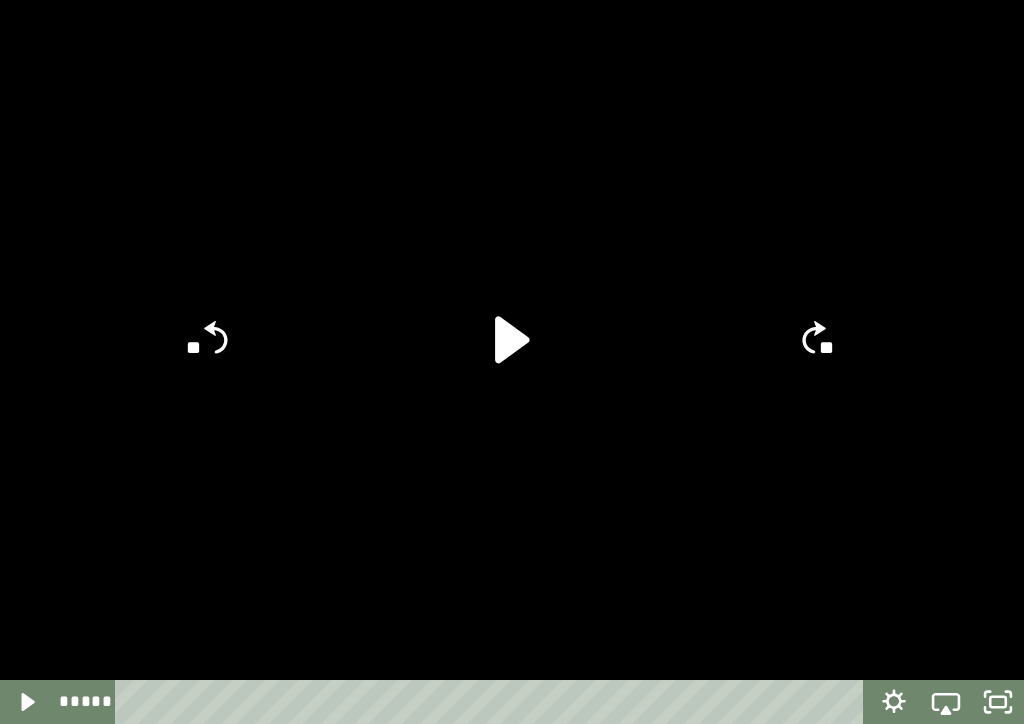 click 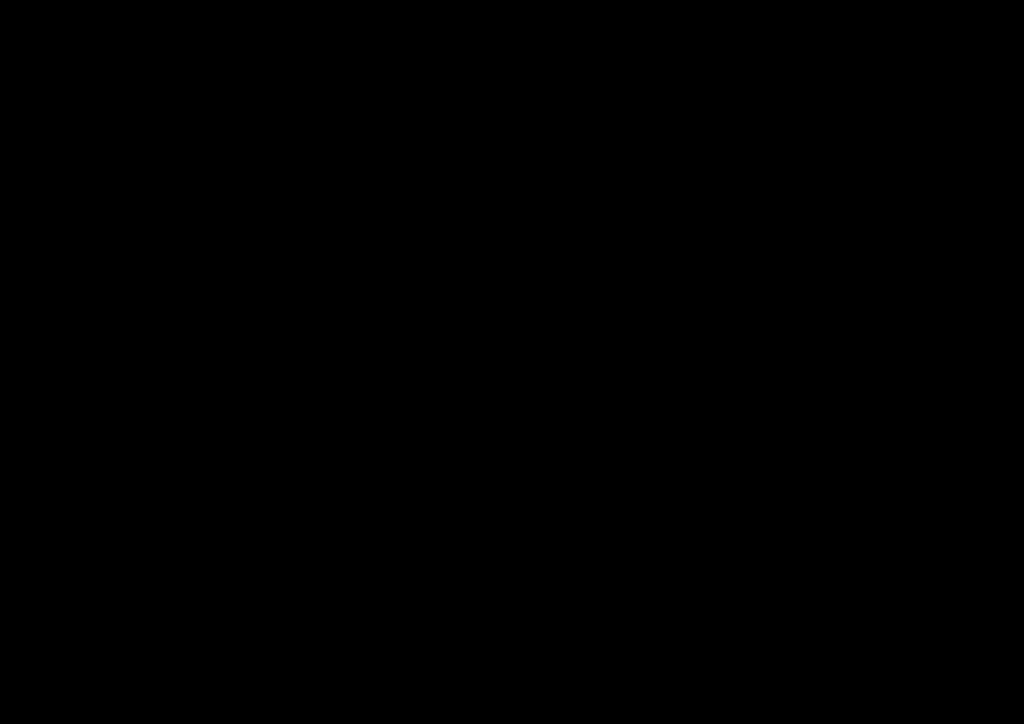 click at bounding box center [512, 362] 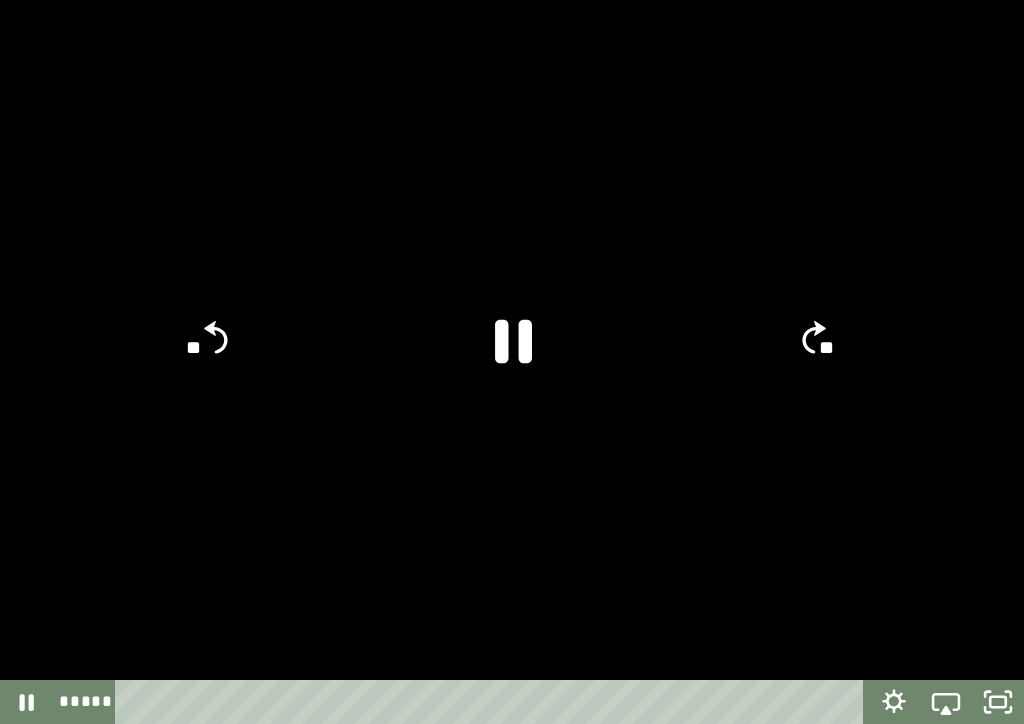 click 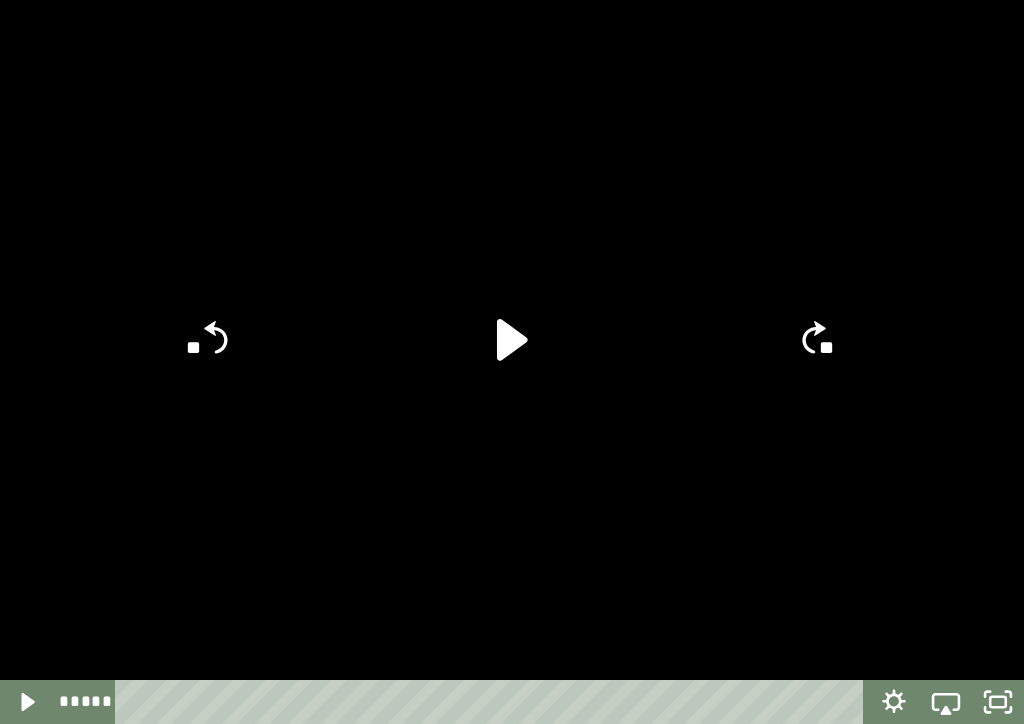 click at bounding box center (512, 362) 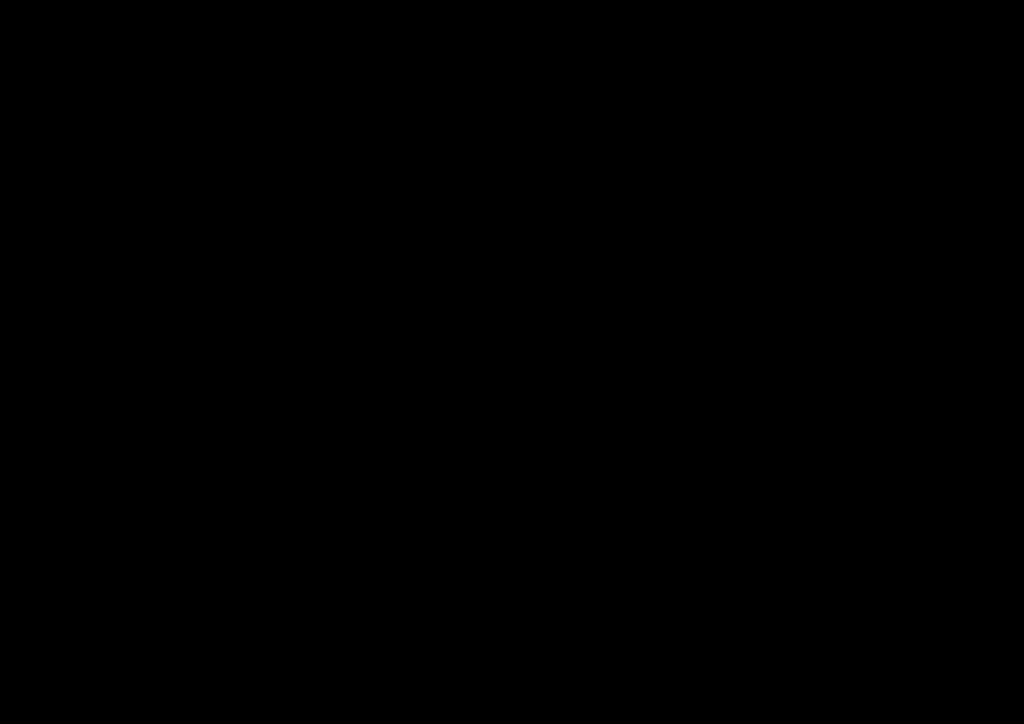click at bounding box center (512, 362) 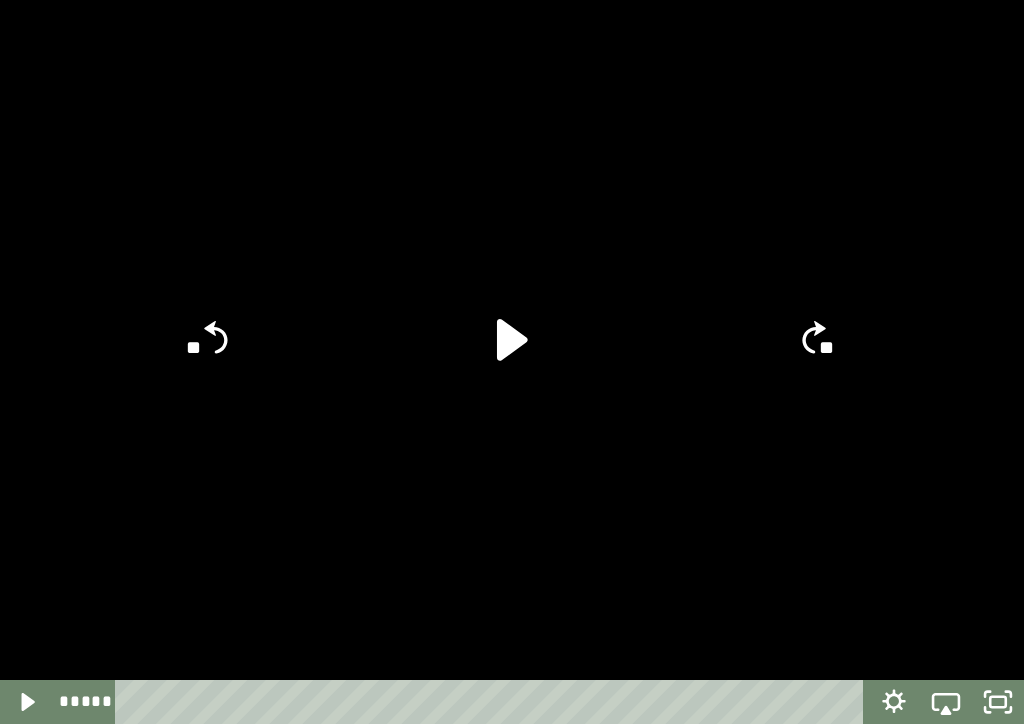 click 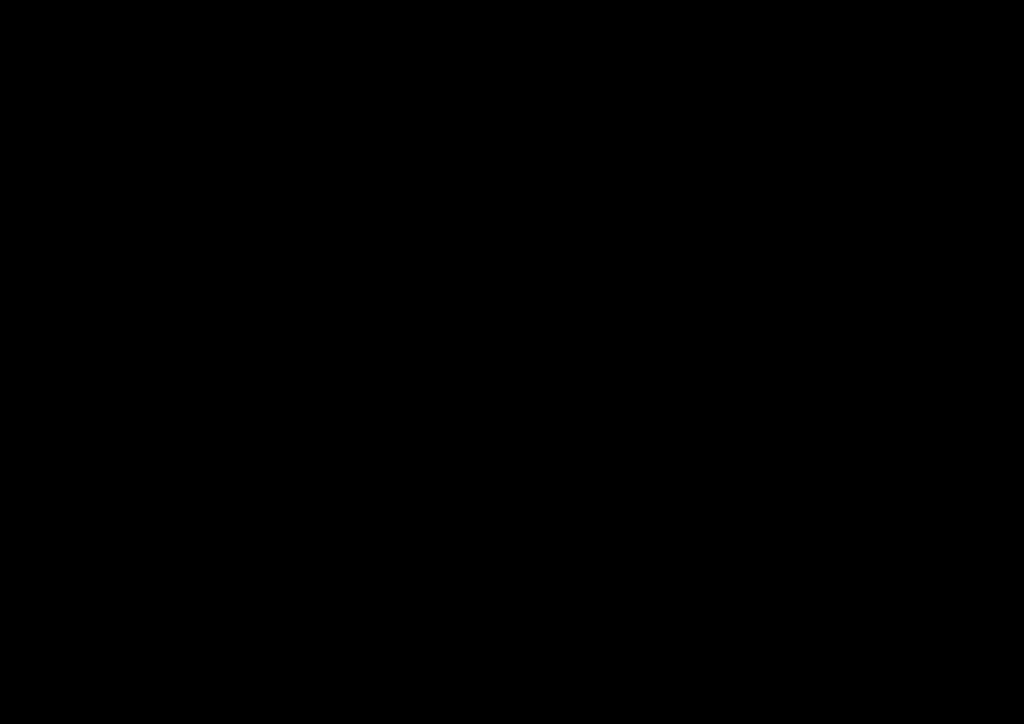 click at bounding box center (512, 362) 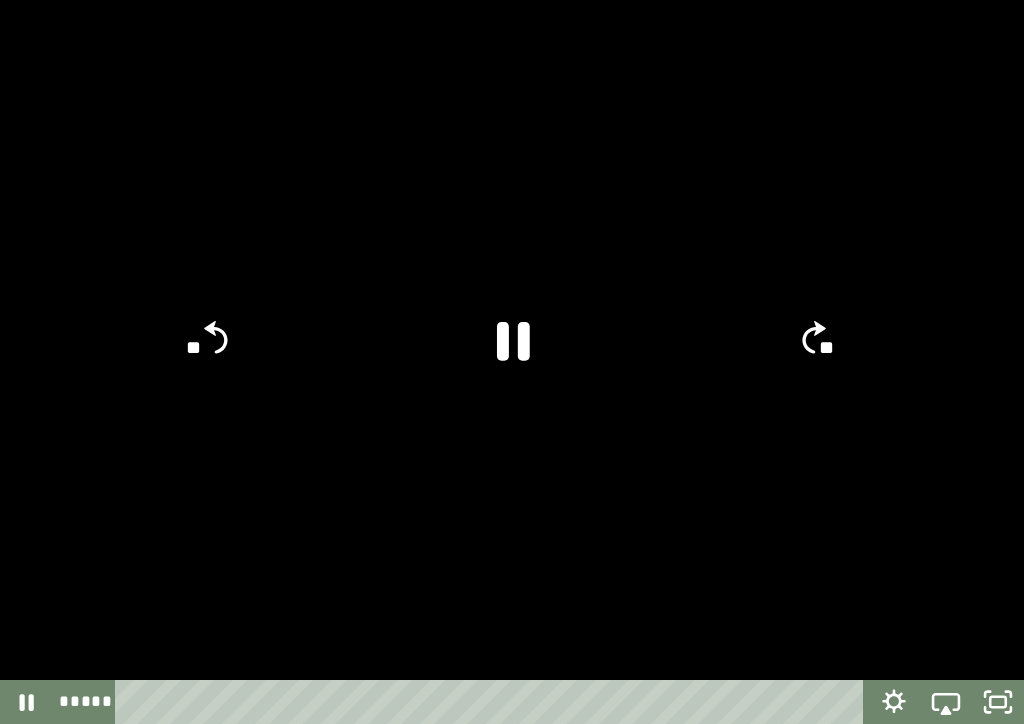 click 